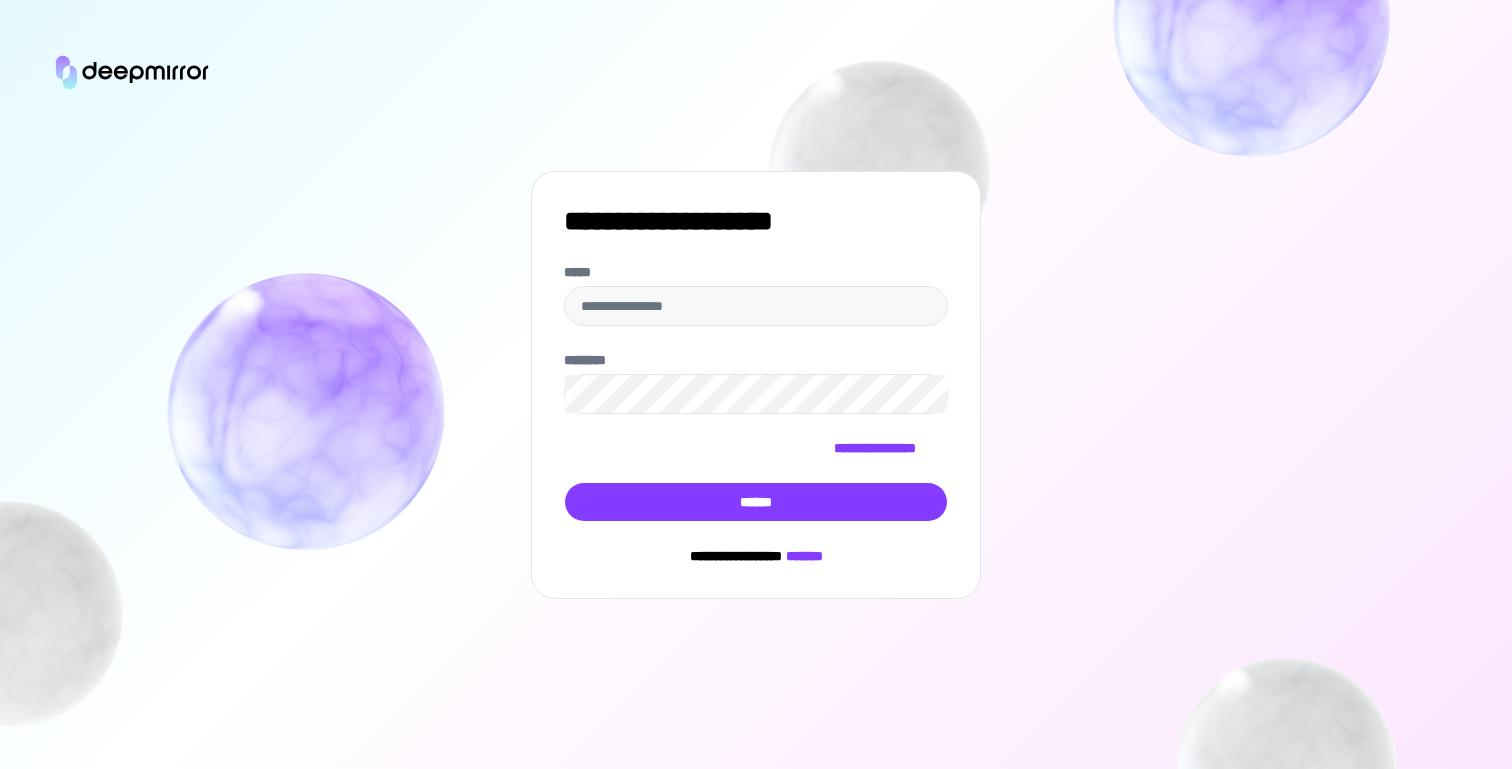 scroll, scrollTop: 0, scrollLeft: 0, axis: both 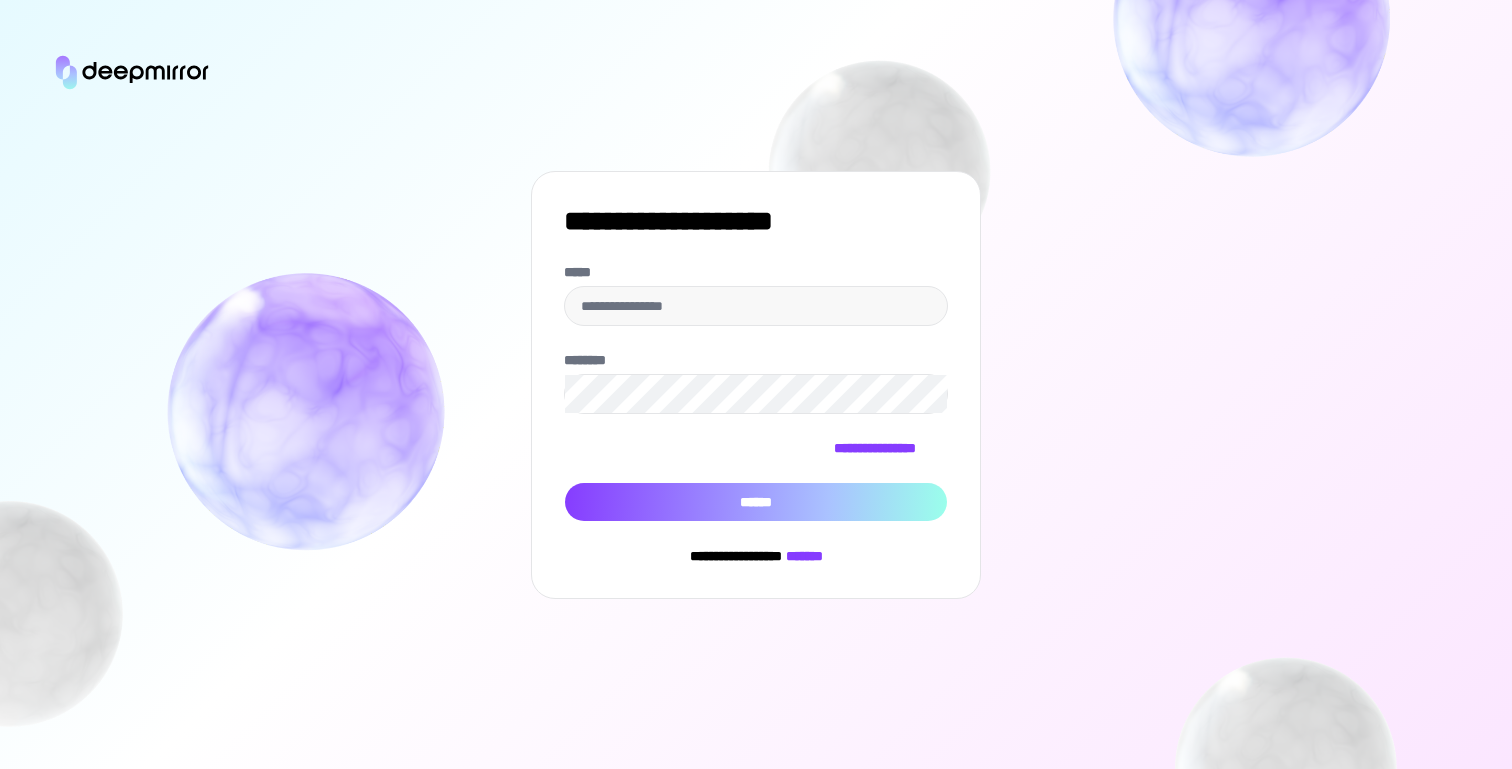 type on "**********" 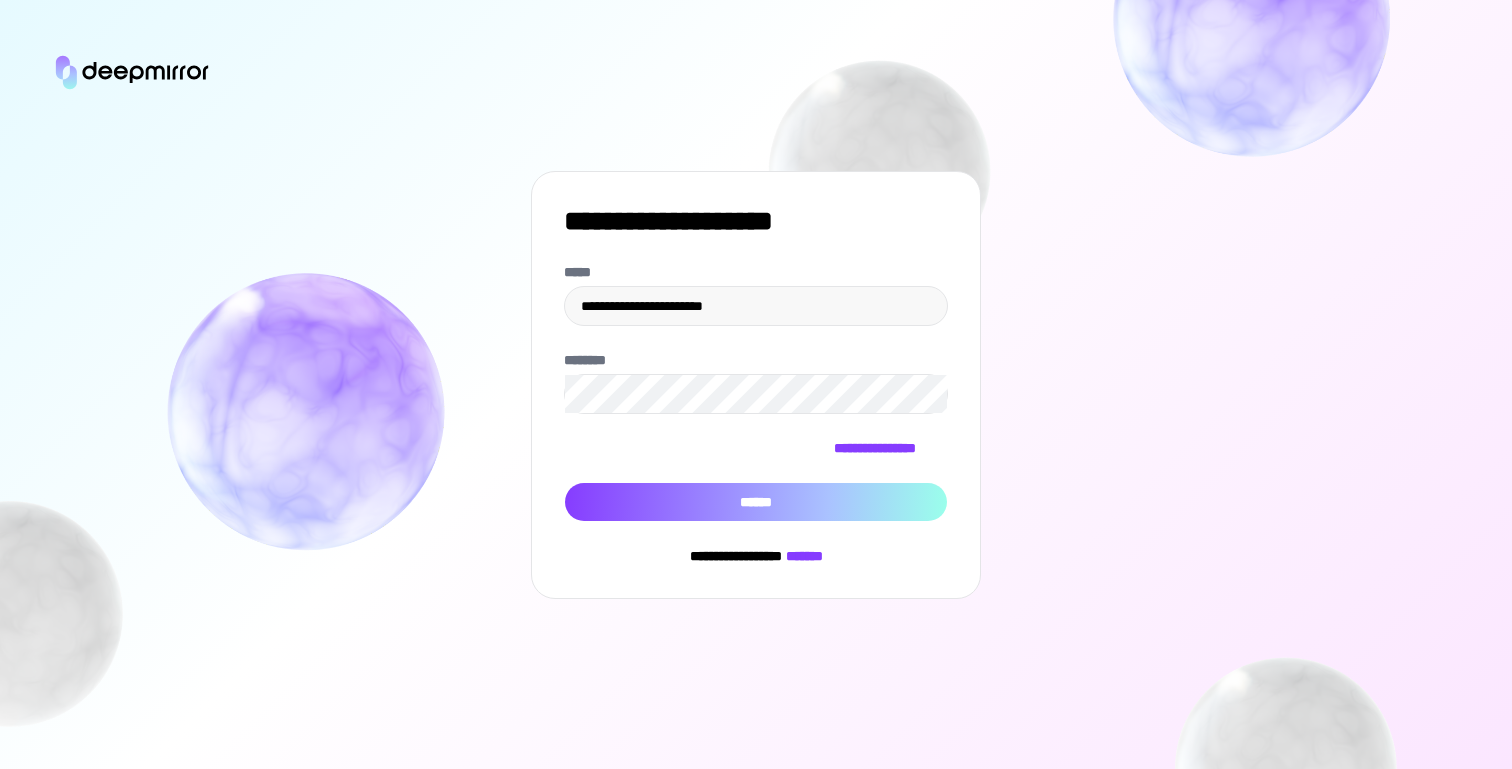 click on "******" at bounding box center [756, 502] 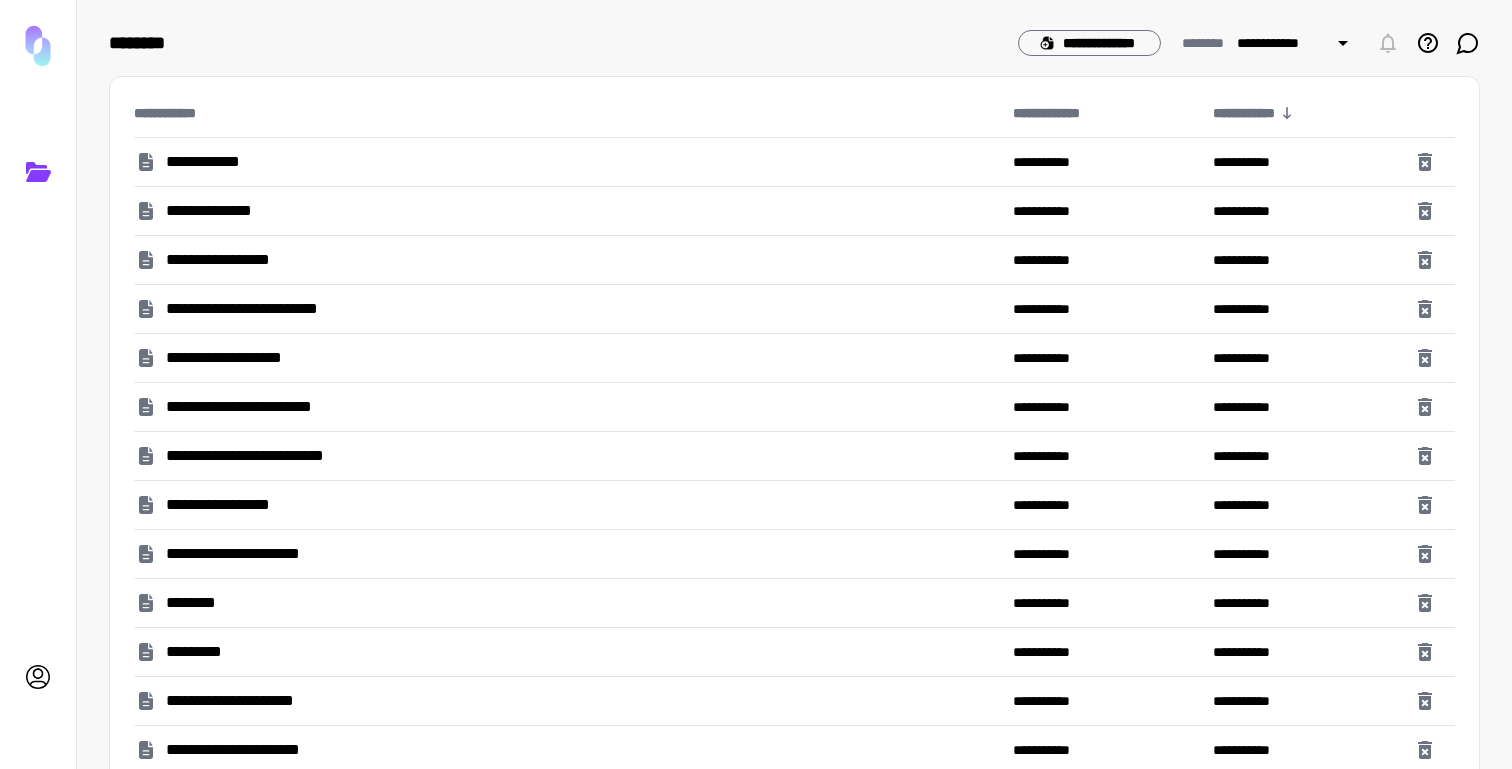 scroll, scrollTop: 4, scrollLeft: 0, axis: vertical 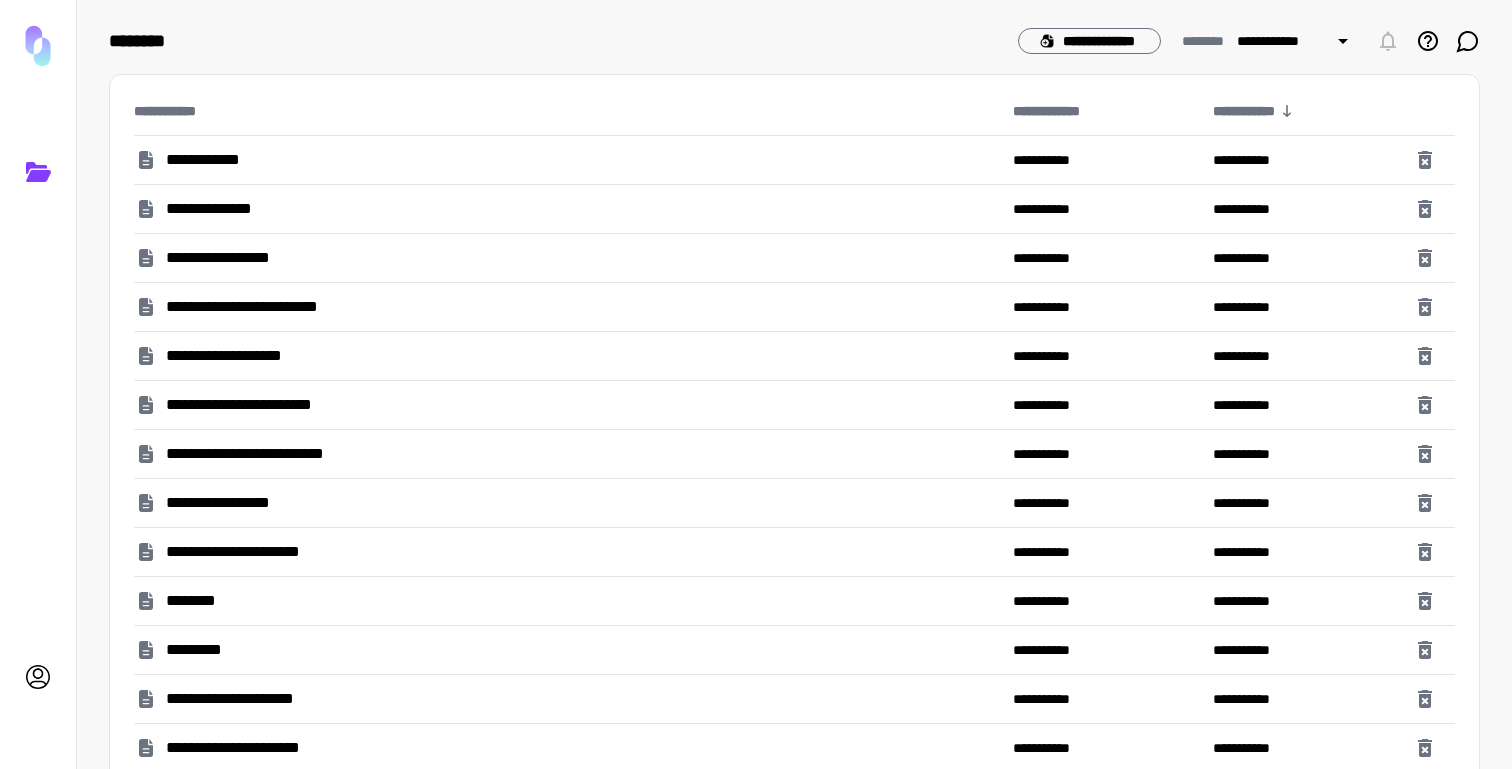 click on "**********" at bounding box center [251, 356] 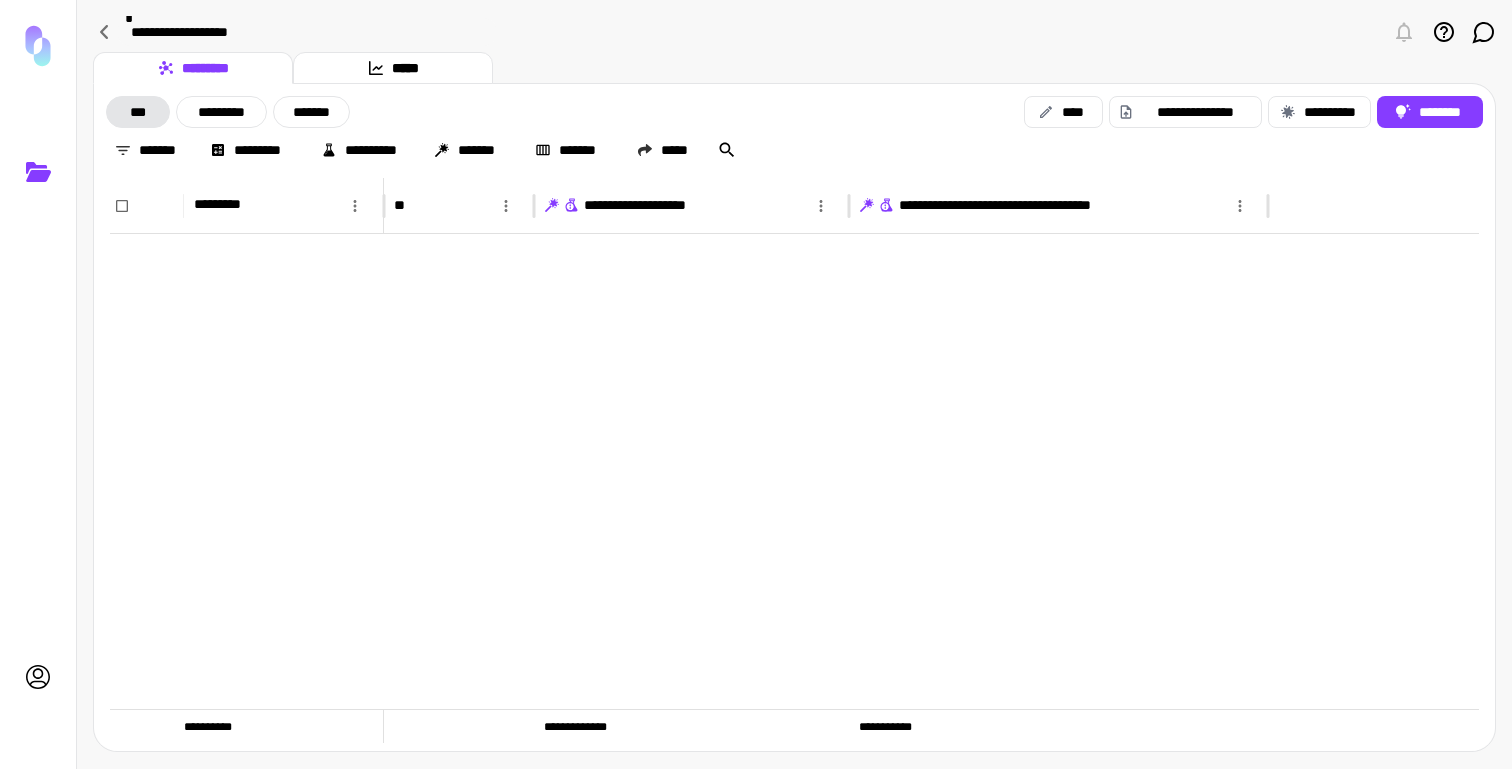 scroll, scrollTop: 672, scrollLeft: 0, axis: vertical 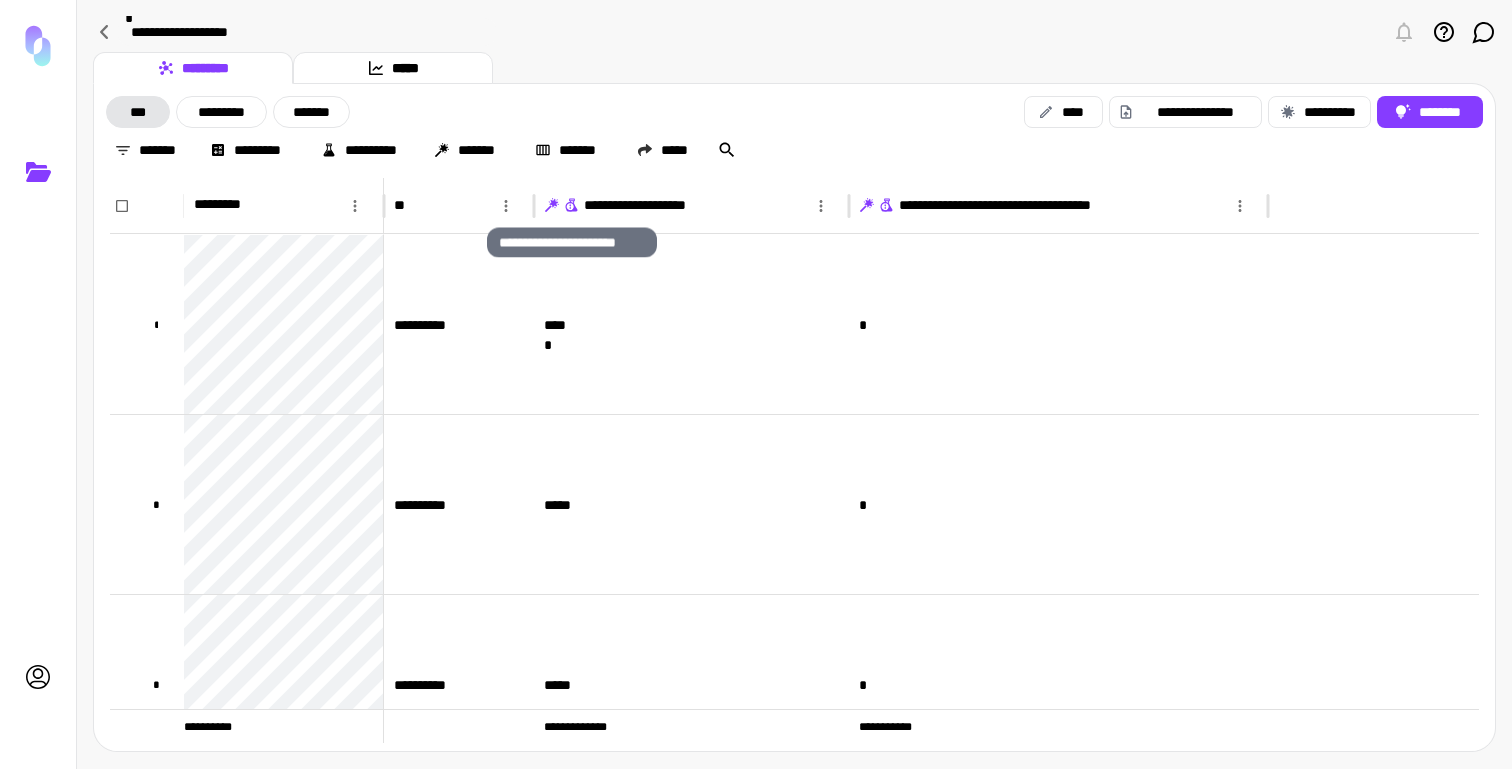 click 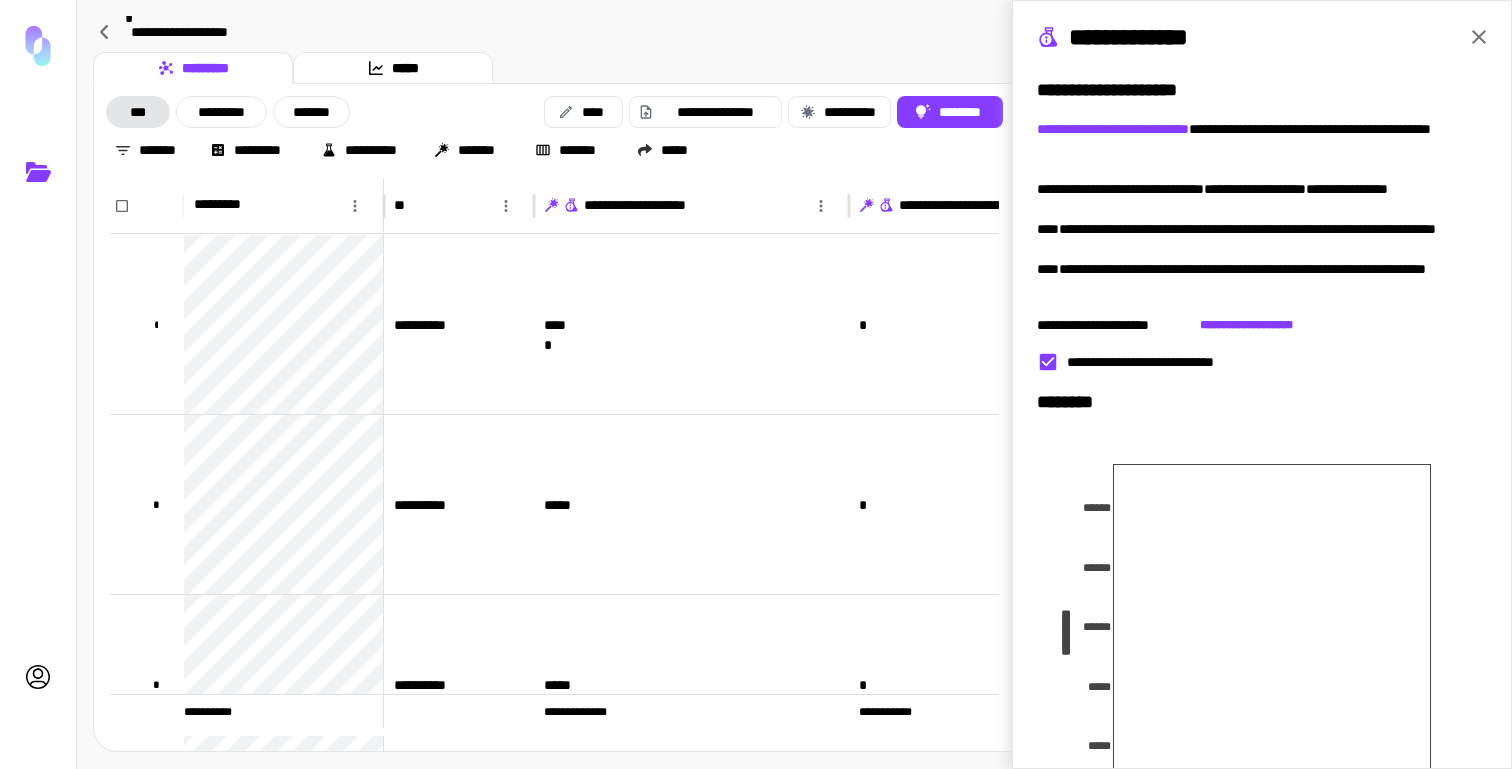 scroll, scrollTop: 310, scrollLeft: 0, axis: vertical 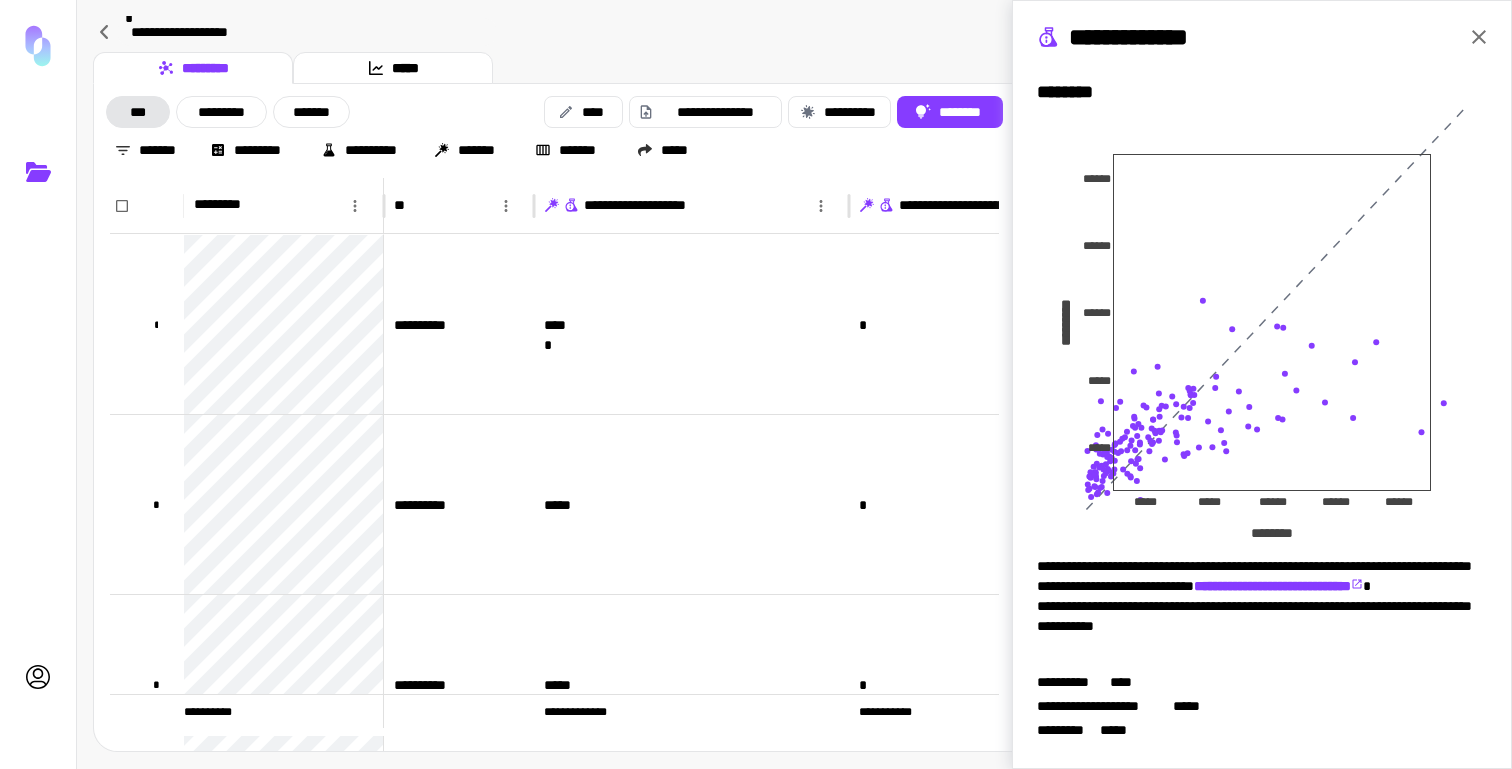 click on "**********" at bounding box center [1262, 384] 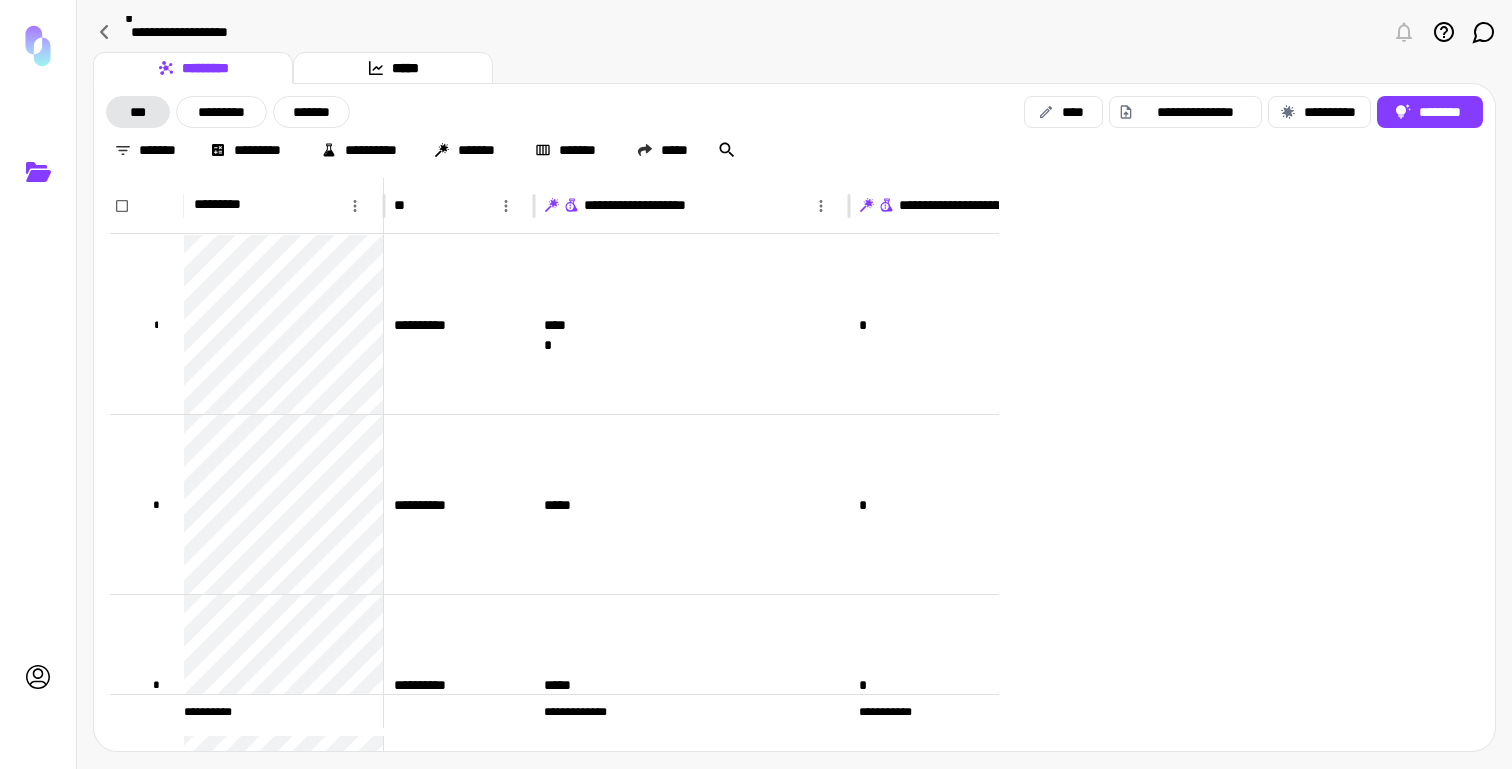 scroll, scrollTop: 0, scrollLeft: 0, axis: both 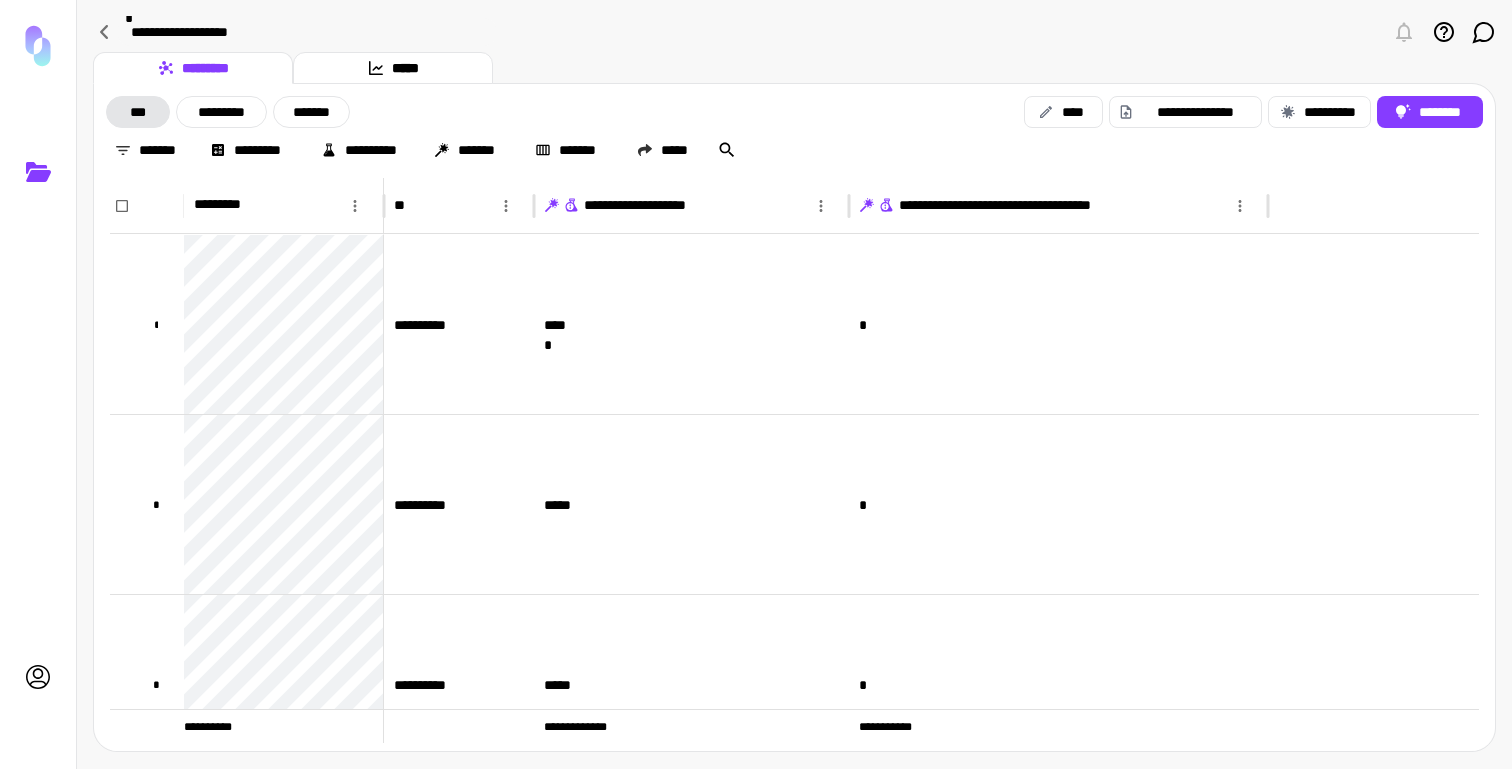 click 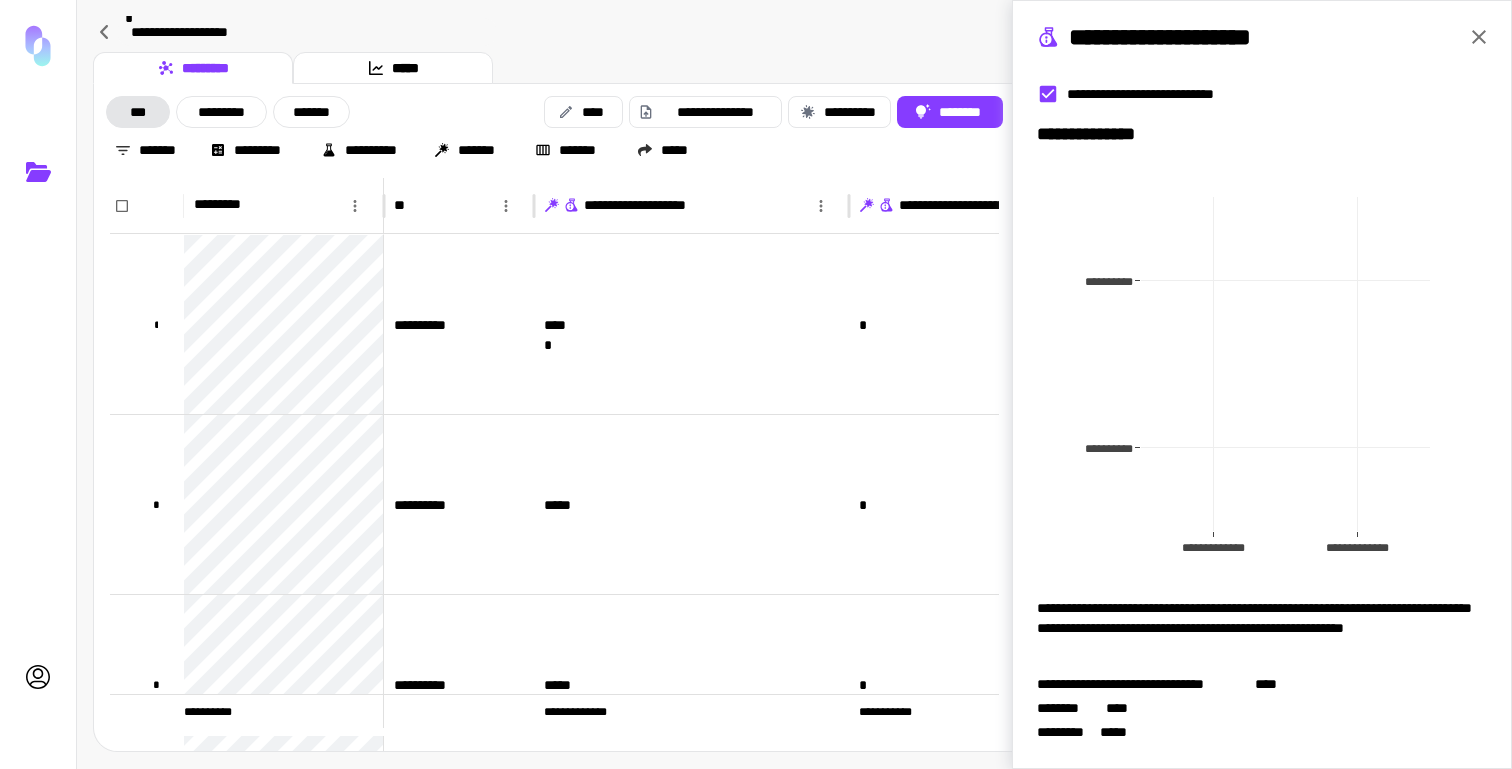 scroll, scrollTop: 190, scrollLeft: 0, axis: vertical 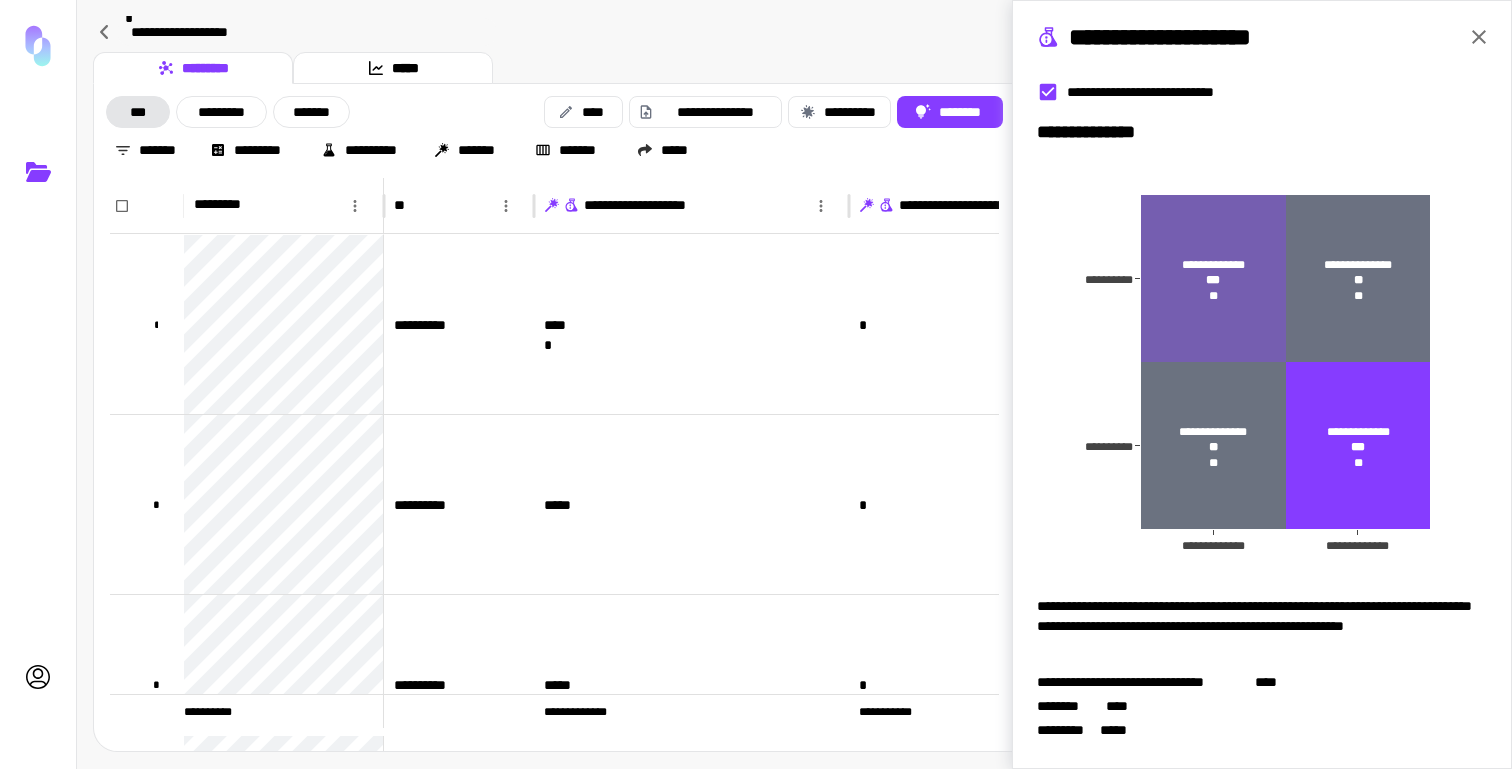 click 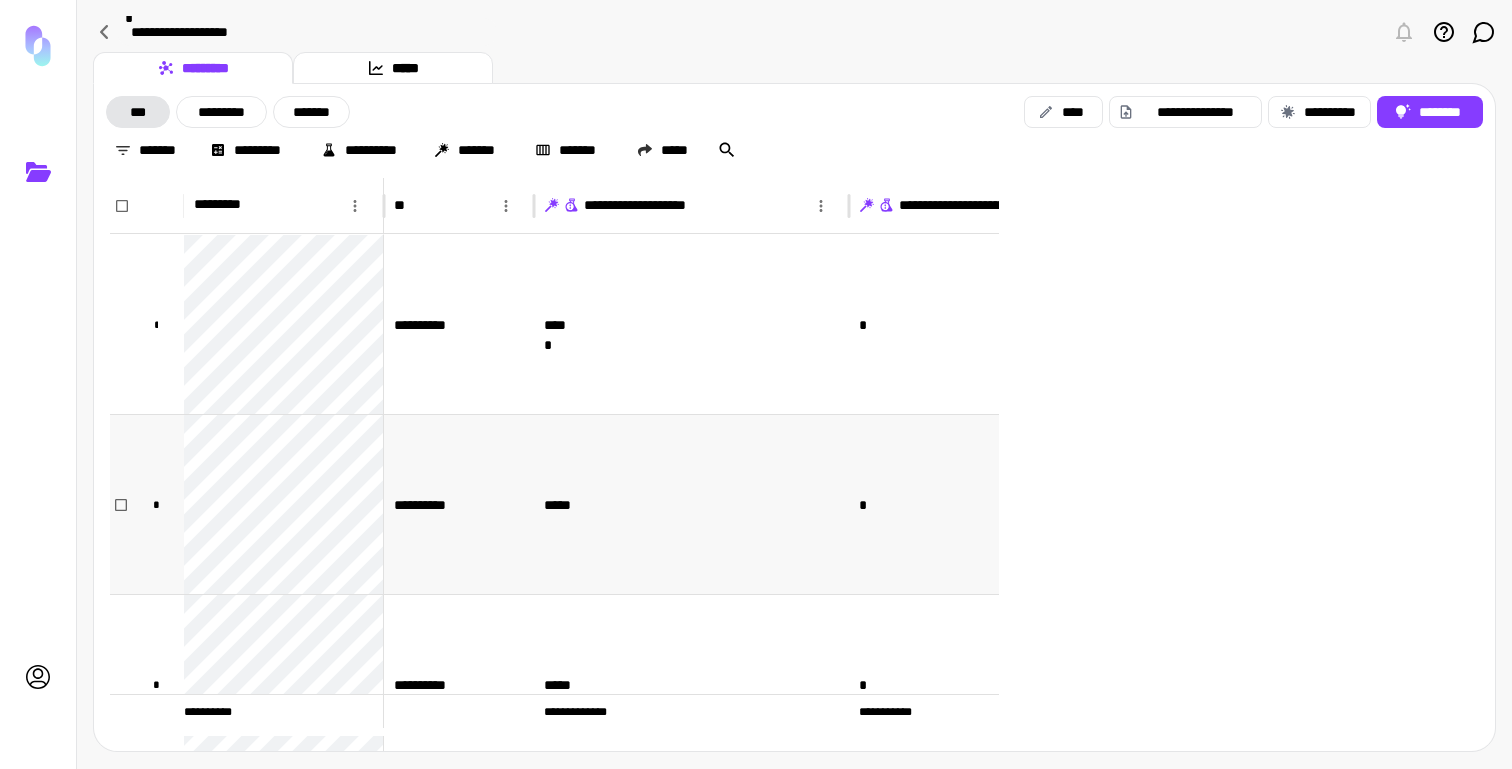 scroll, scrollTop: 0, scrollLeft: 0, axis: both 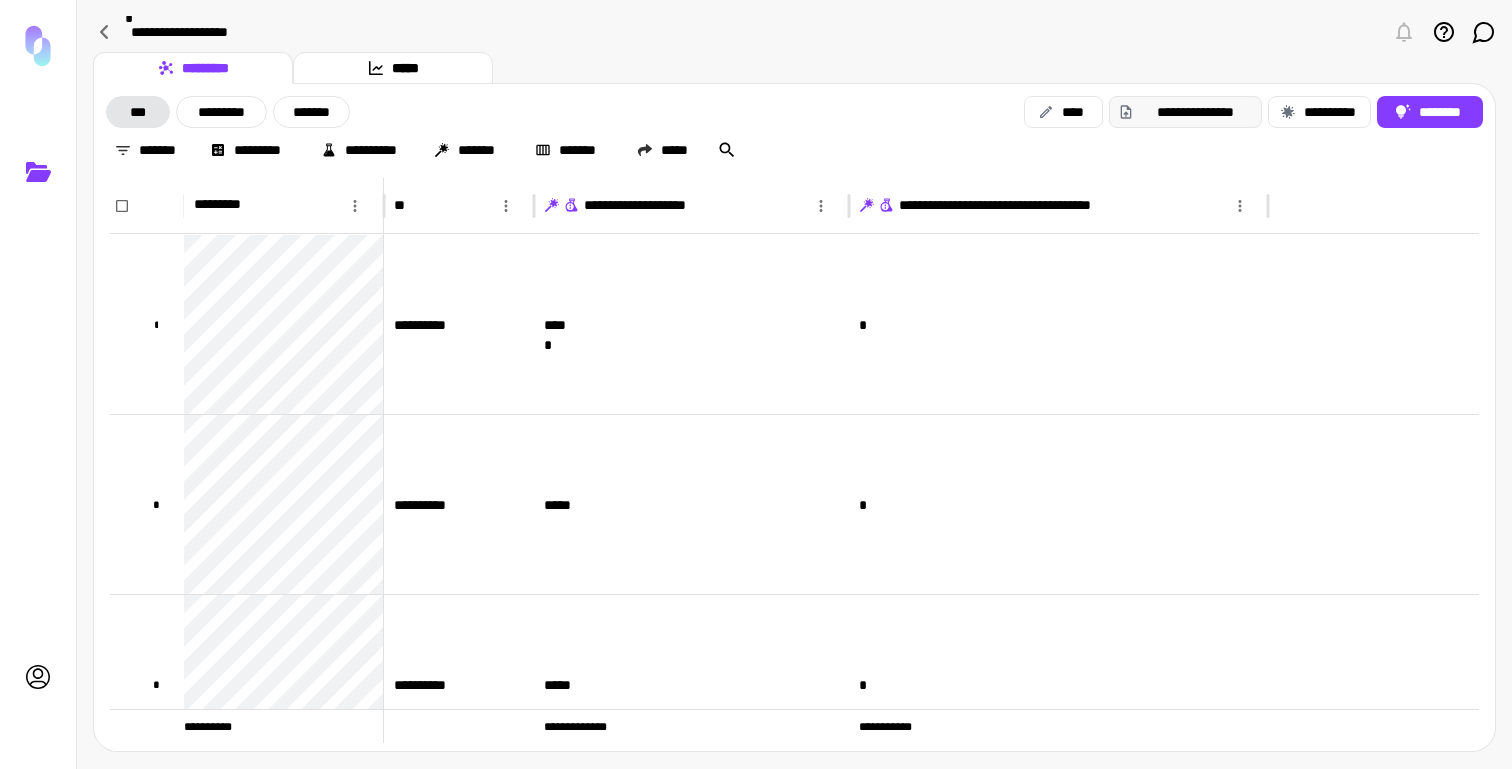 click on "**********" at bounding box center [1186, 112] 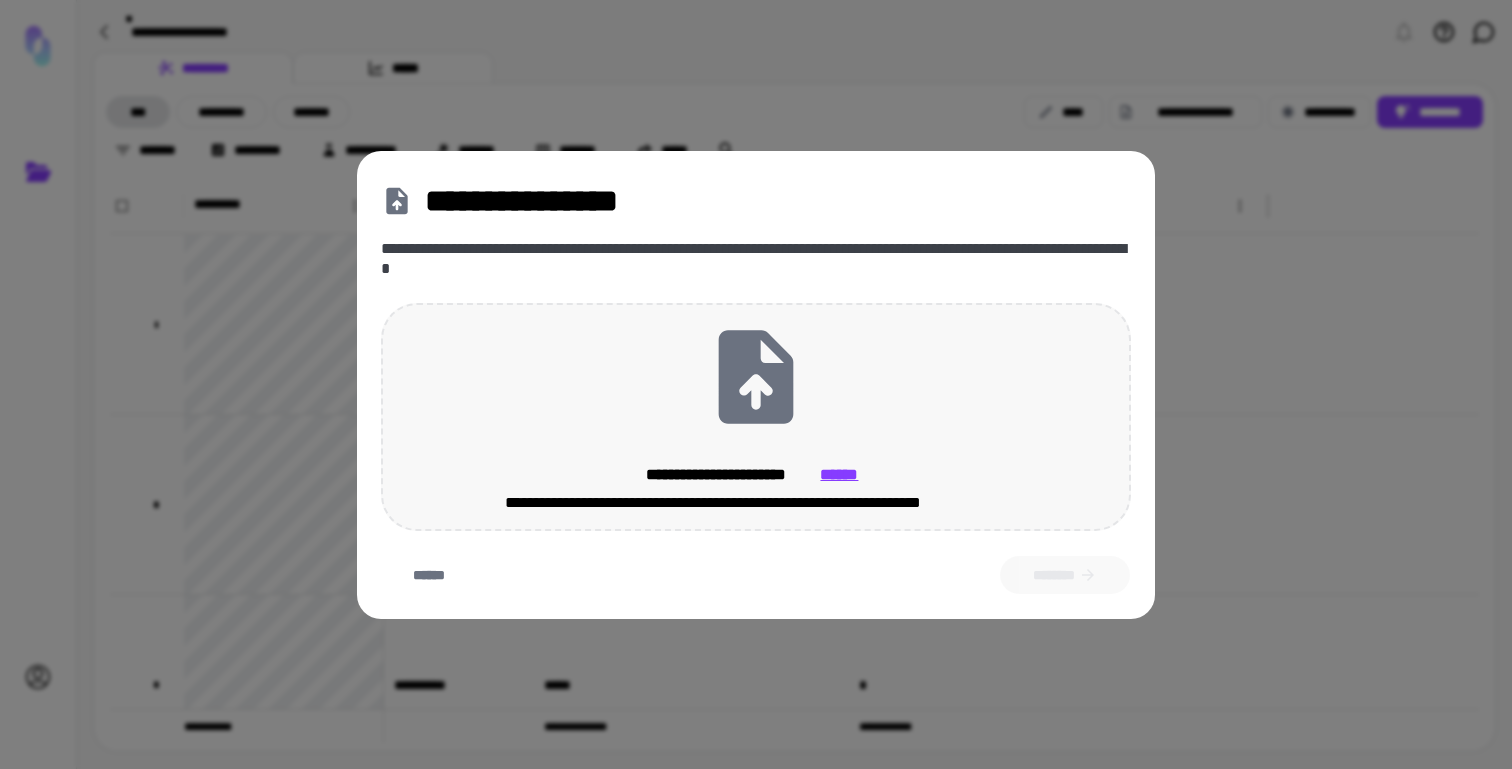 click 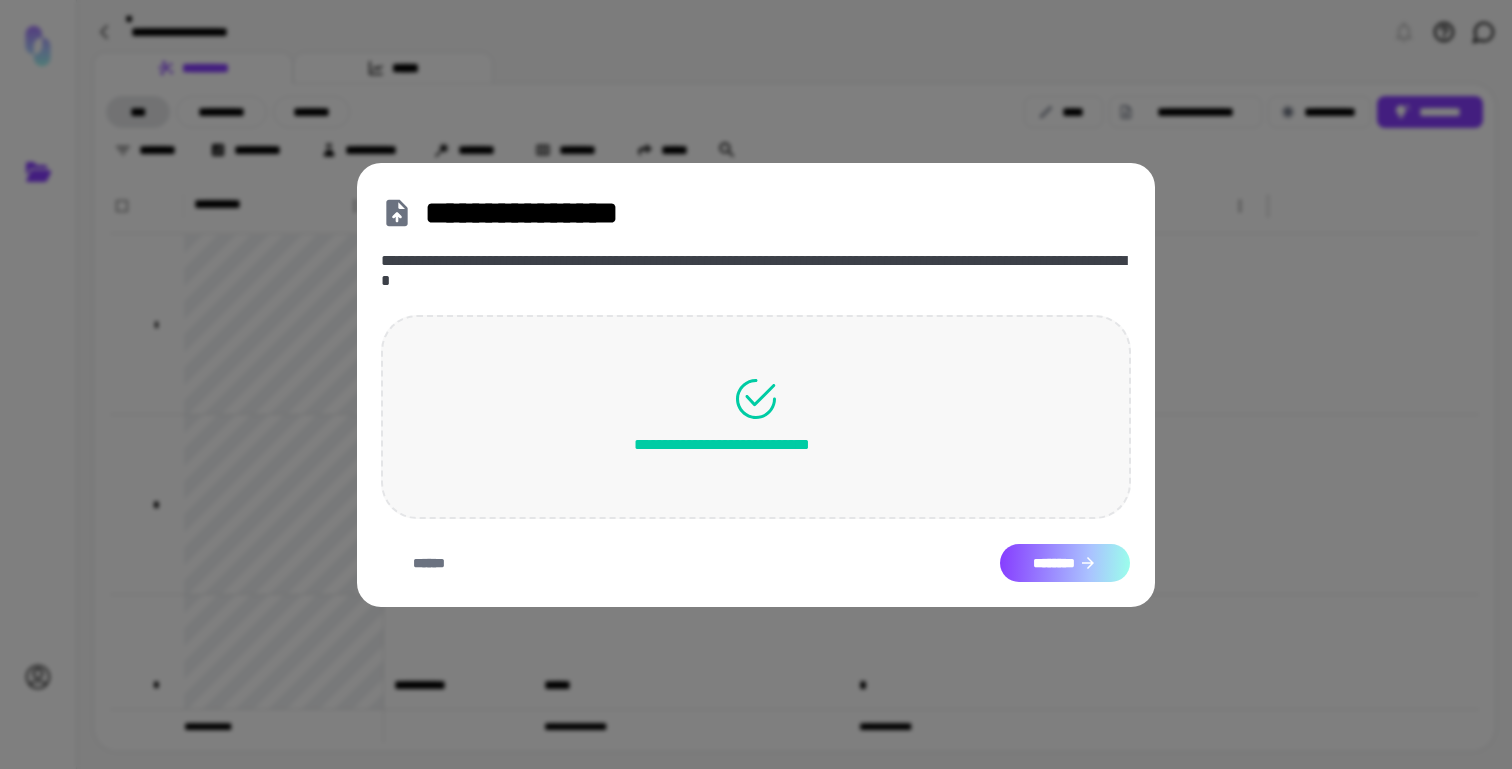 click on "********" at bounding box center [1065, 563] 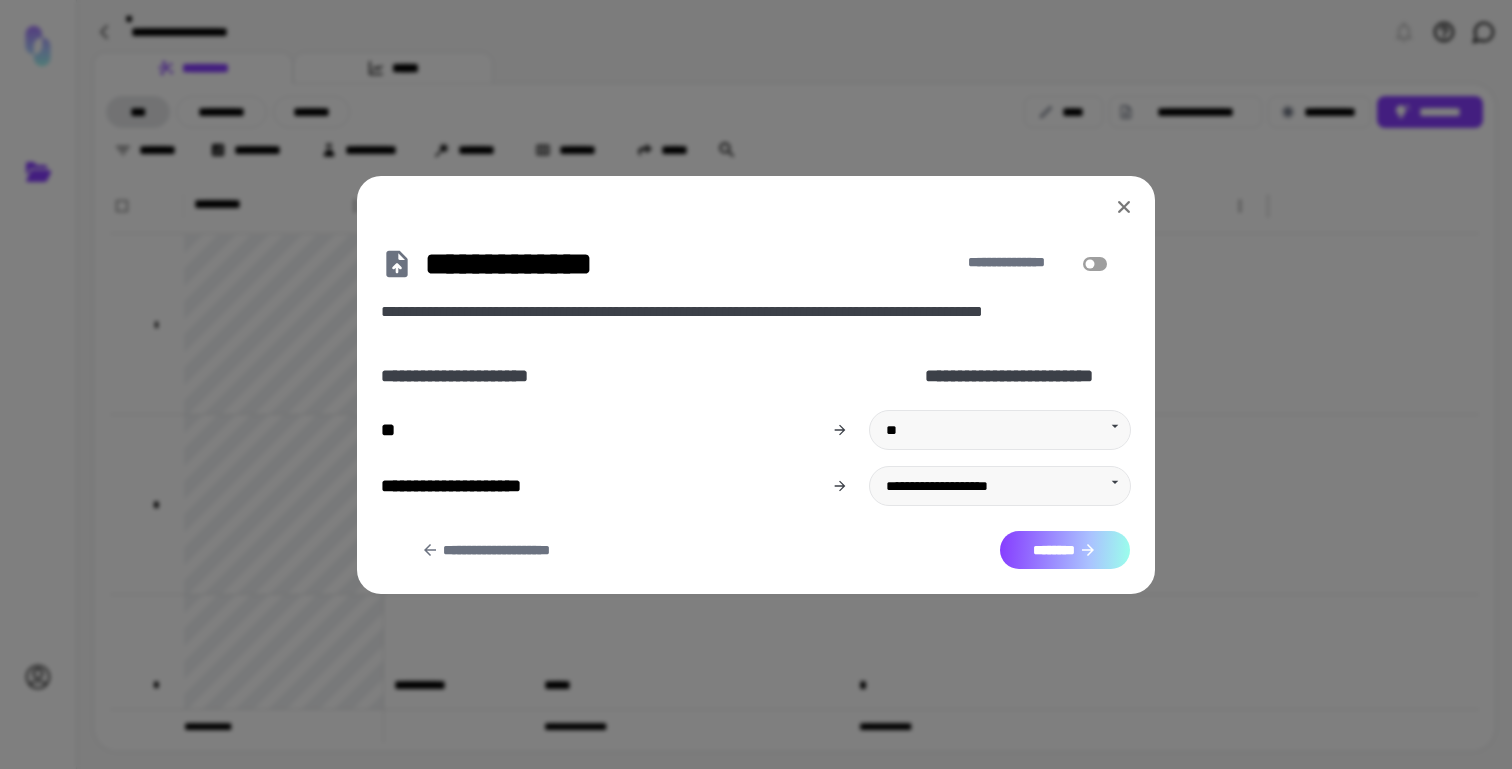 click on "********" at bounding box center (1065, 550) 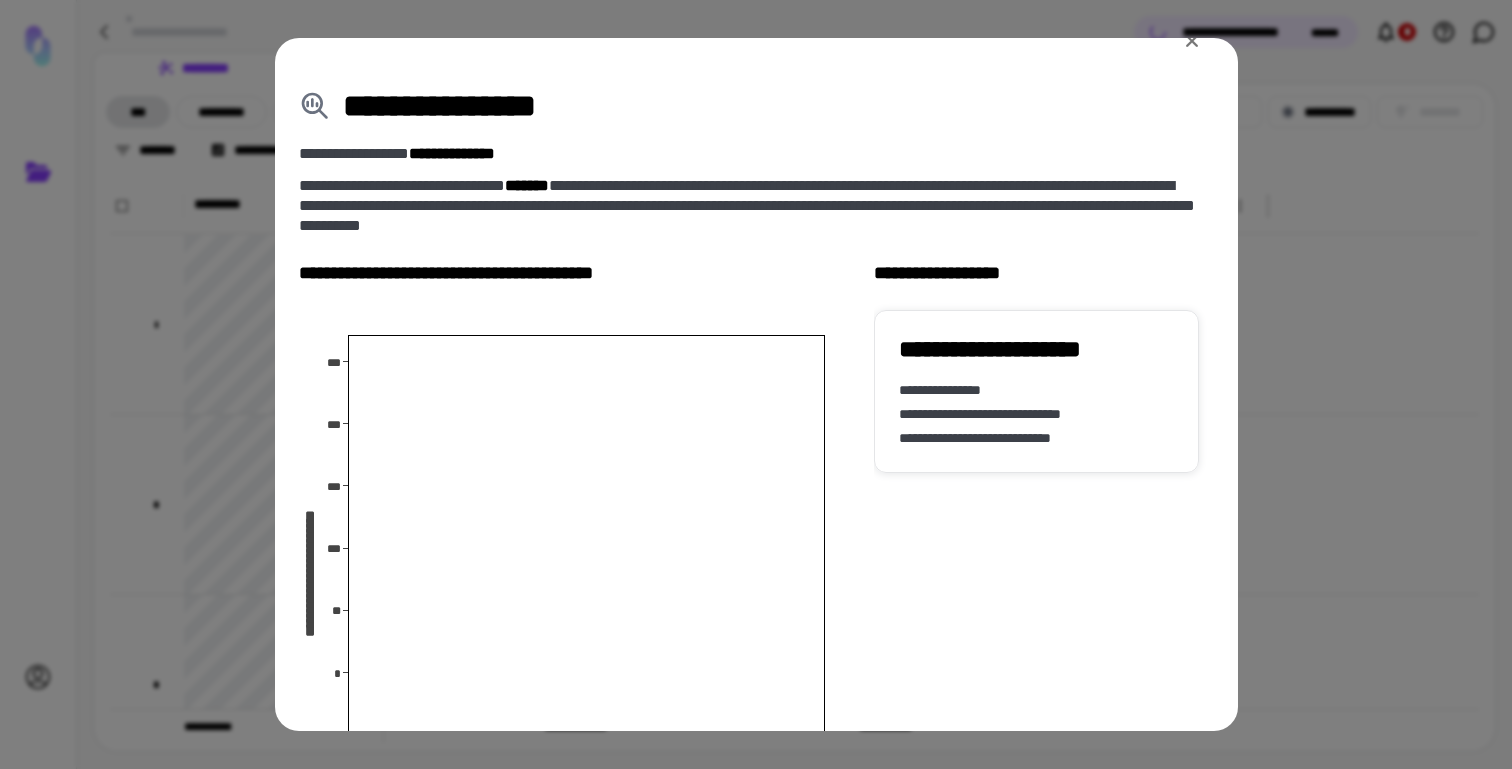 scroll, scrollTop: 407, scrollLeft: 0, axis: vertical 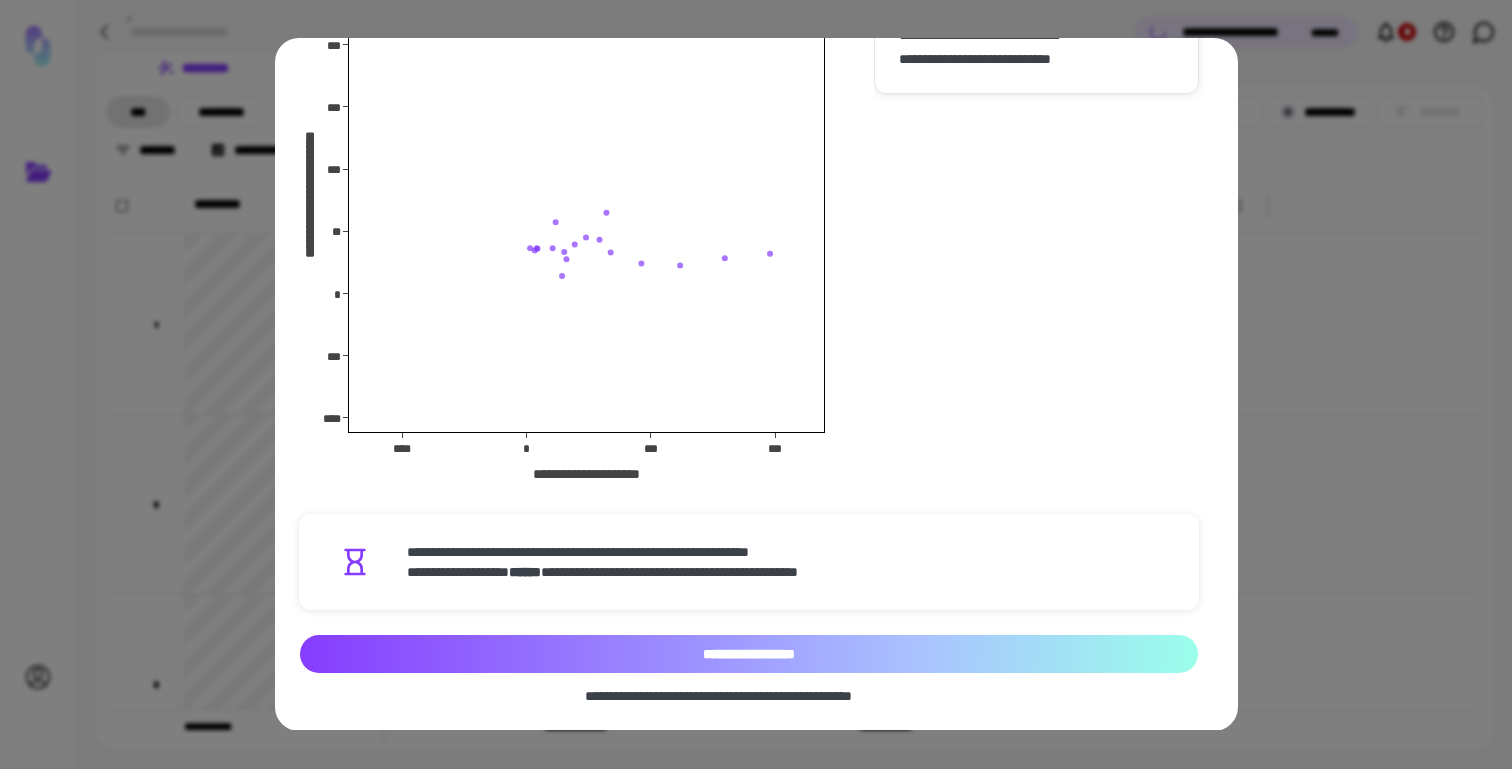click on "**********" at bounding box center [749, 654] 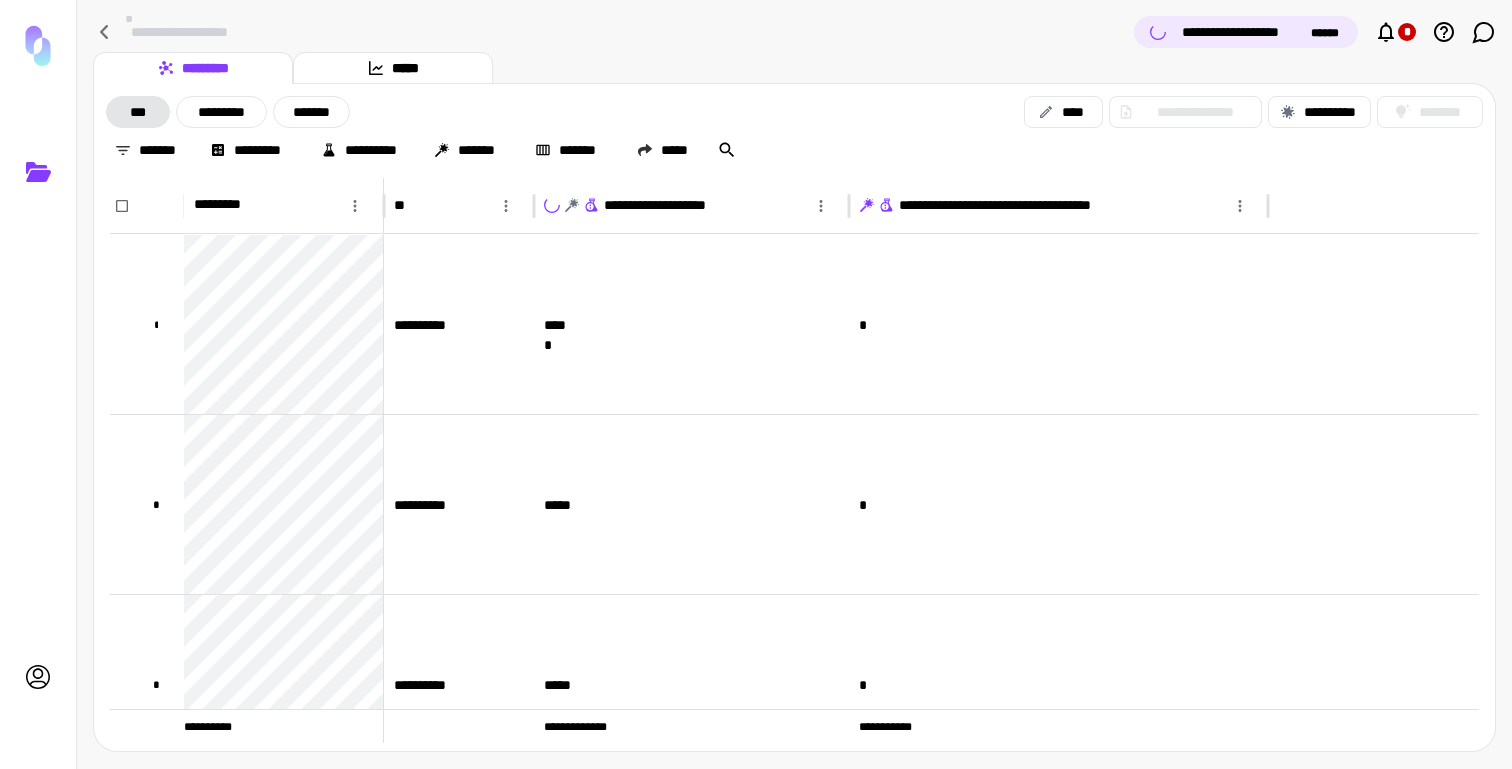 scroll, scrollTop: 0, scrollLeft: 0, axis: both 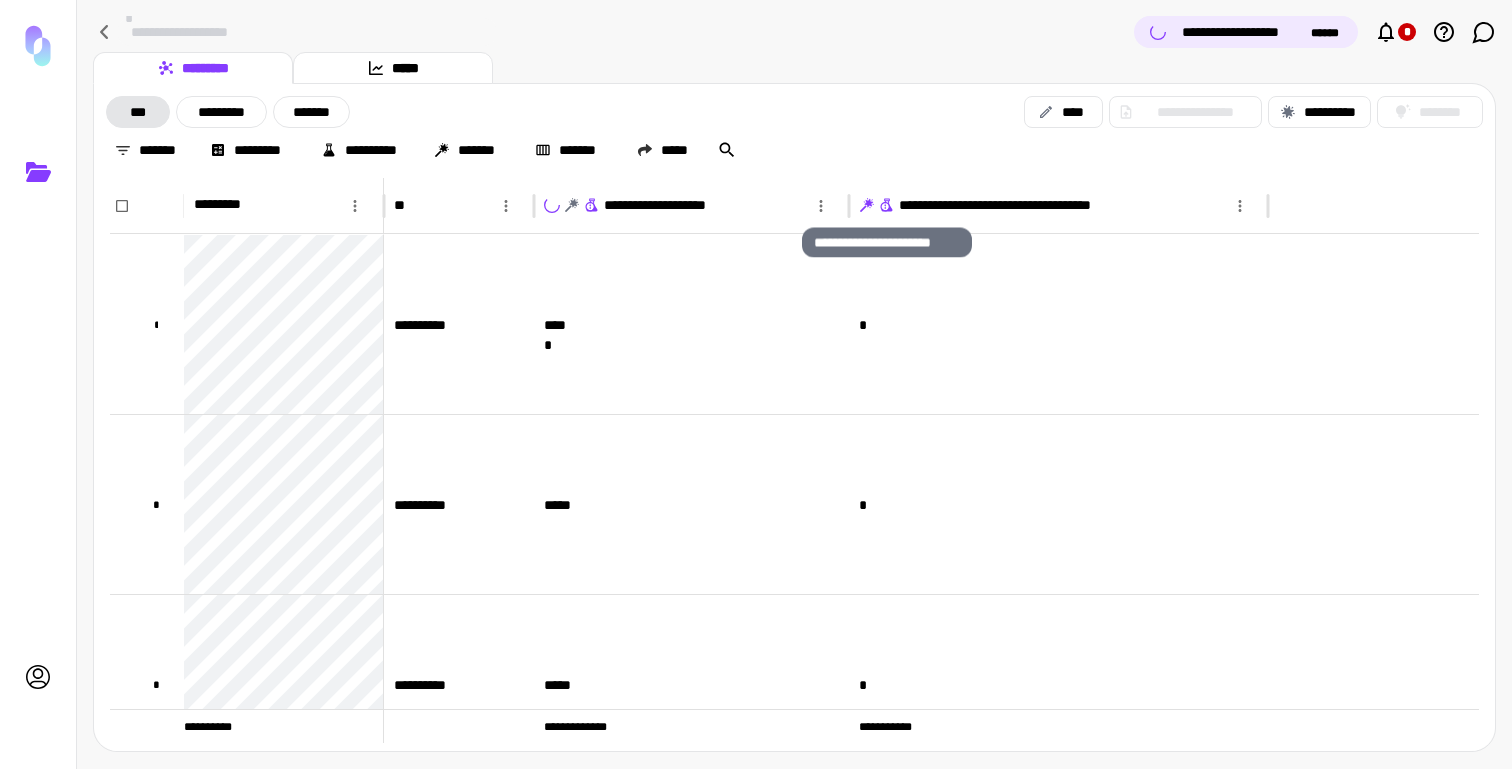 click 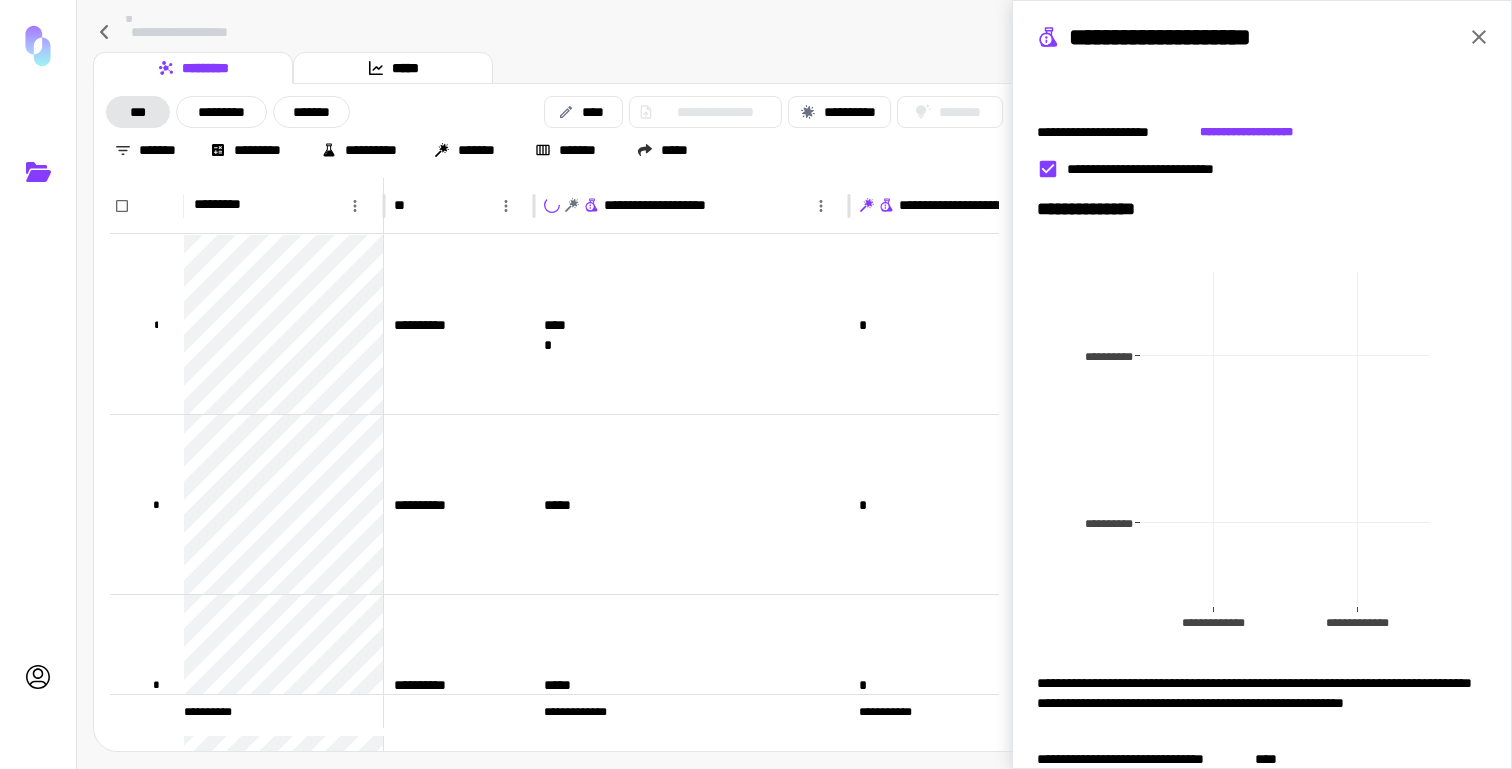scroll, scrollTop: 190, scrollLeft: 0, axis: vertical 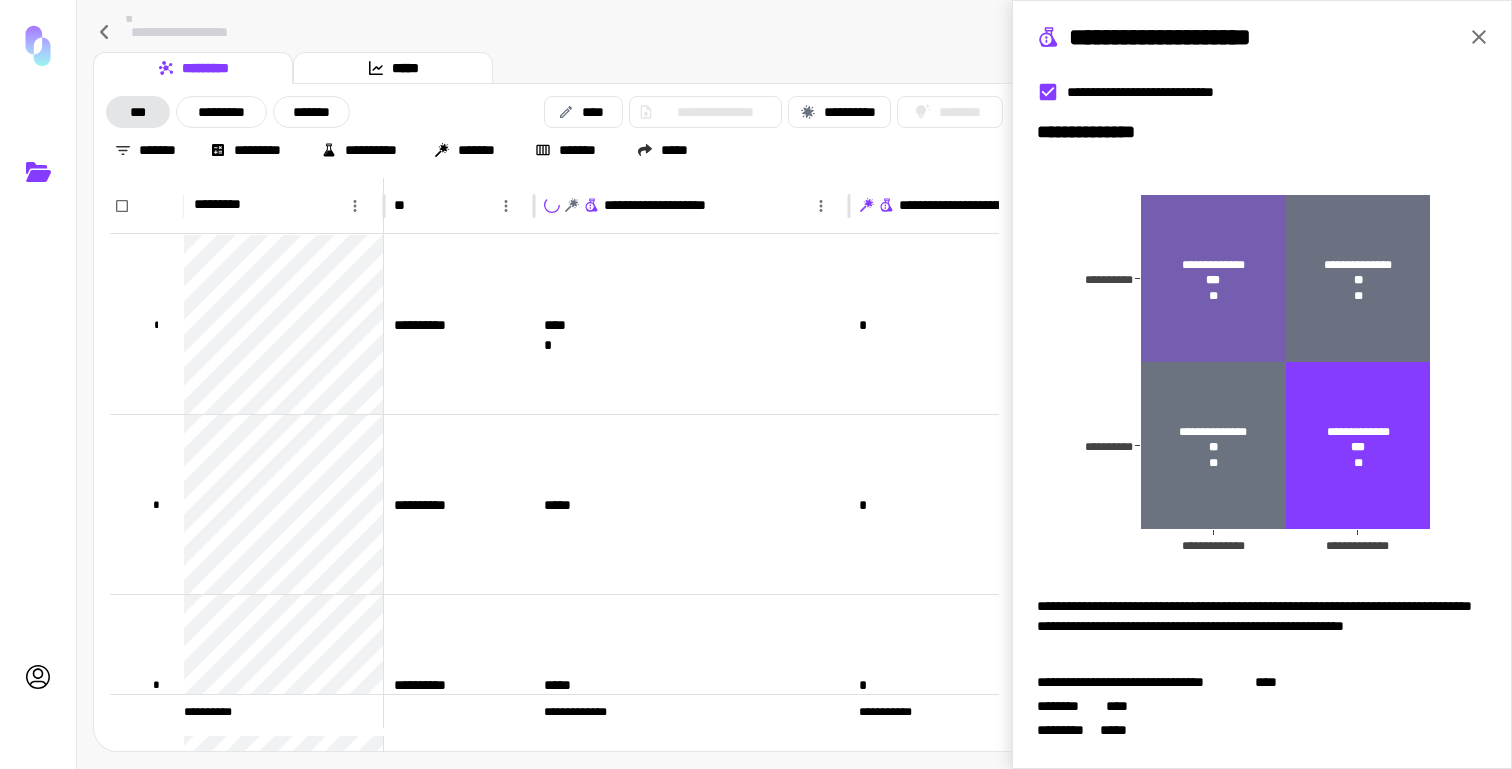 click 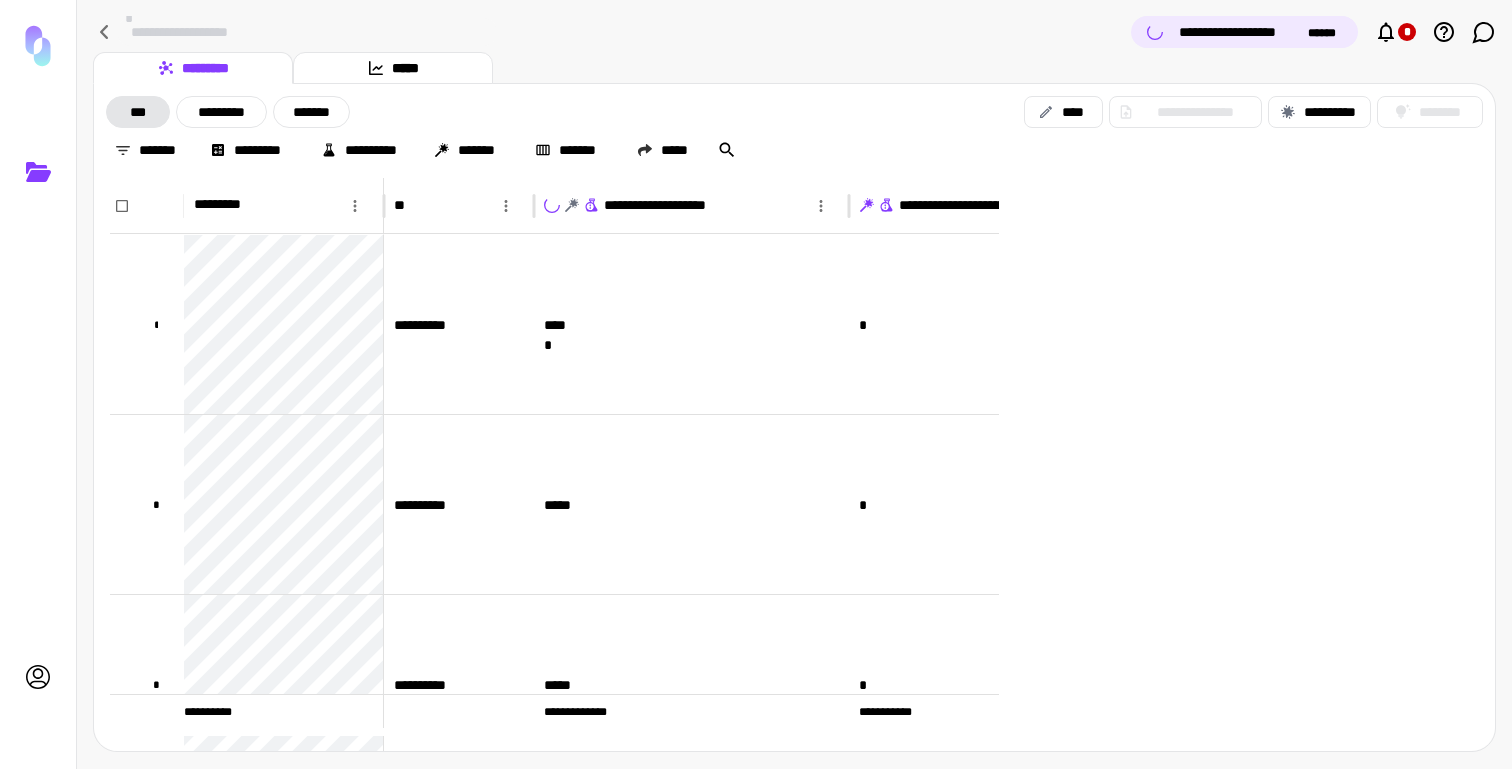 scroll, scrollTop: 0, scrollLeft: 0, axis: both 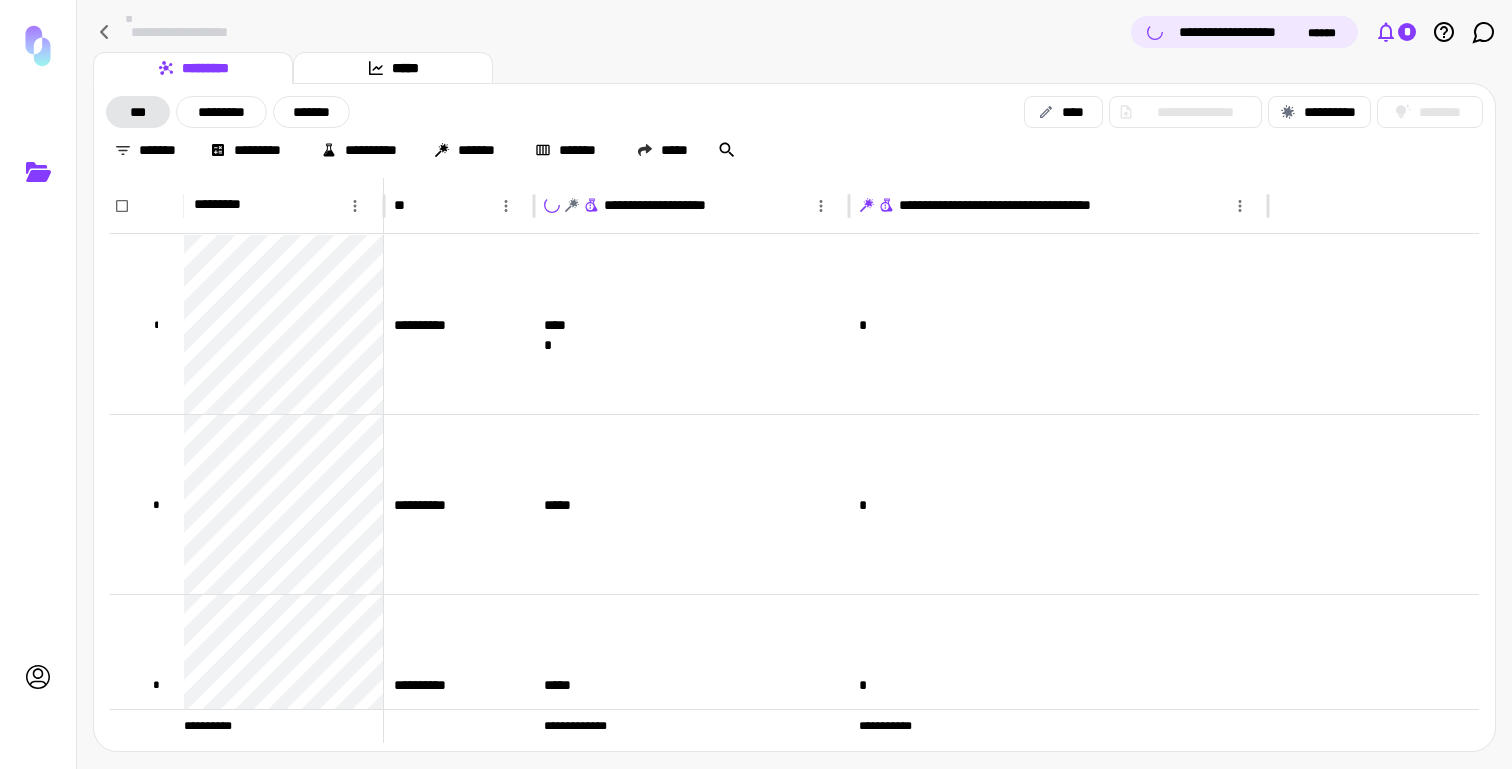 click on "*" at bounding box center [1407, 32] 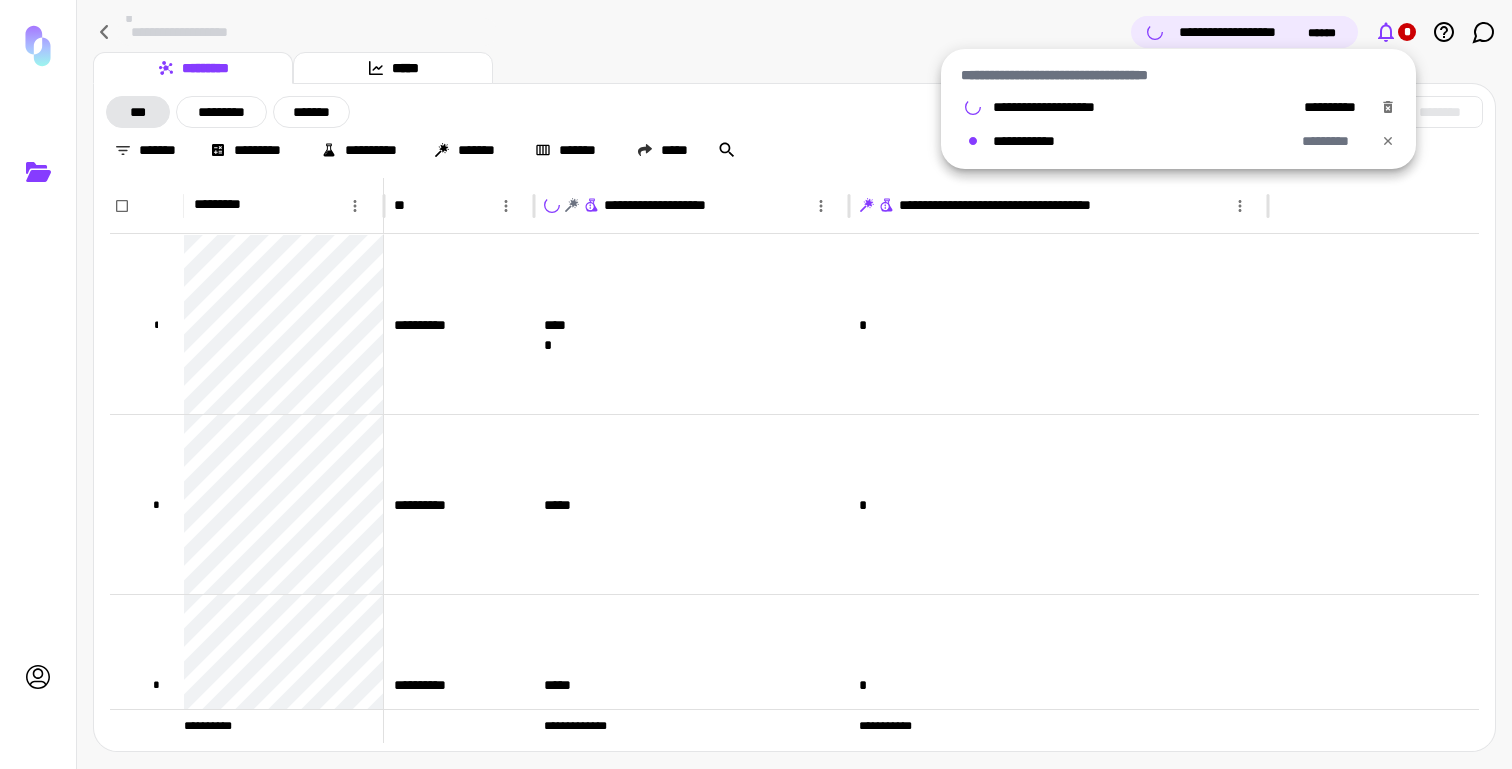 click at bounding box center [756, 384] 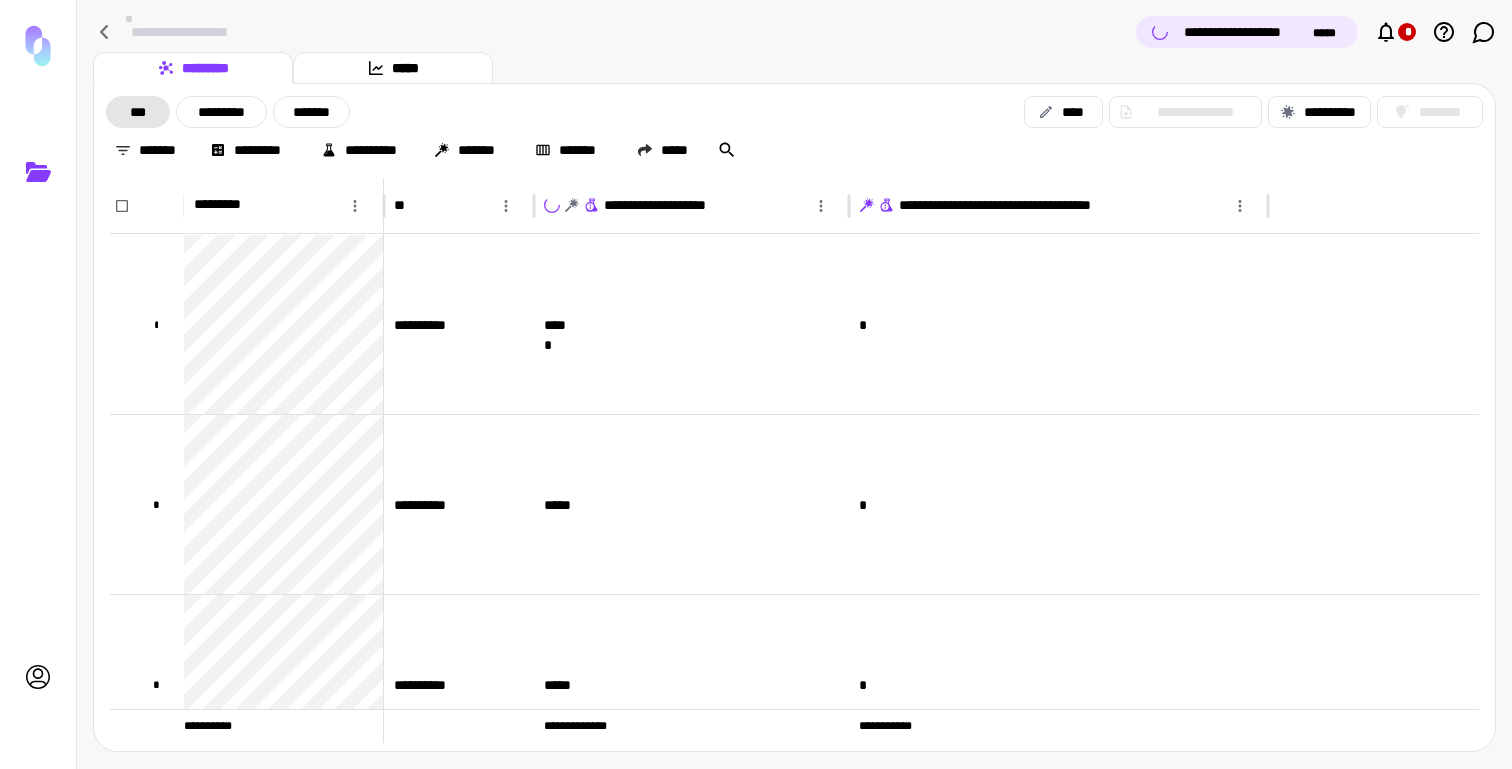 click on "**********" at bounding box center (794, 32) 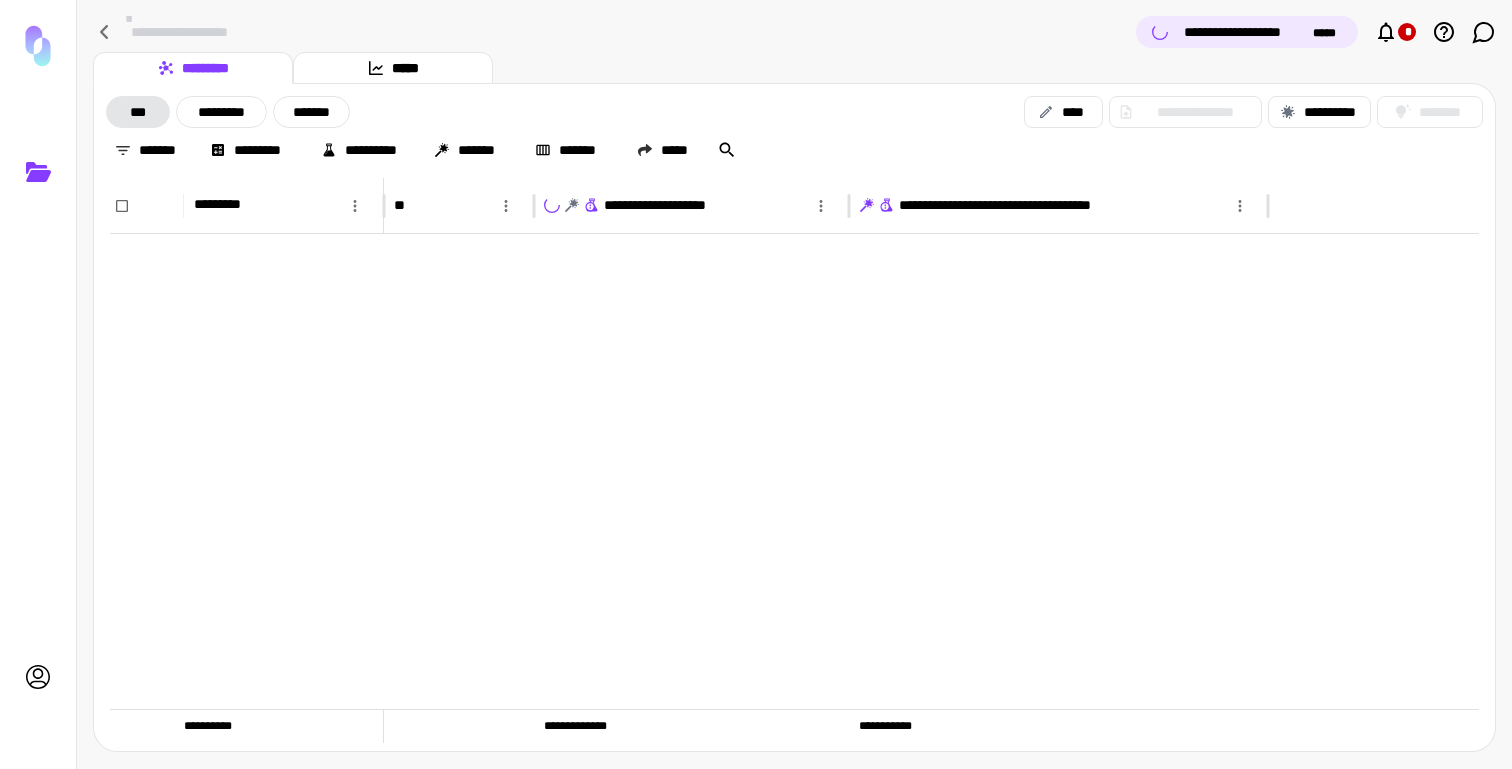 scroll, scrollTop: 975, scrollLeft: 0, axis: vertical 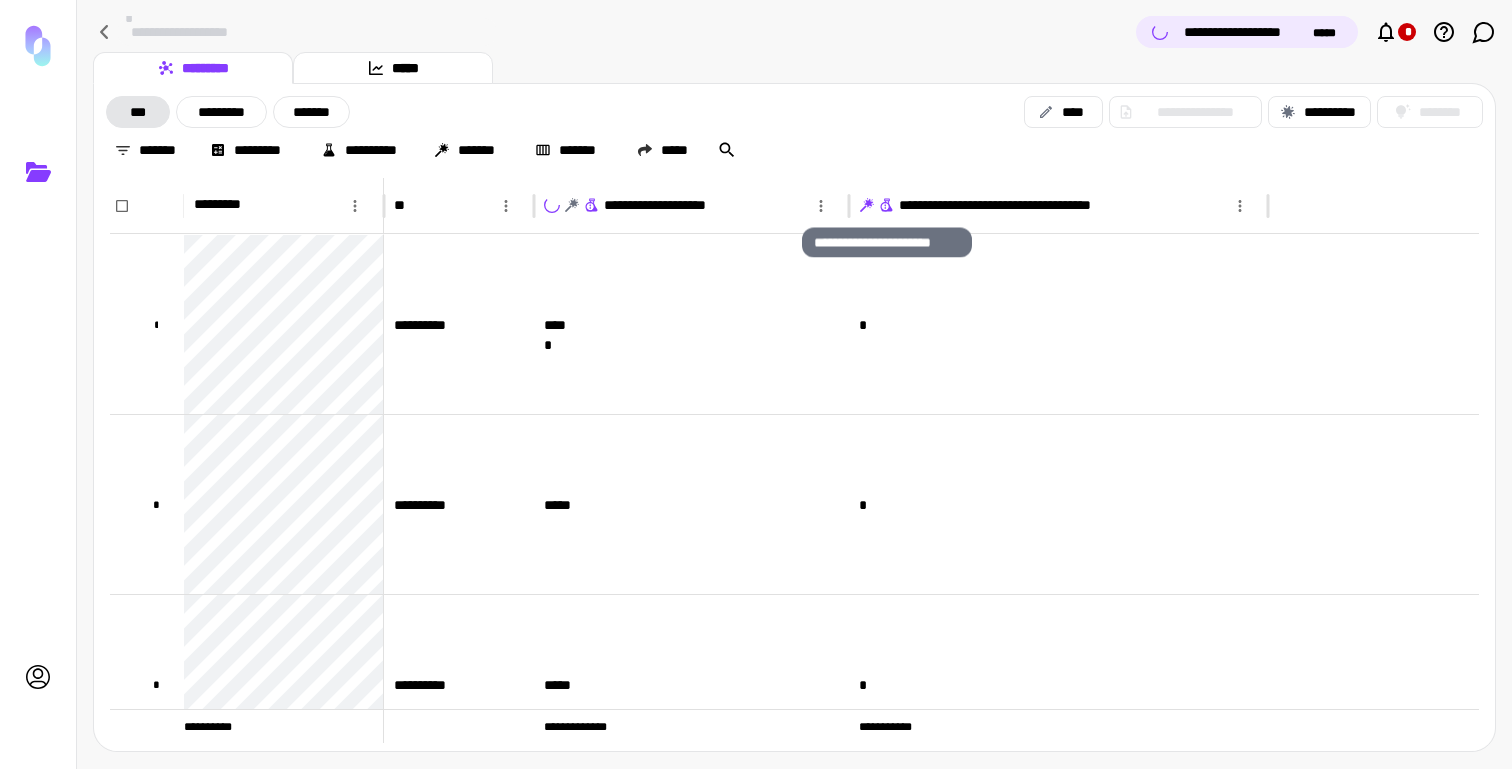 click 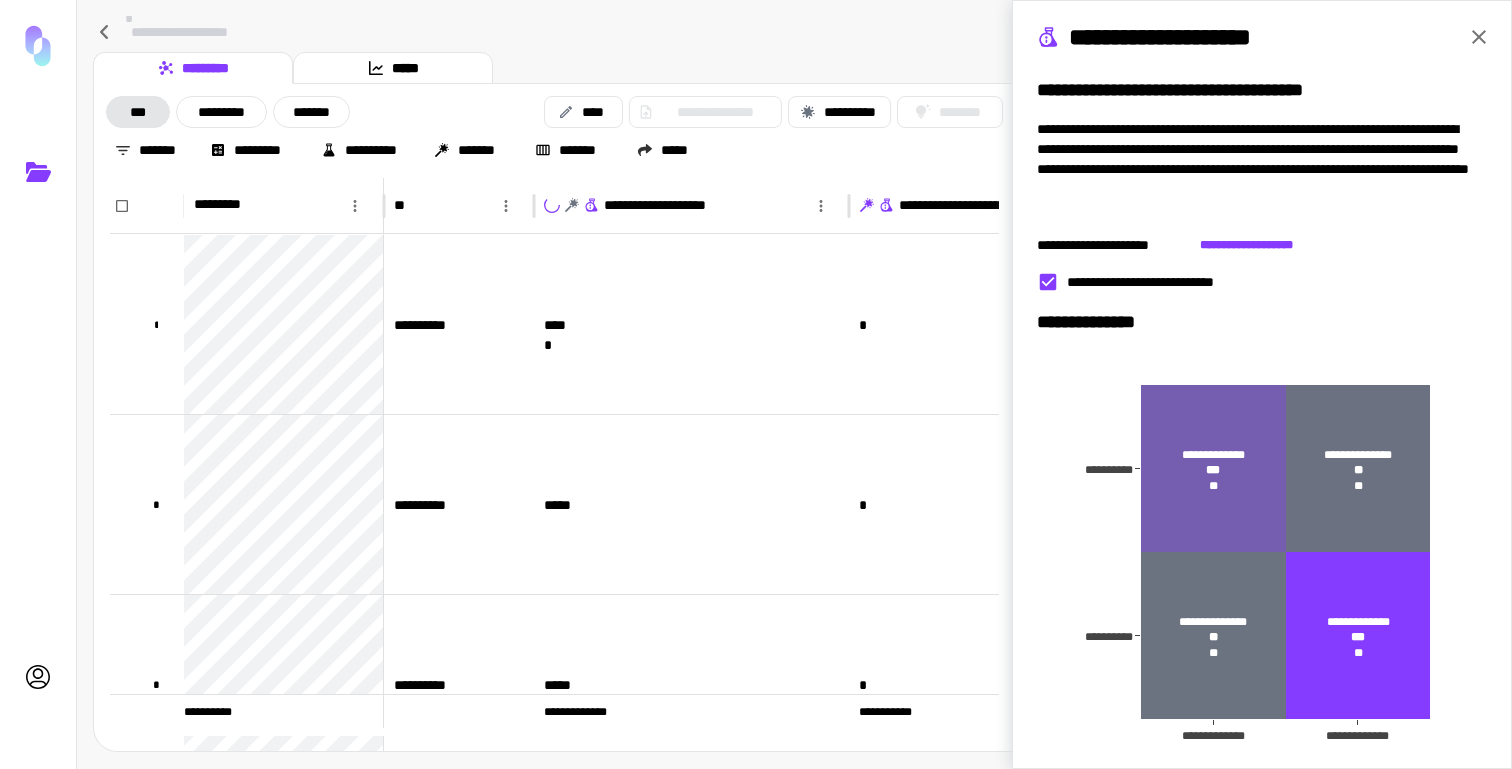 click 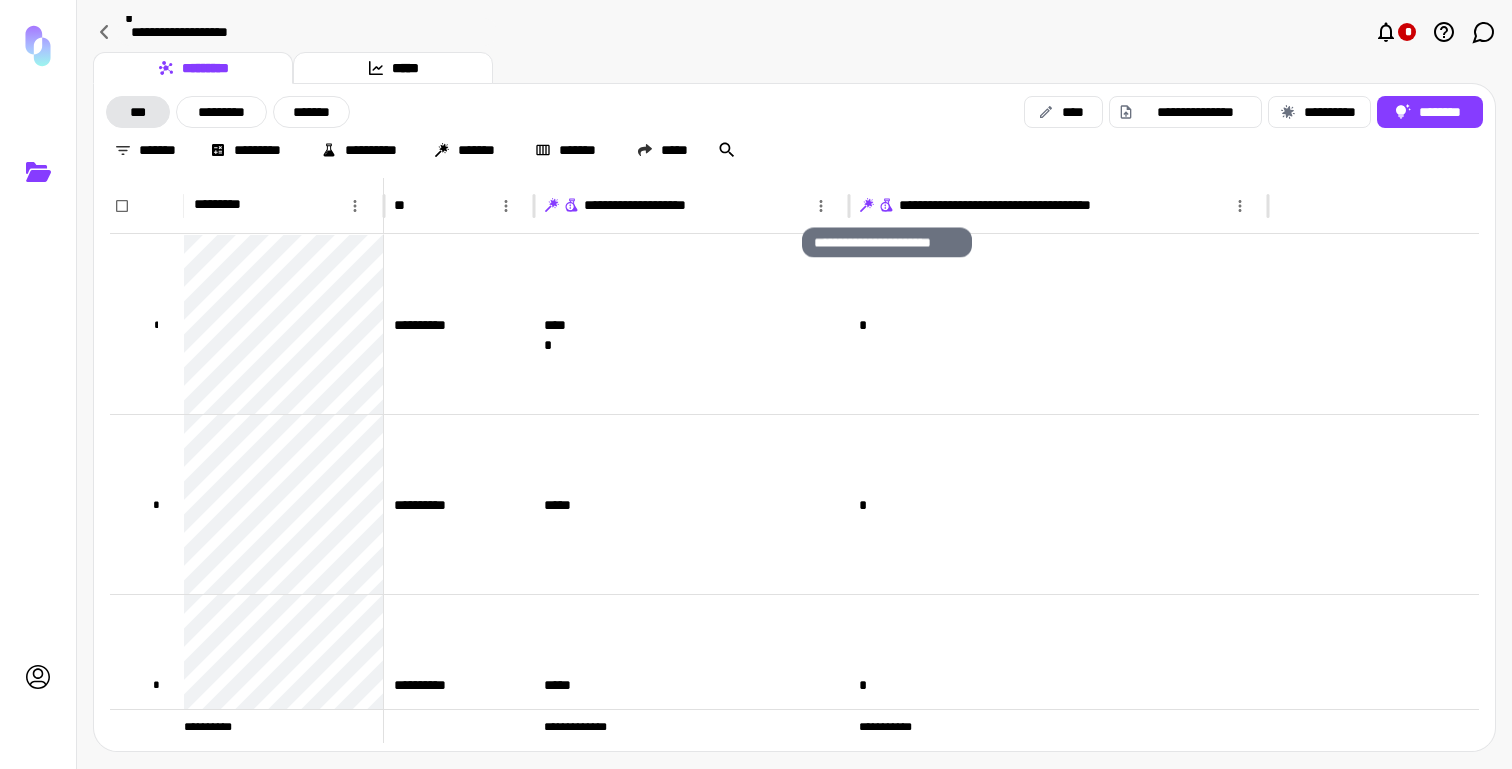 click 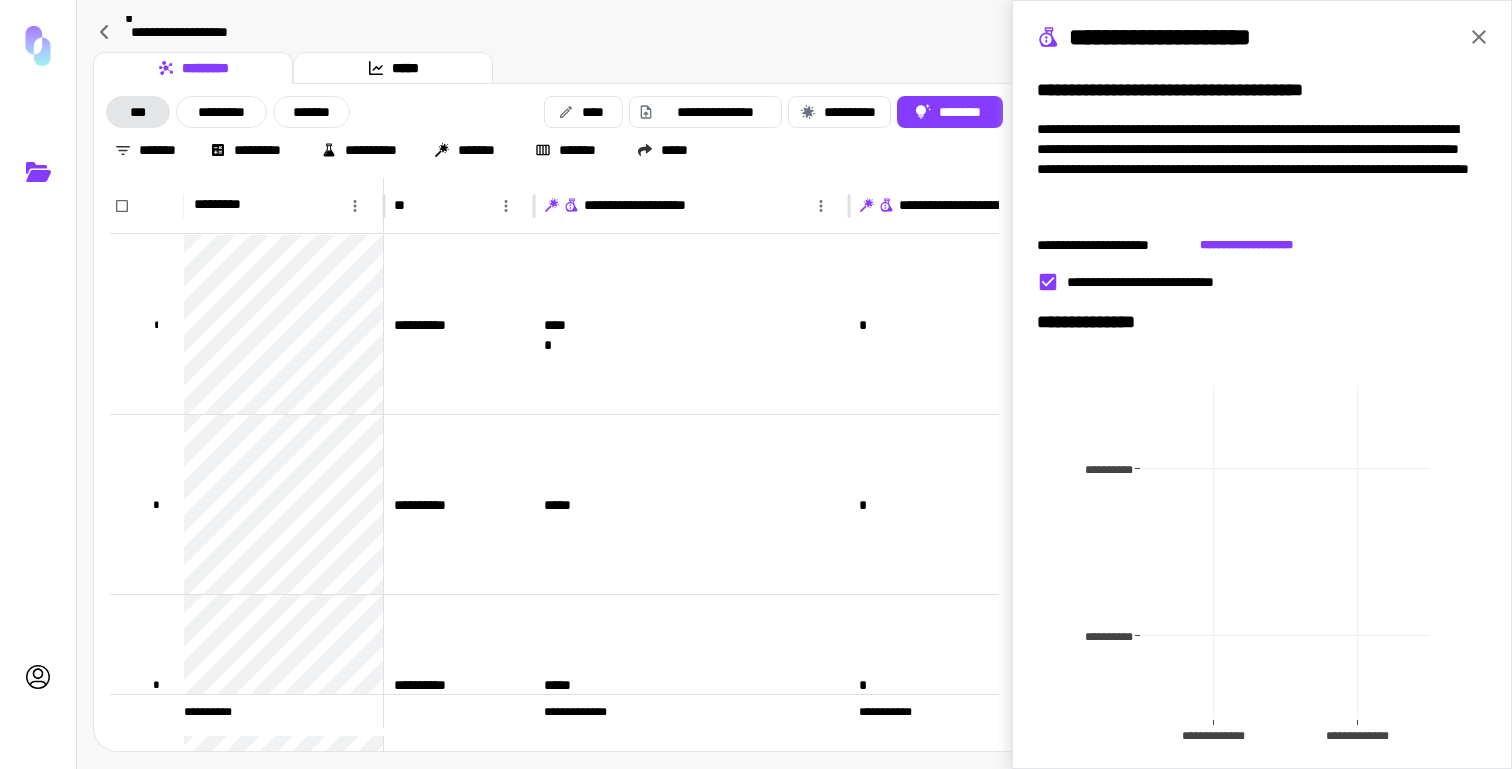 scroll, scrollTop: 190, scrollLeft: 0, axis: vertical 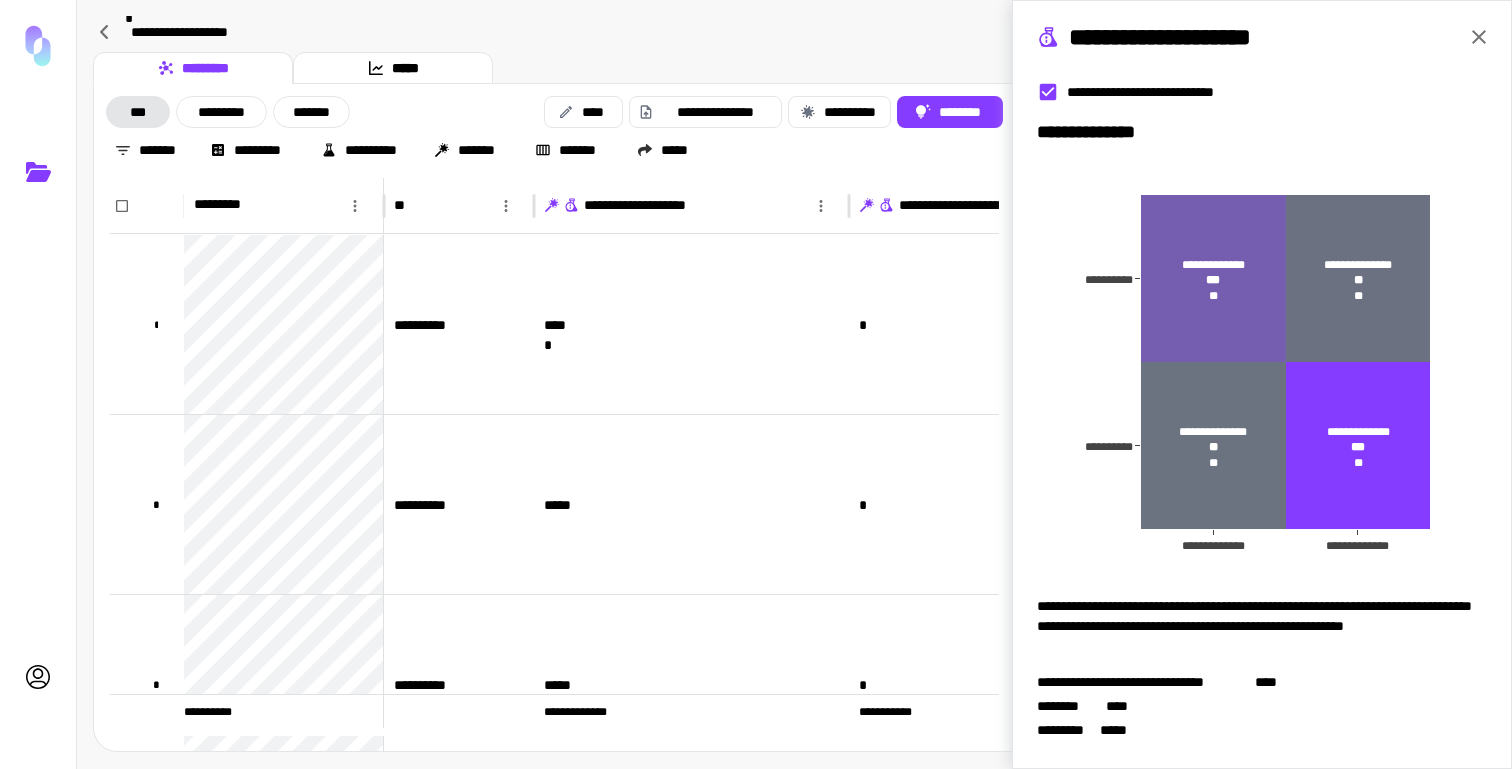 click 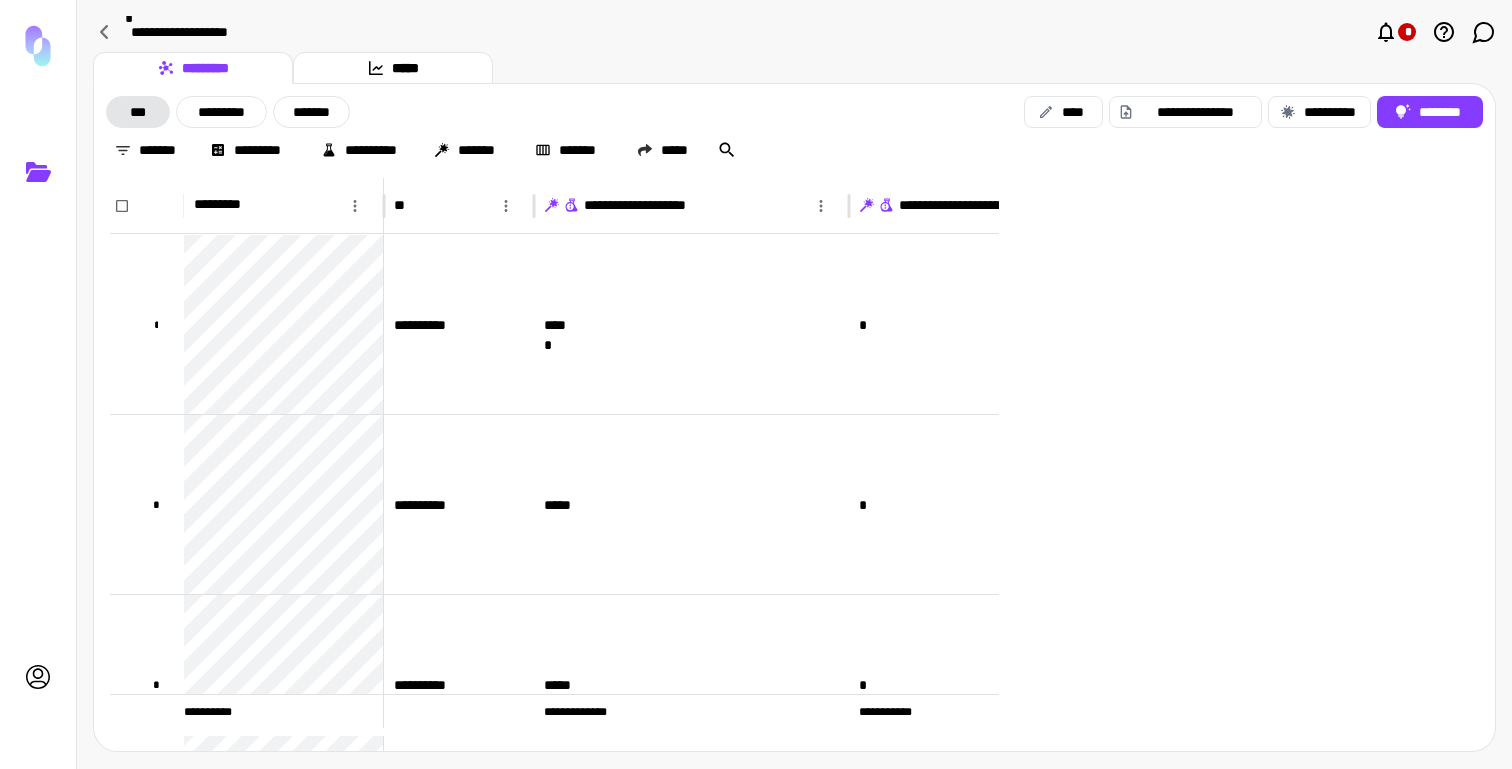 scroll, scrollTop: 0, scrollLeft: 0, axis: both 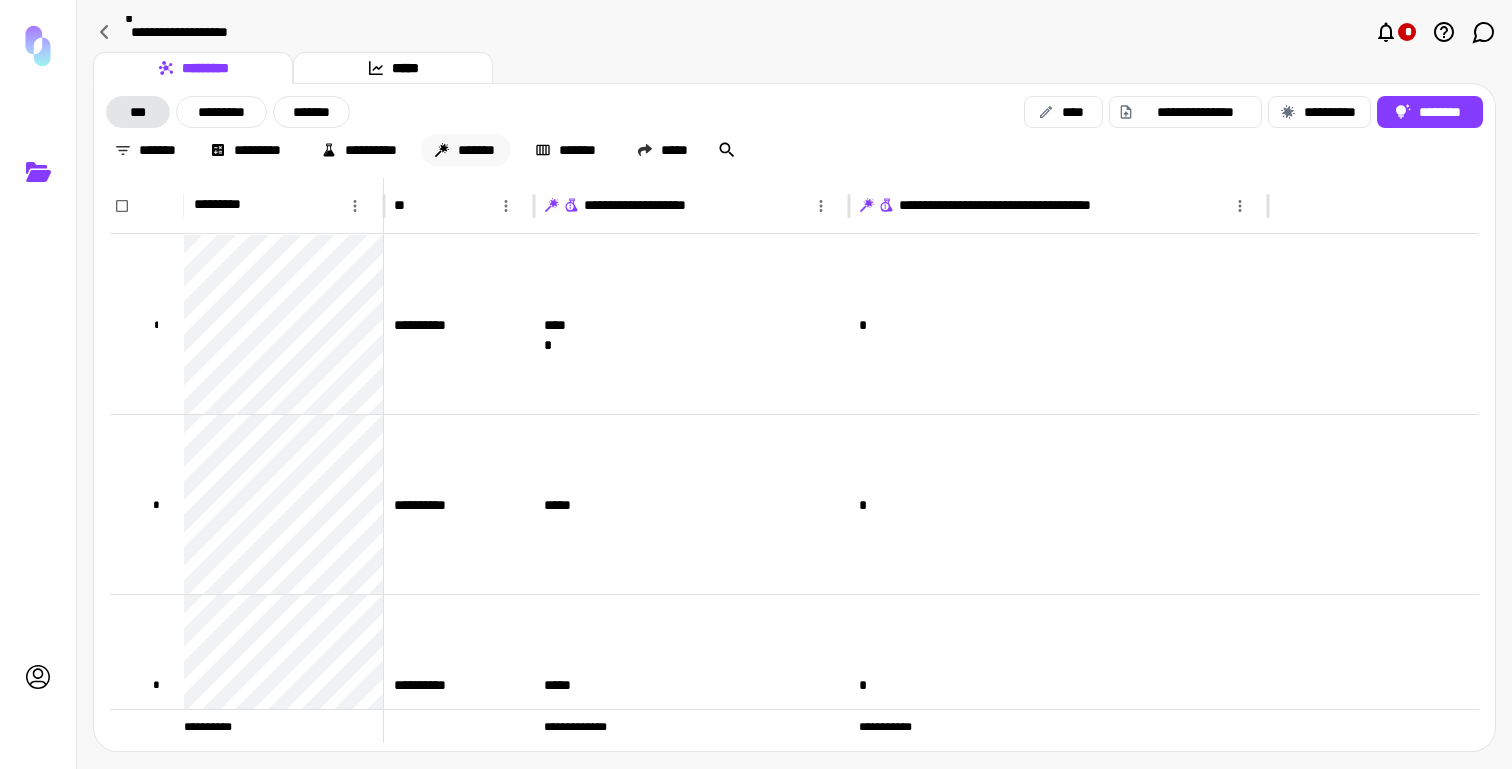 click on "*******" at bounding box center (466, 150) 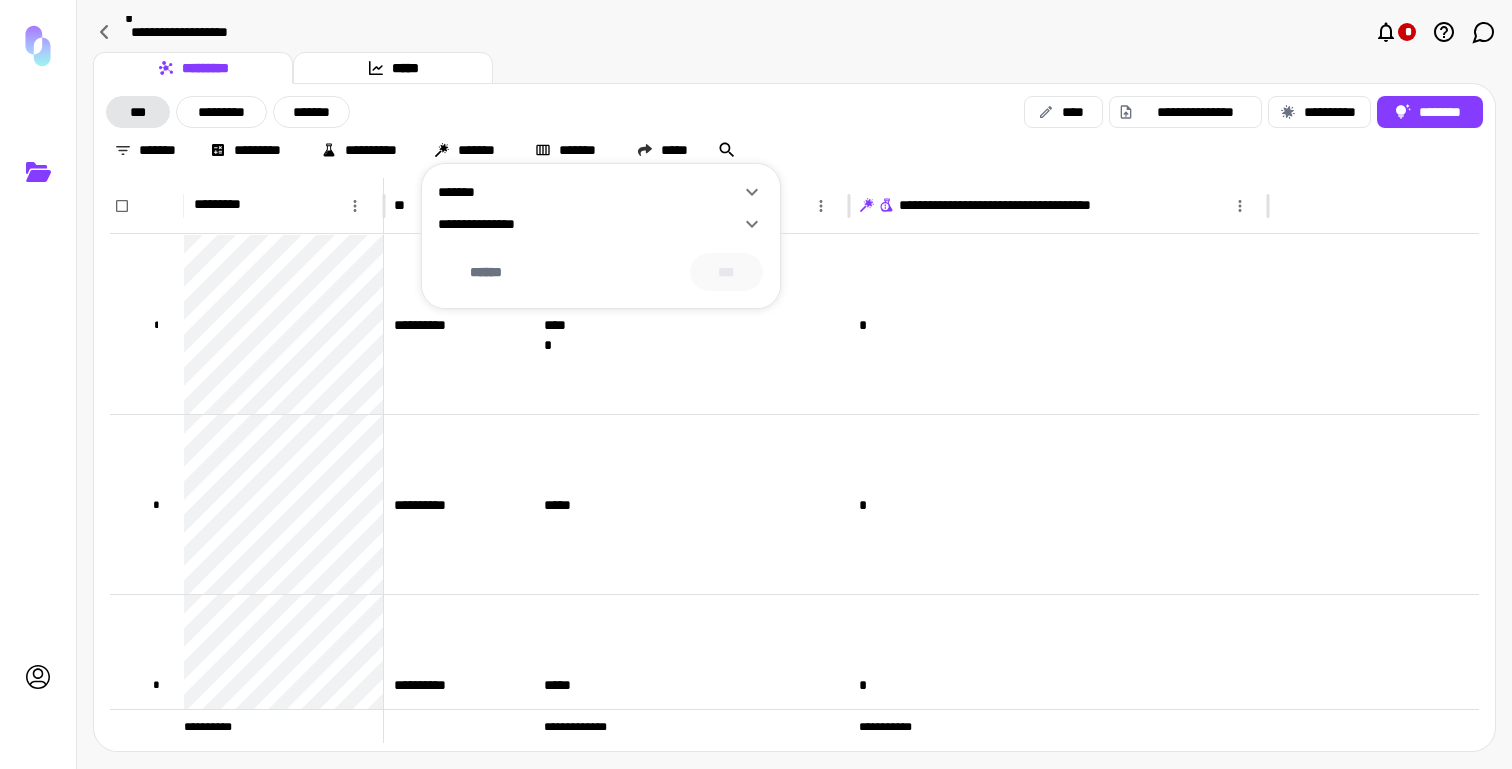 click 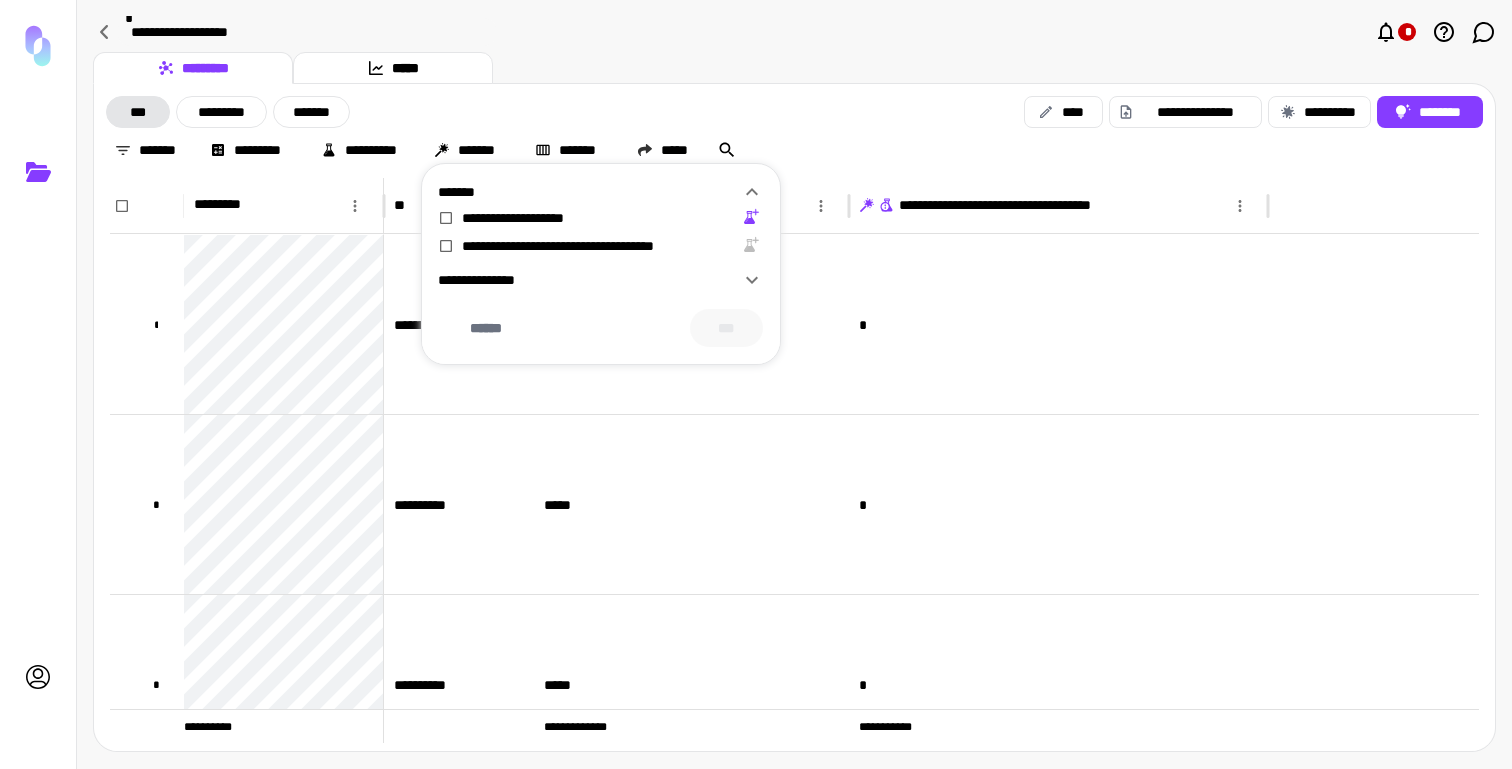 click 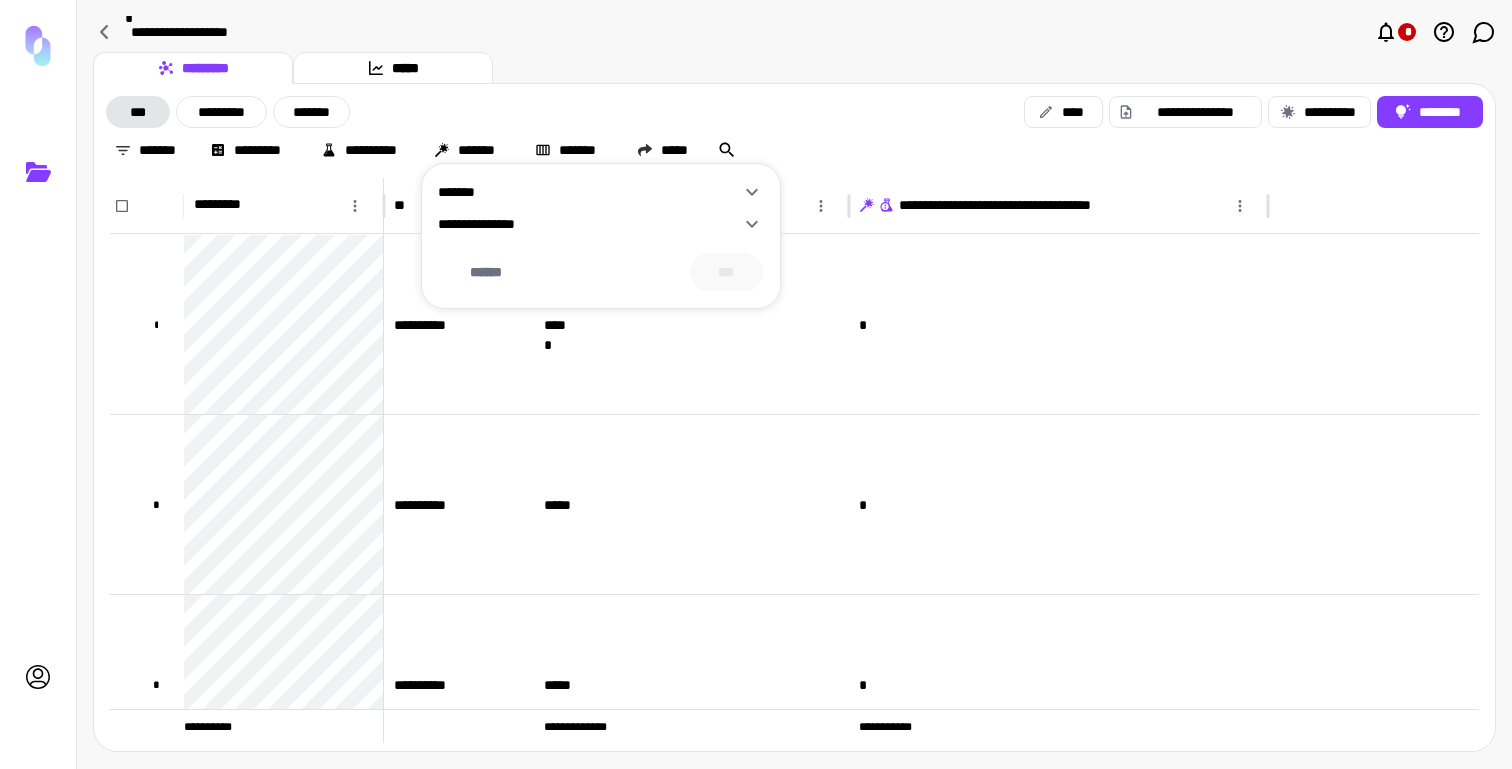 click 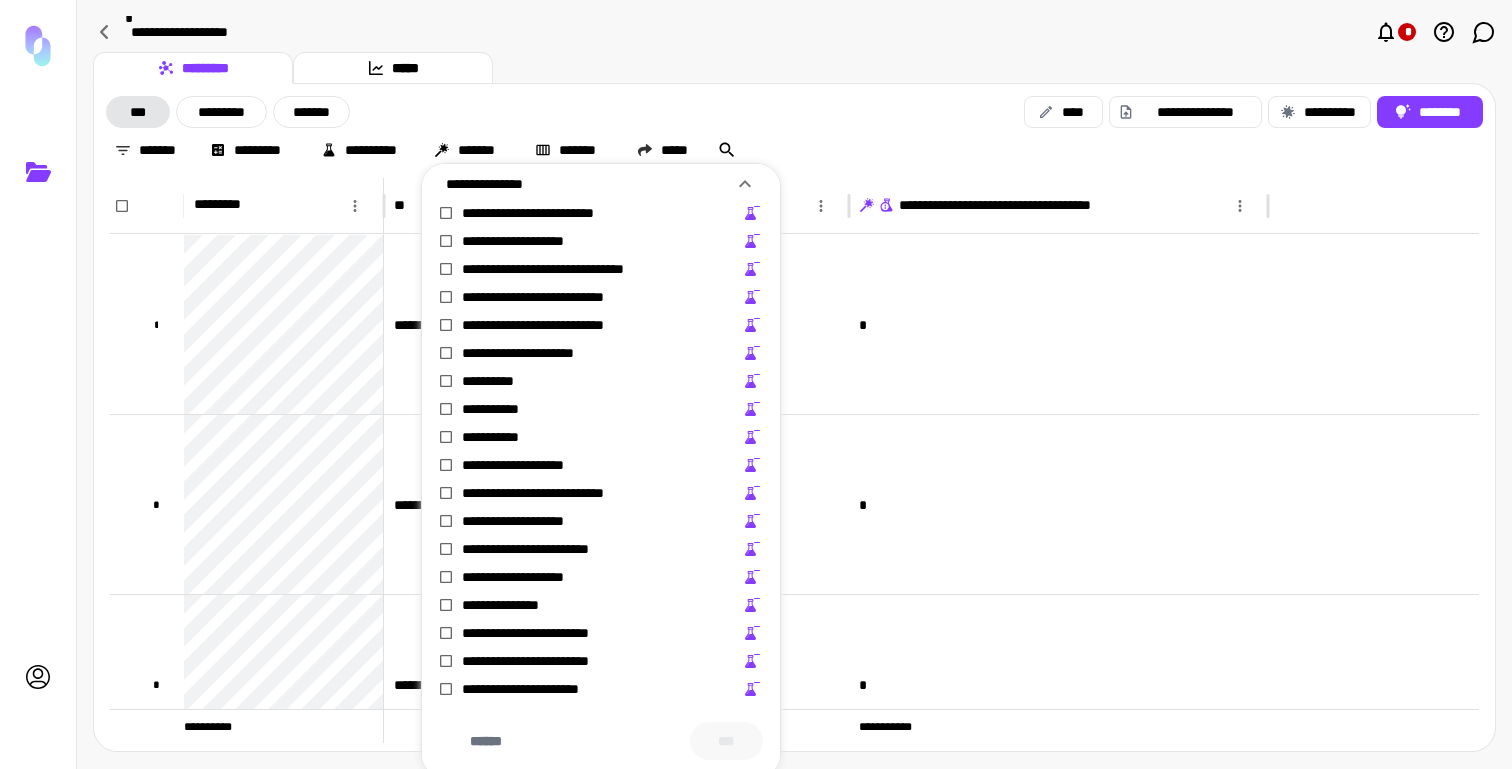 scroll, scrollTop: 643, scrollLeft: 0, axis: vertical 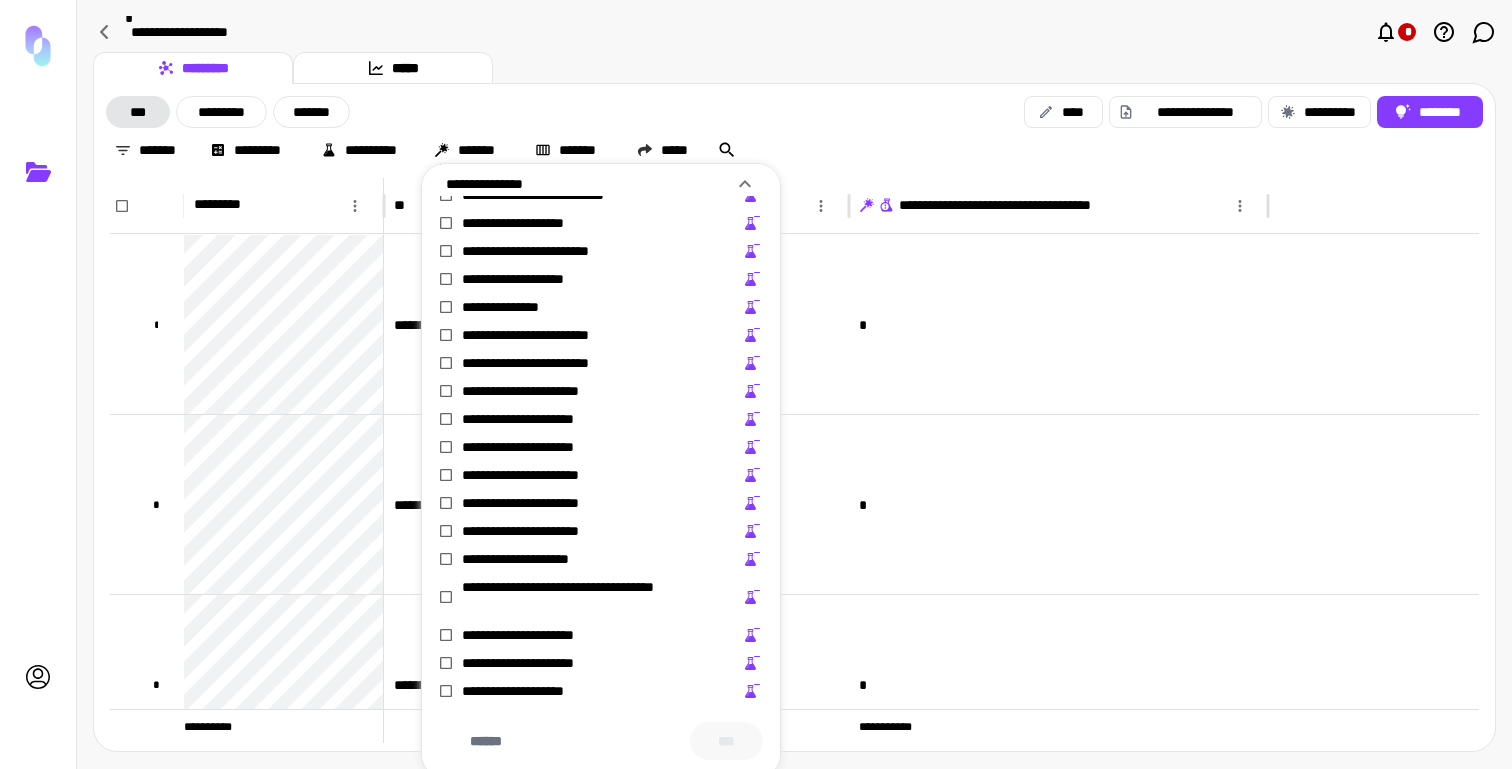 click at bounding box center [756, 384] 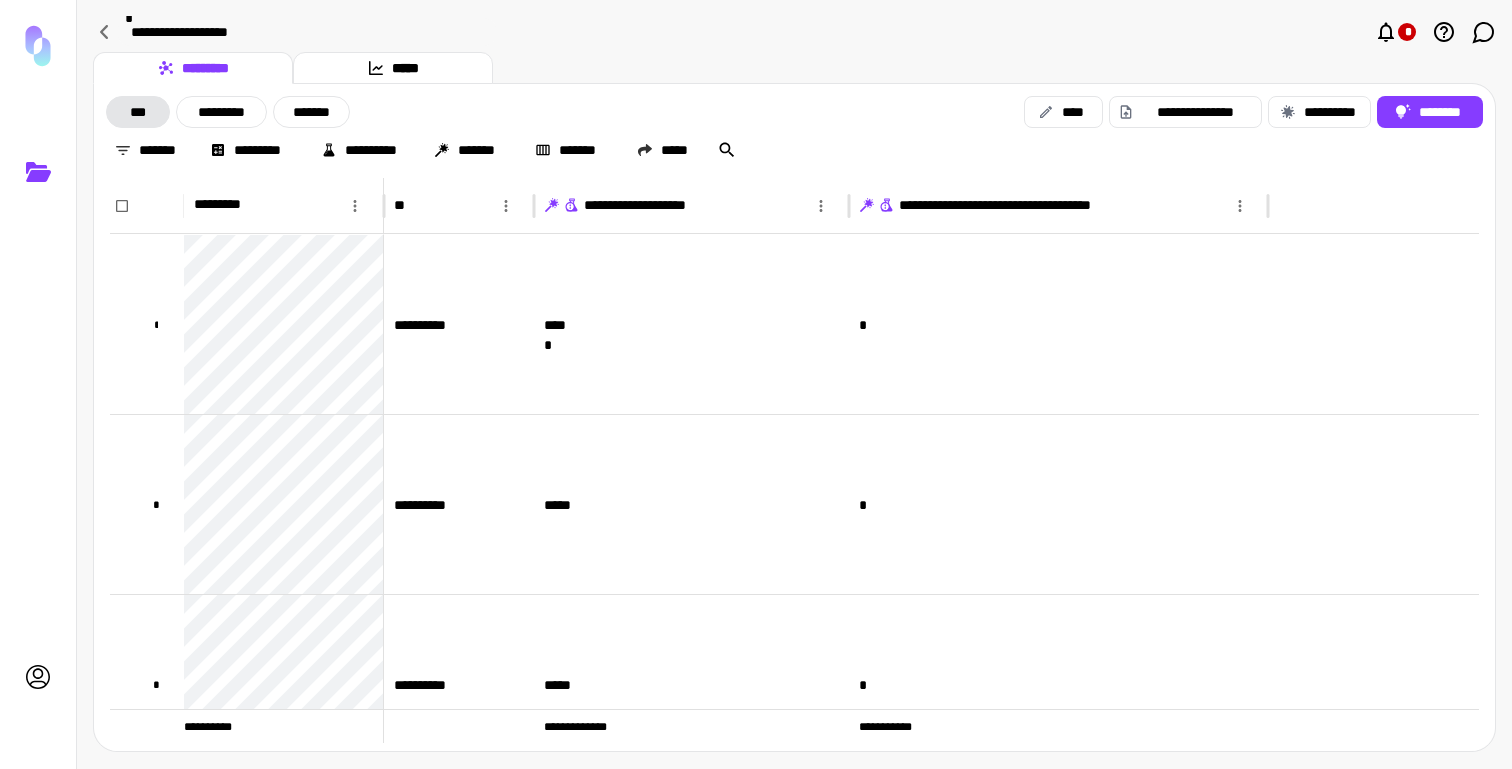 click 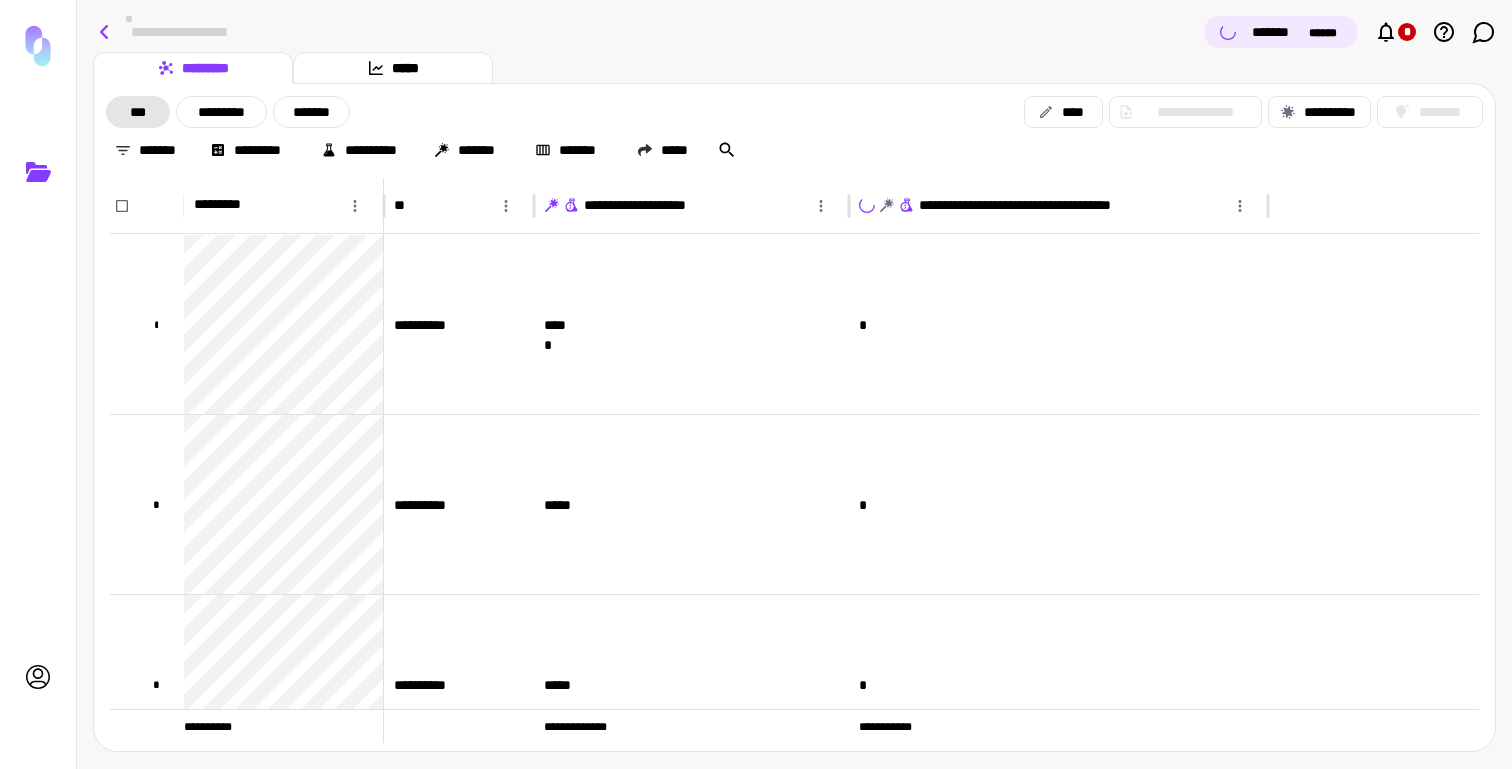 click 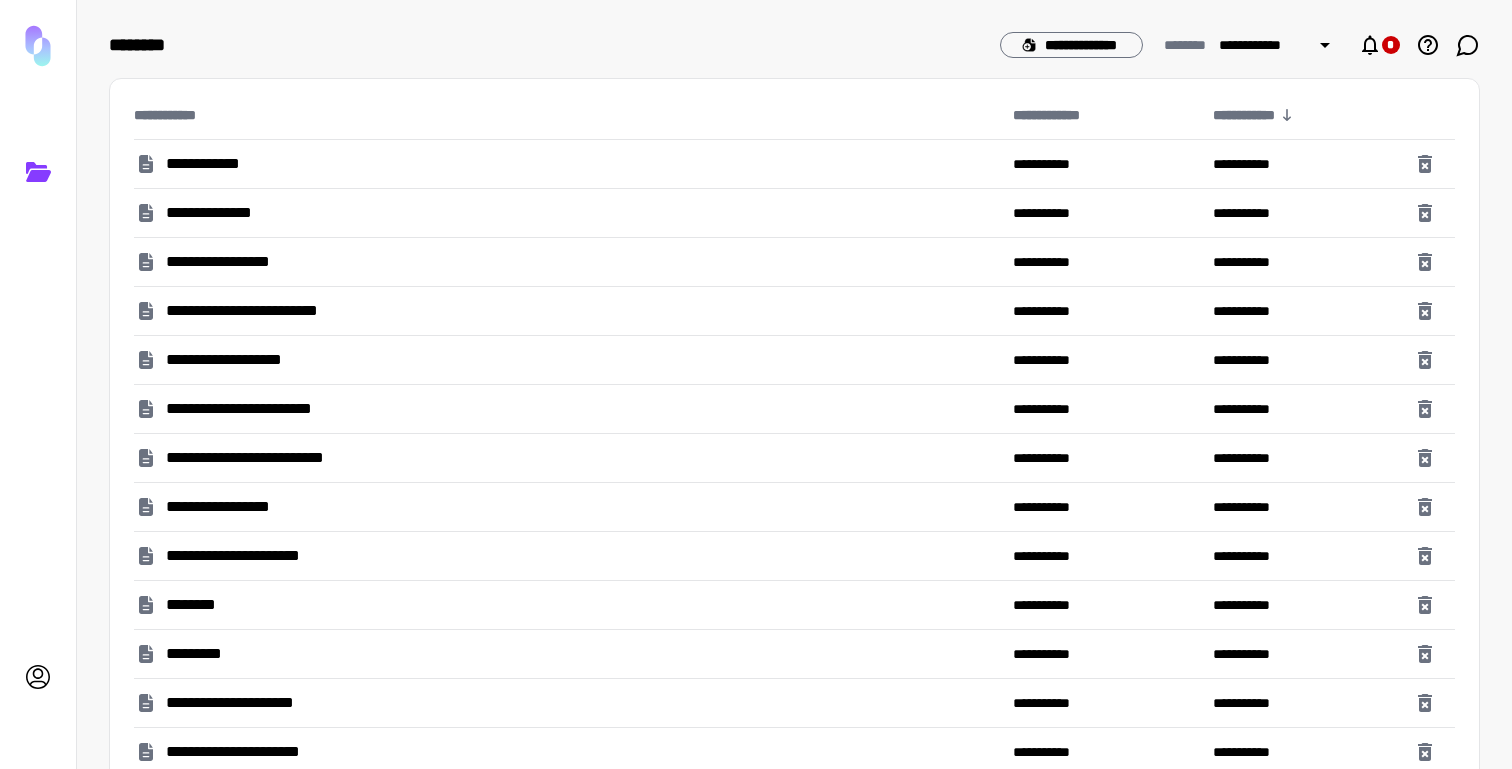 click on "**********" at bounding box center [251, 360] 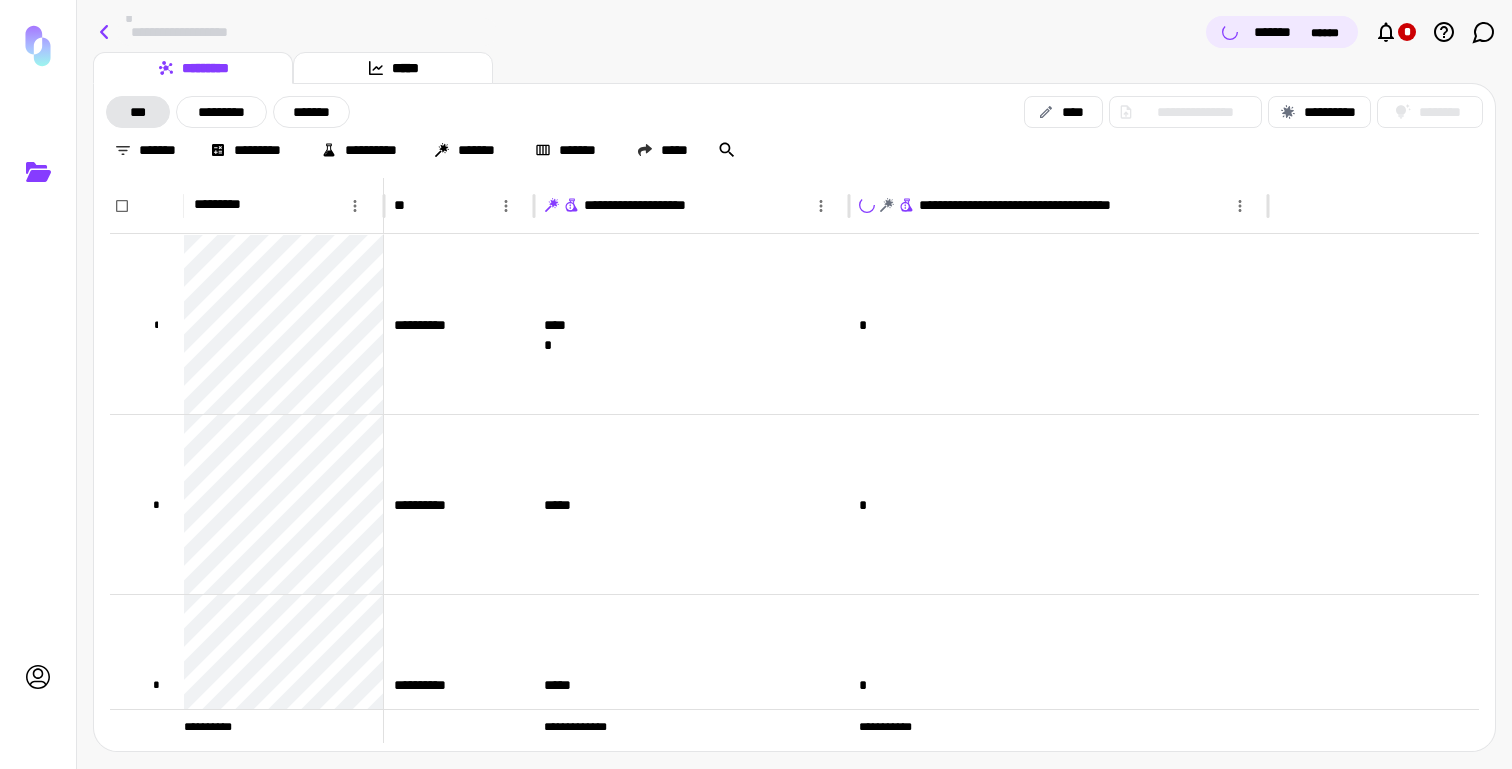 click 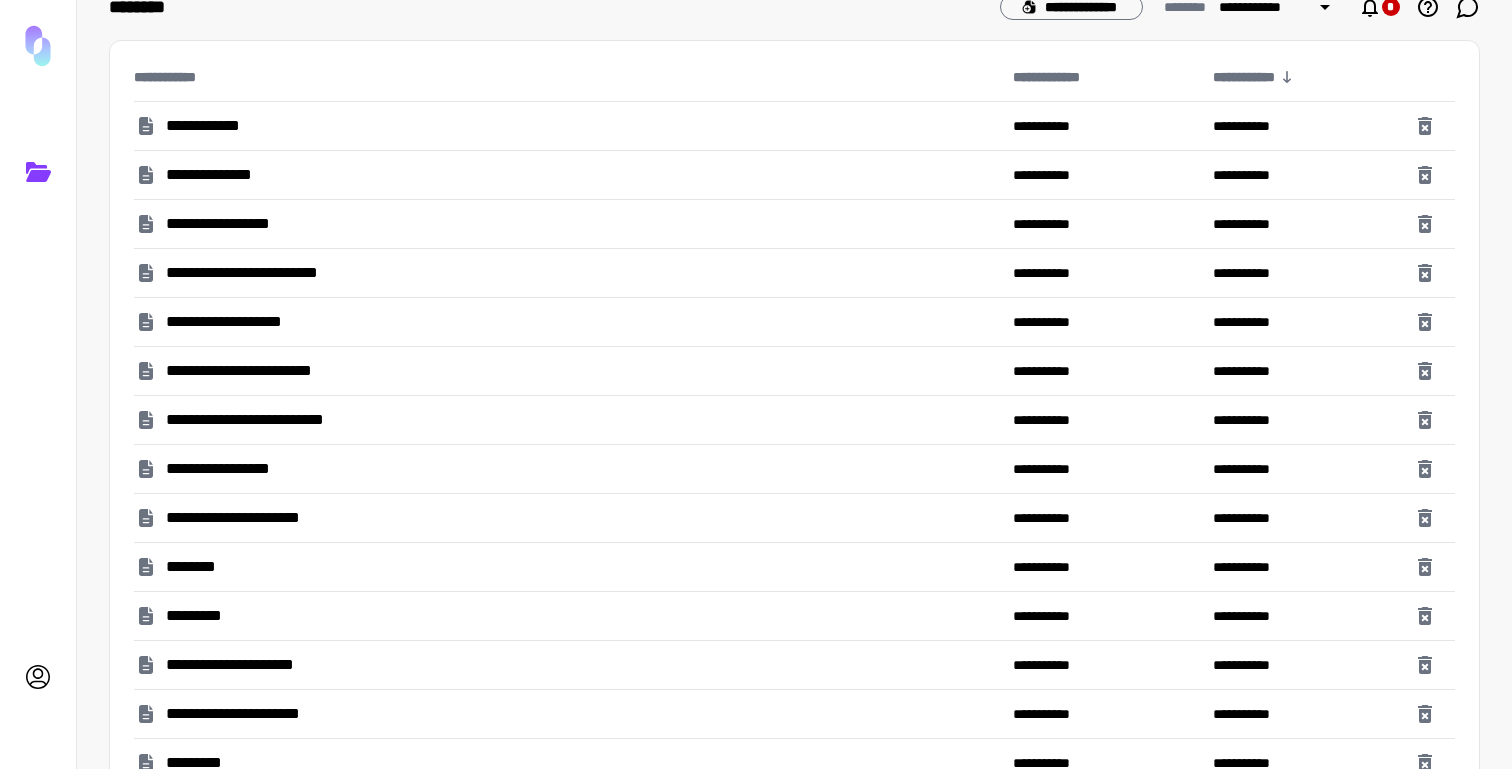 scroll, scrollTop: 96, scrollLeft: 0, axis: vertical 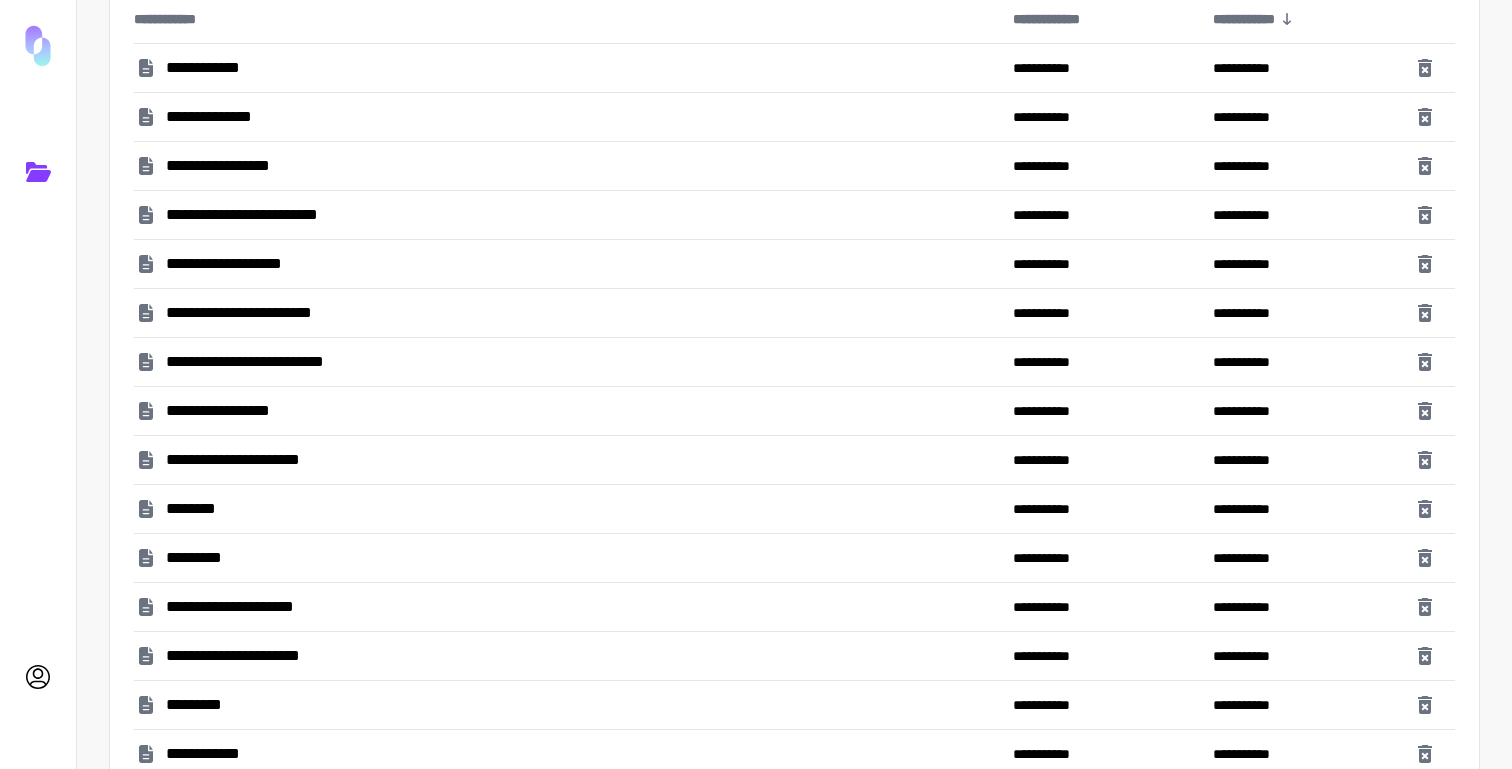 click on "**********" at bounding box center (274, 215) 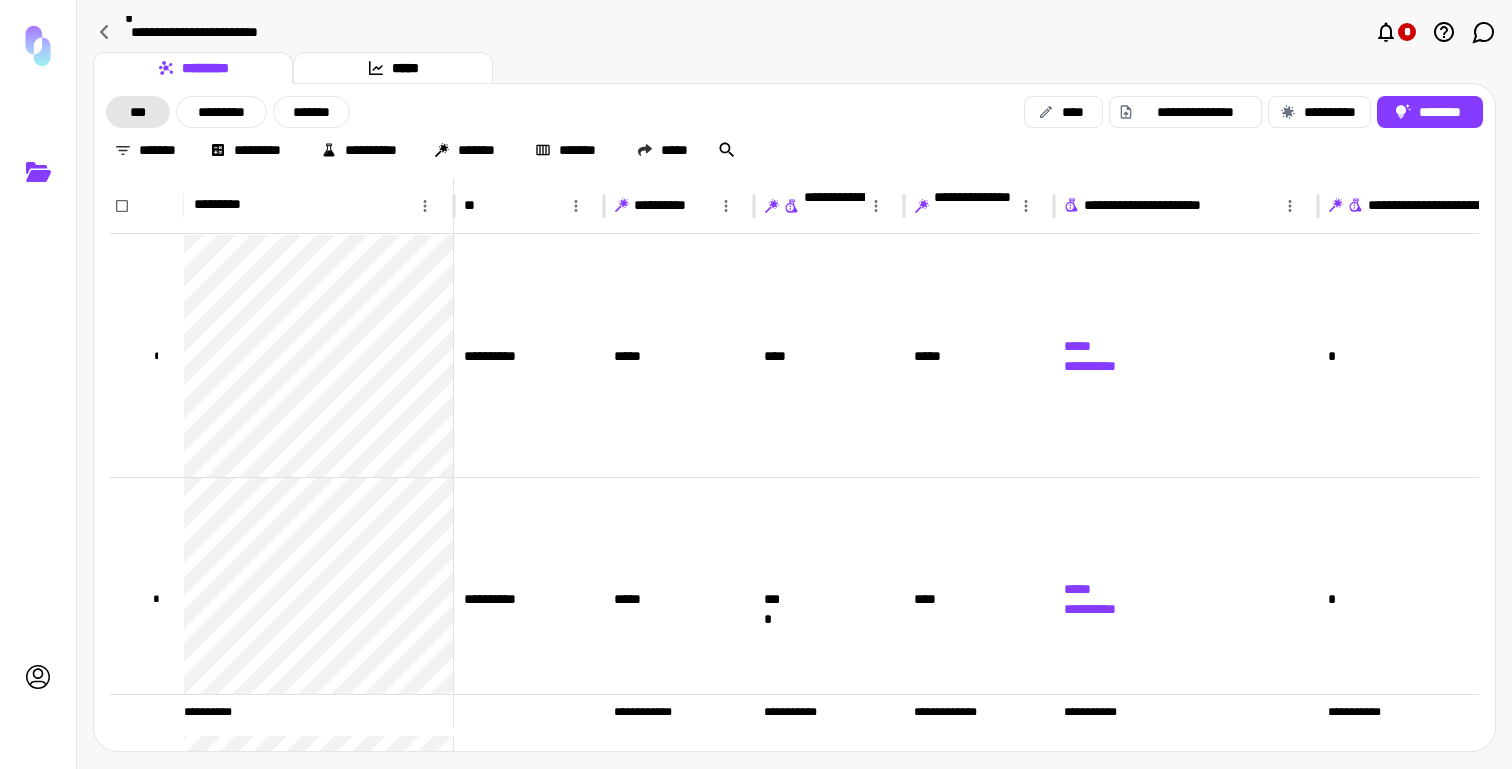 click on "**********" at bounding box center [307, 32] 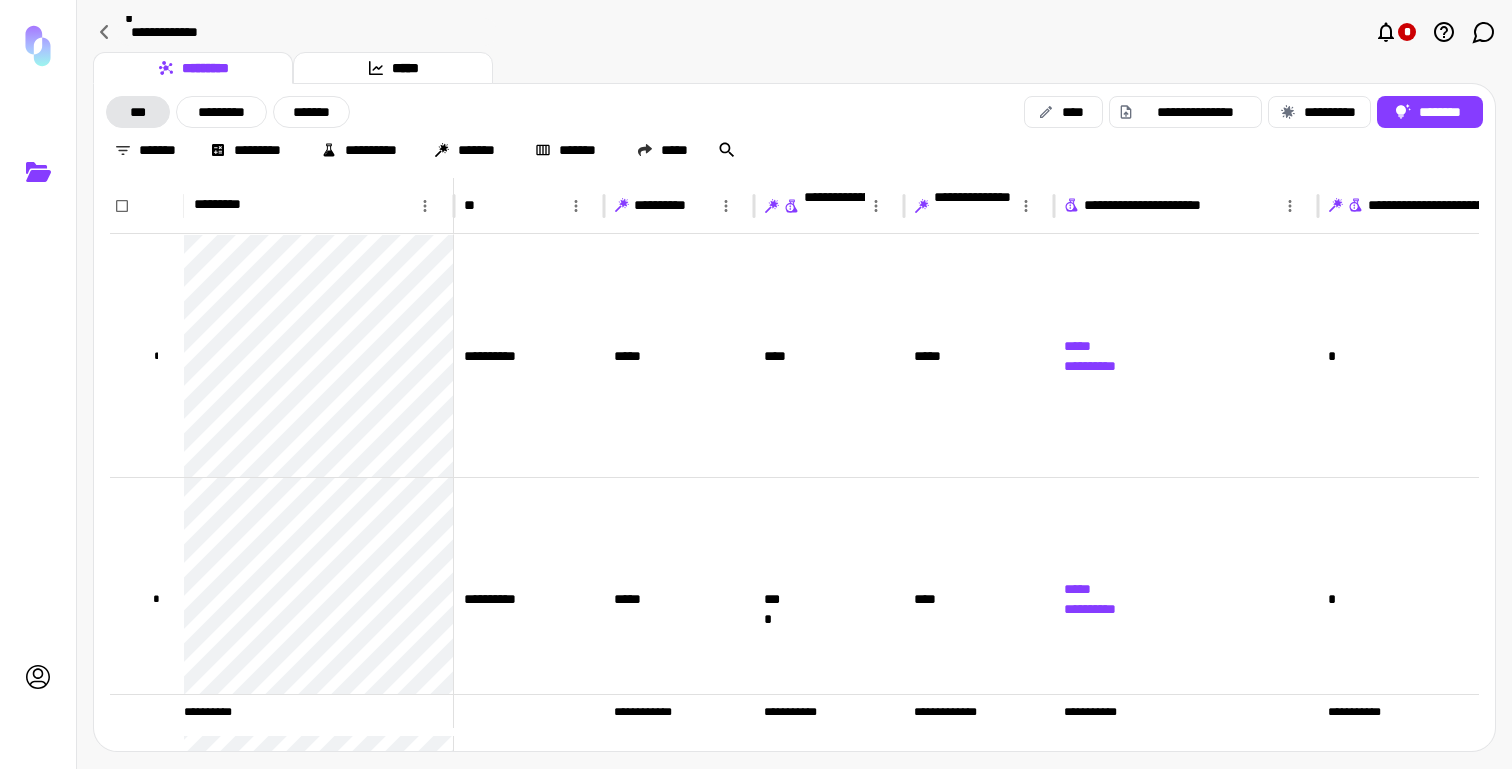 type on "**********" 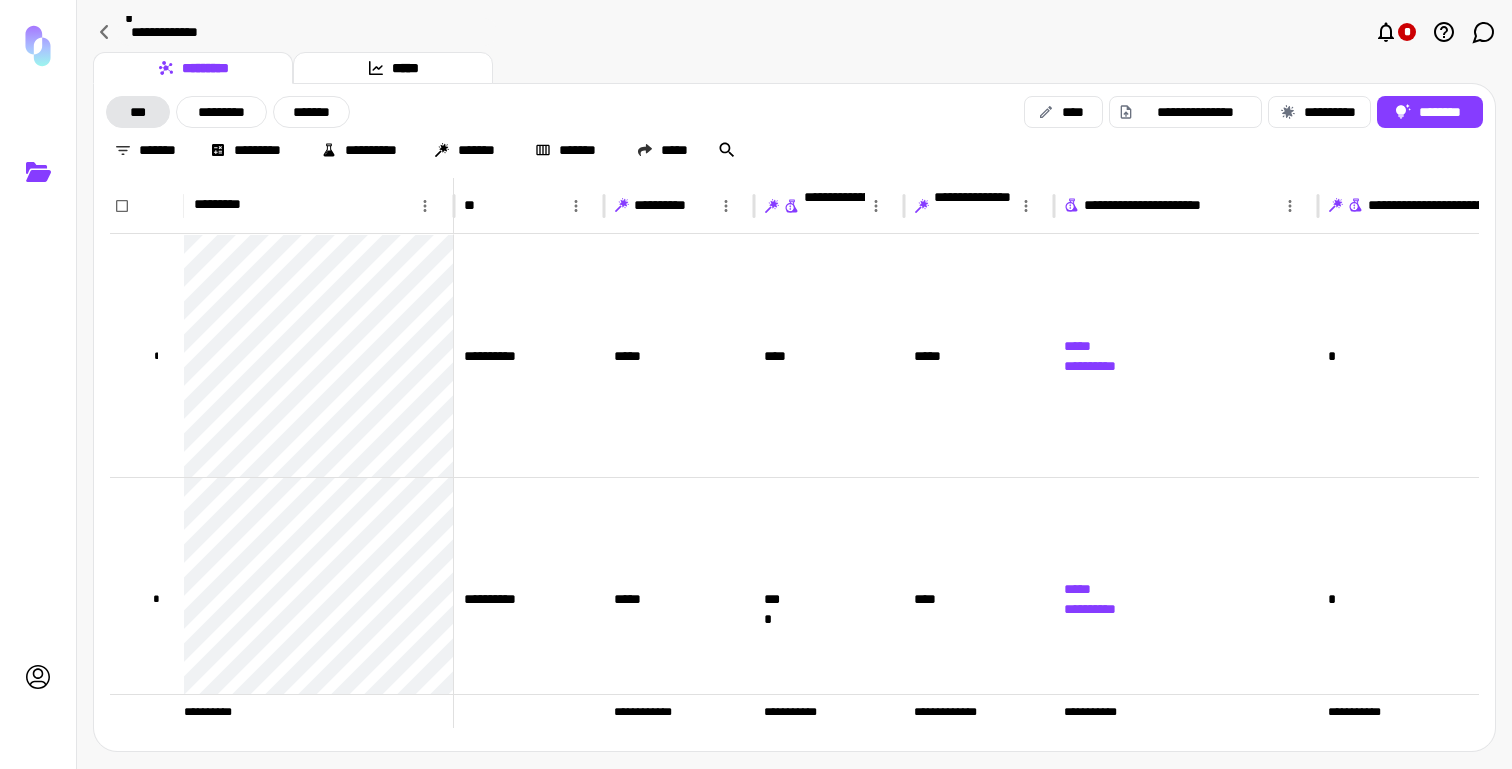 scroll, scrollTop: 0, scrollLeft: 149, axis: horizontal 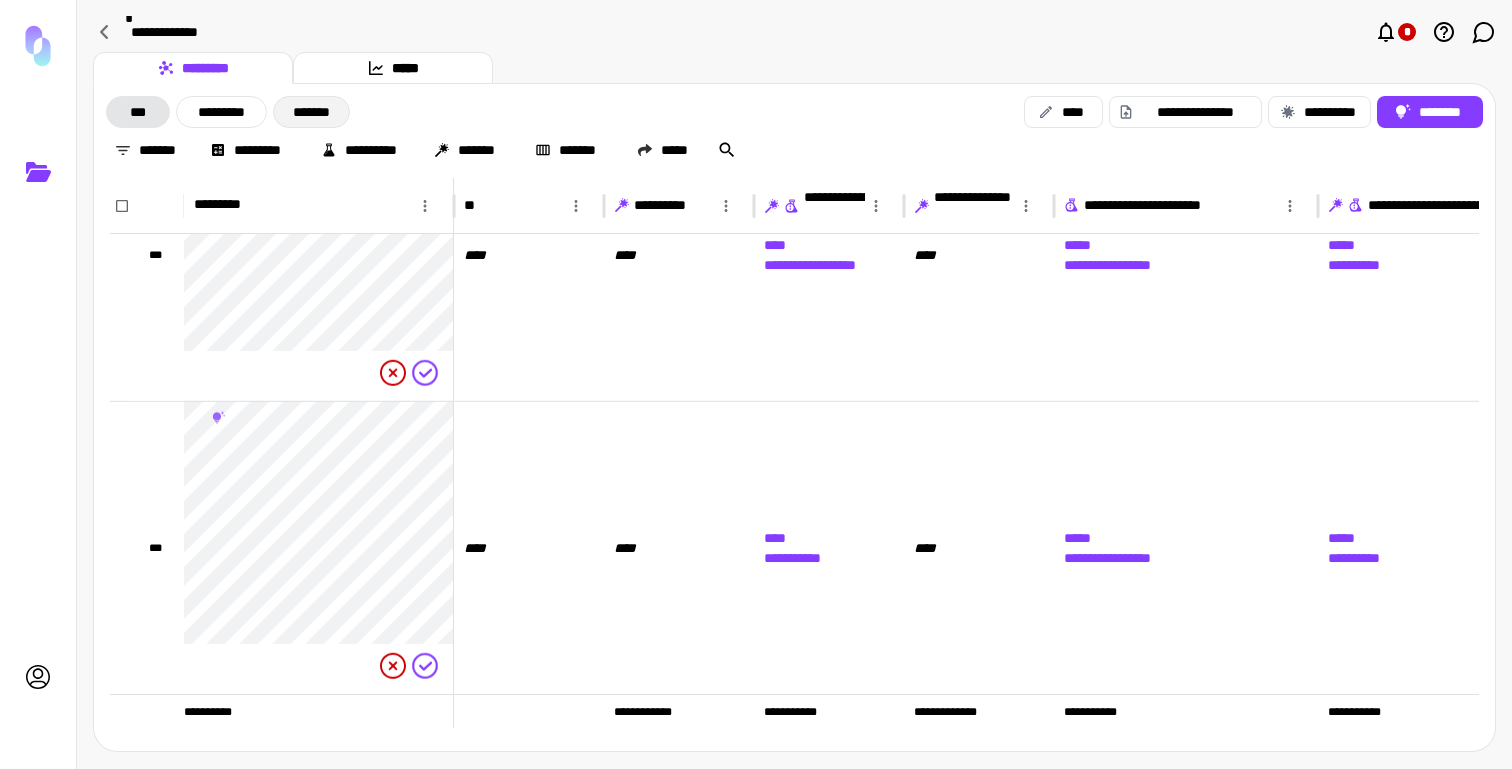 click on "*******" at bounding box center [311, 112] 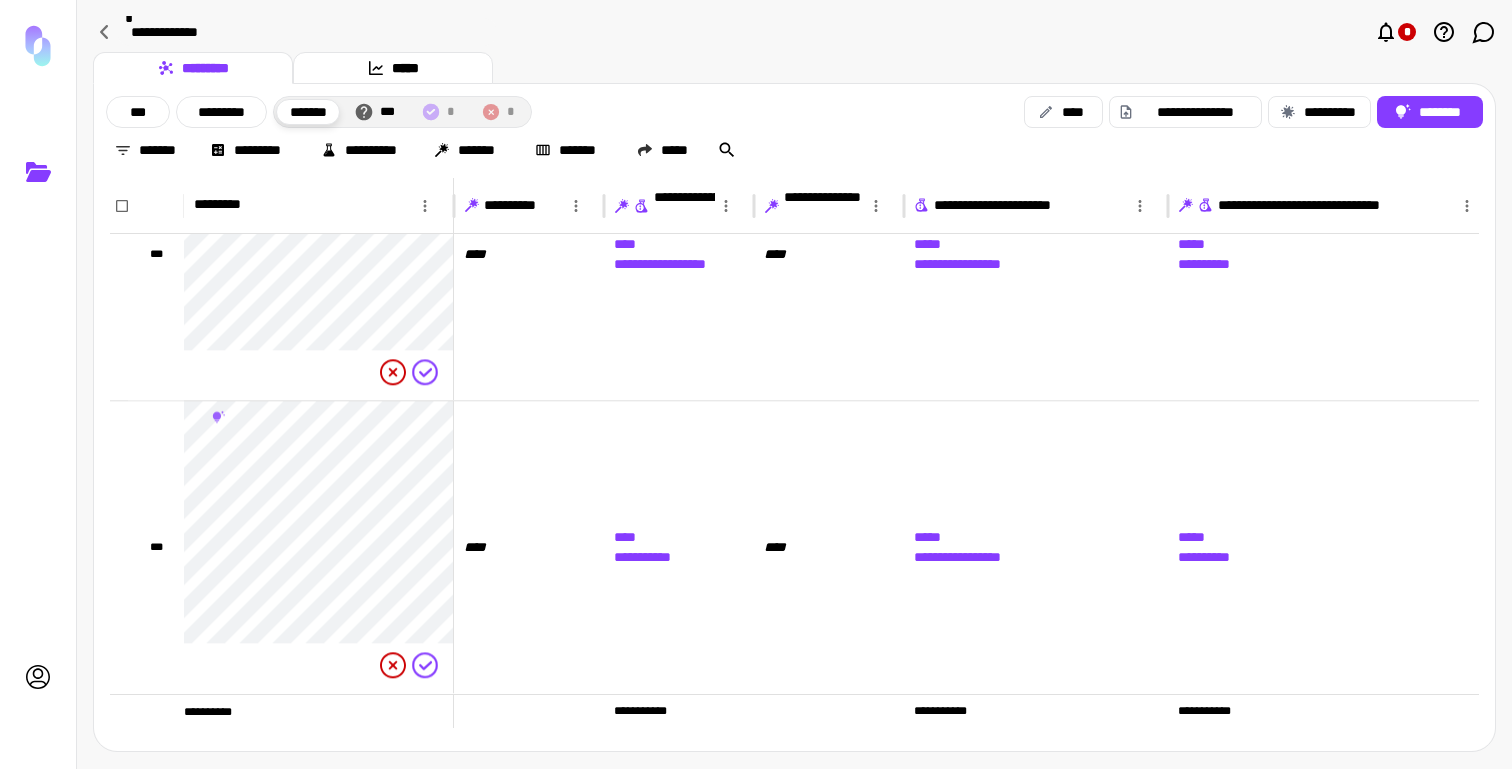 scroll, scrollTop: 36421, scrollLeft: 0, axis: vertical 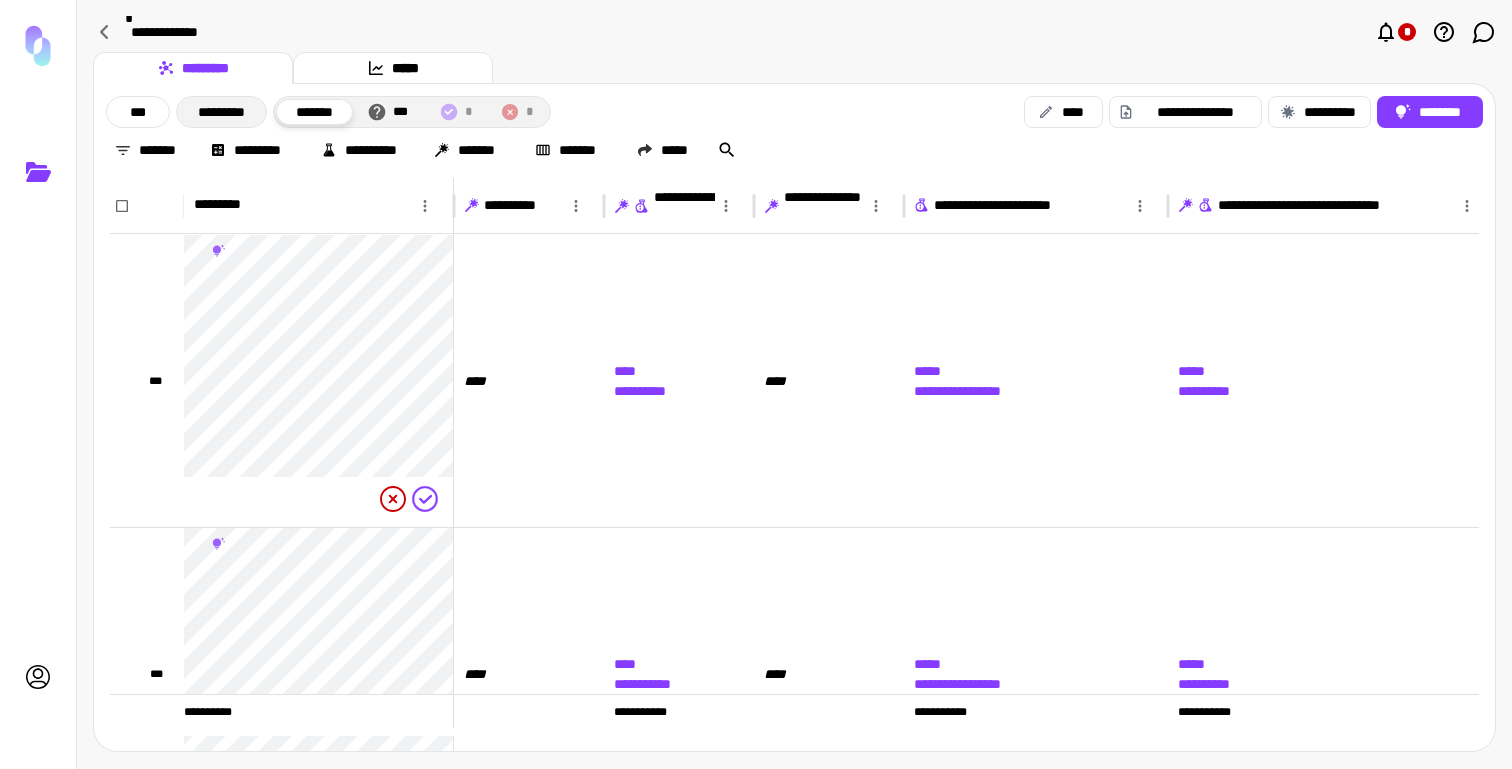 click on "*********" at bounding box center (221, 112) 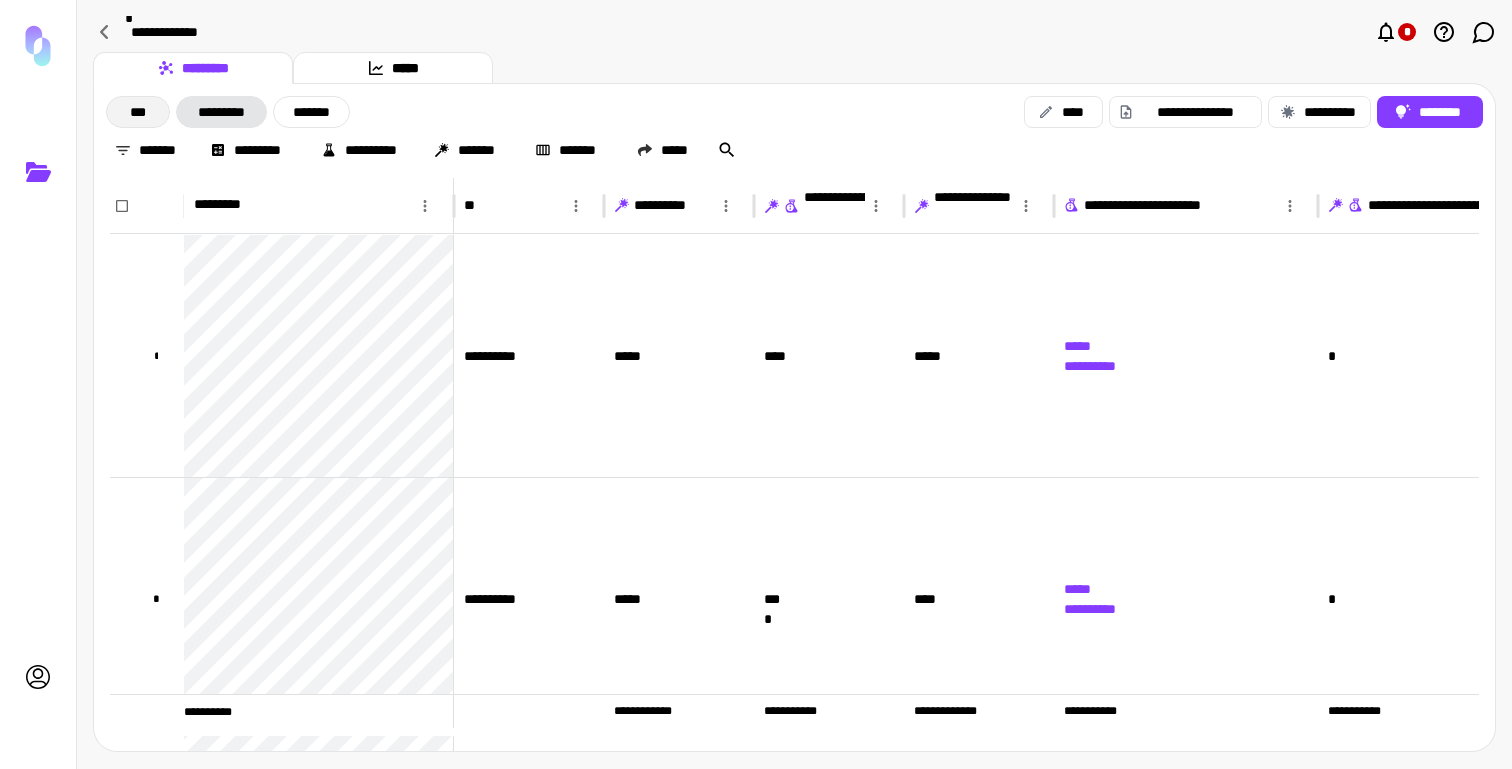click on "***" at bounding box center [138, 112] 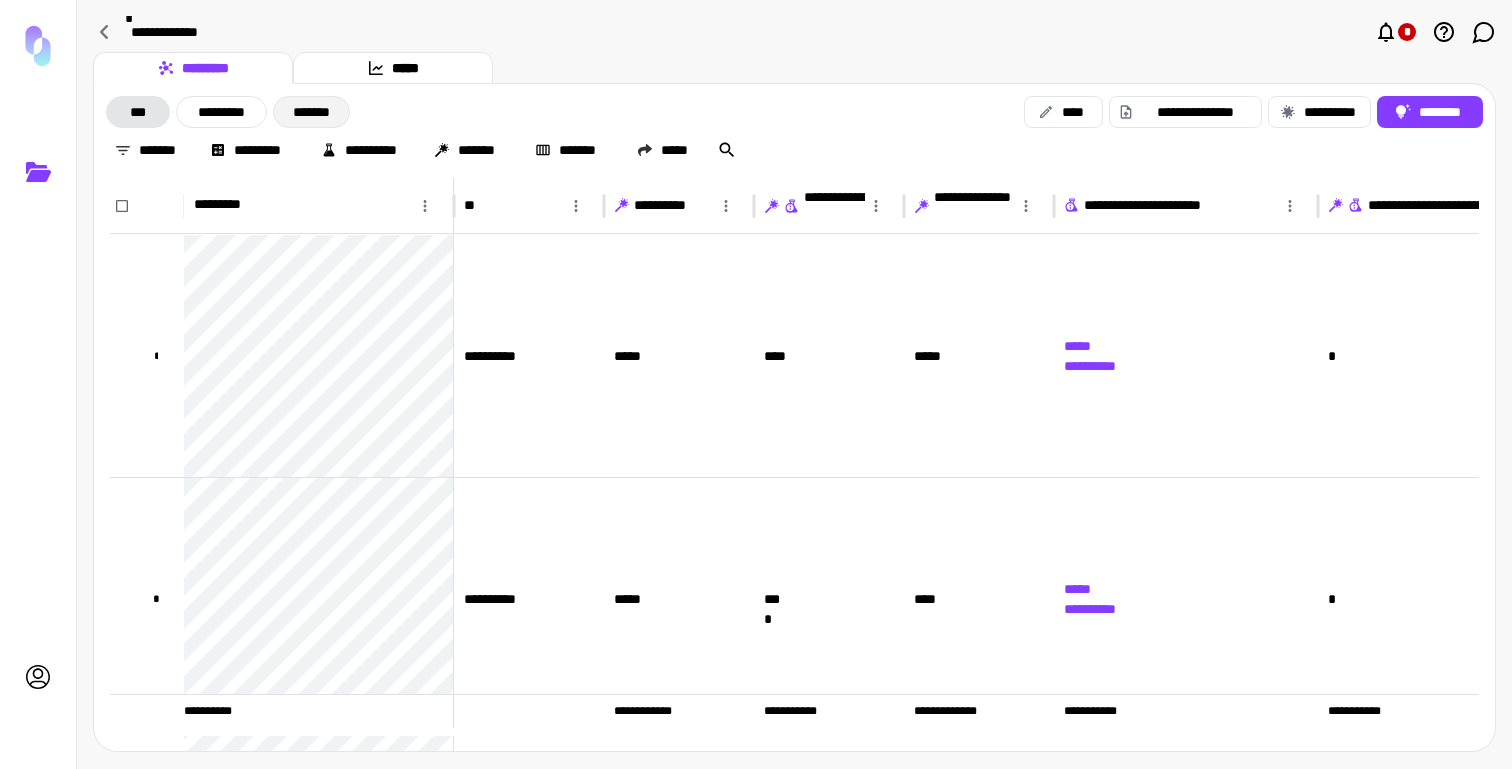click on "*******" at bounding box center (311, 112) 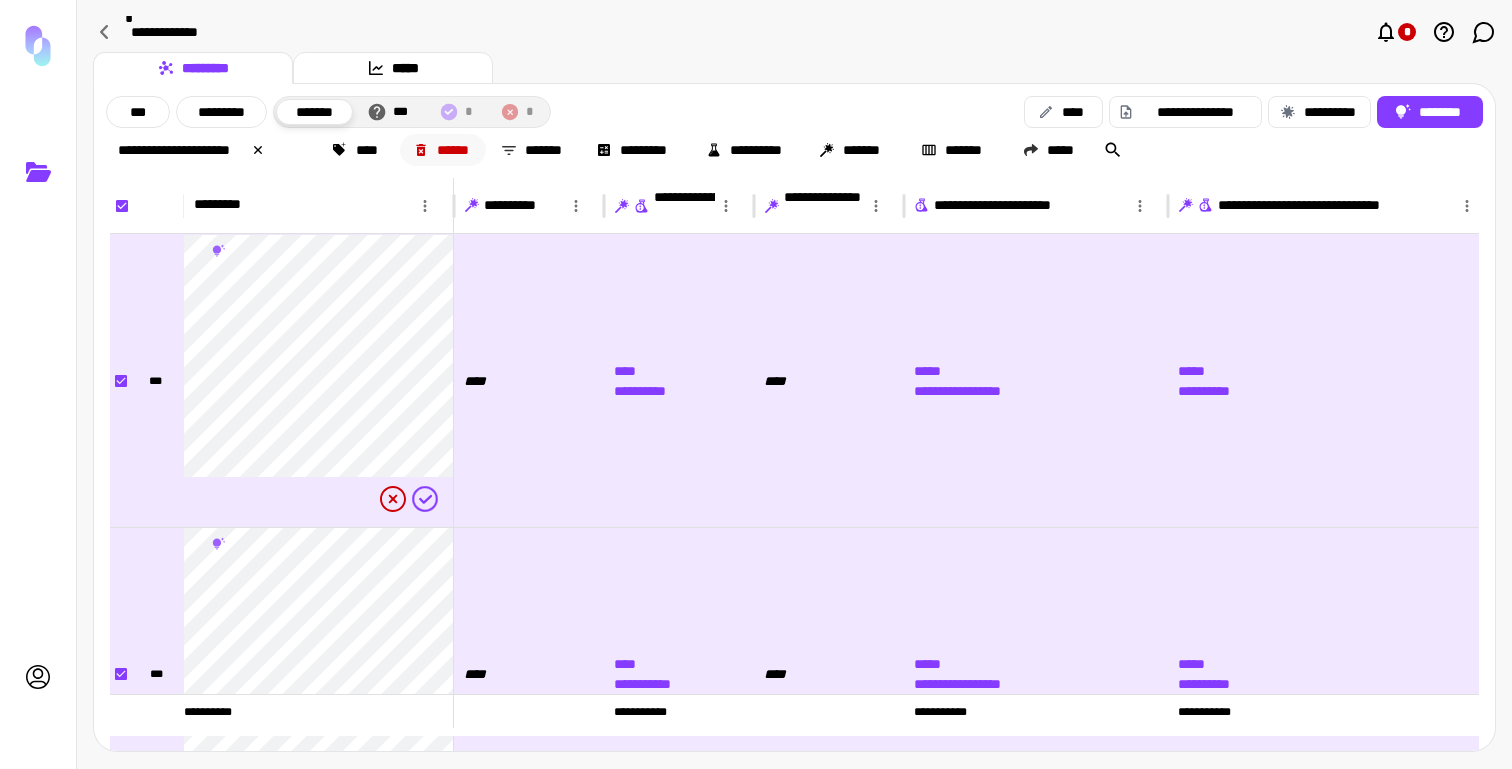 click on "******" at bounding box center [443, 150] 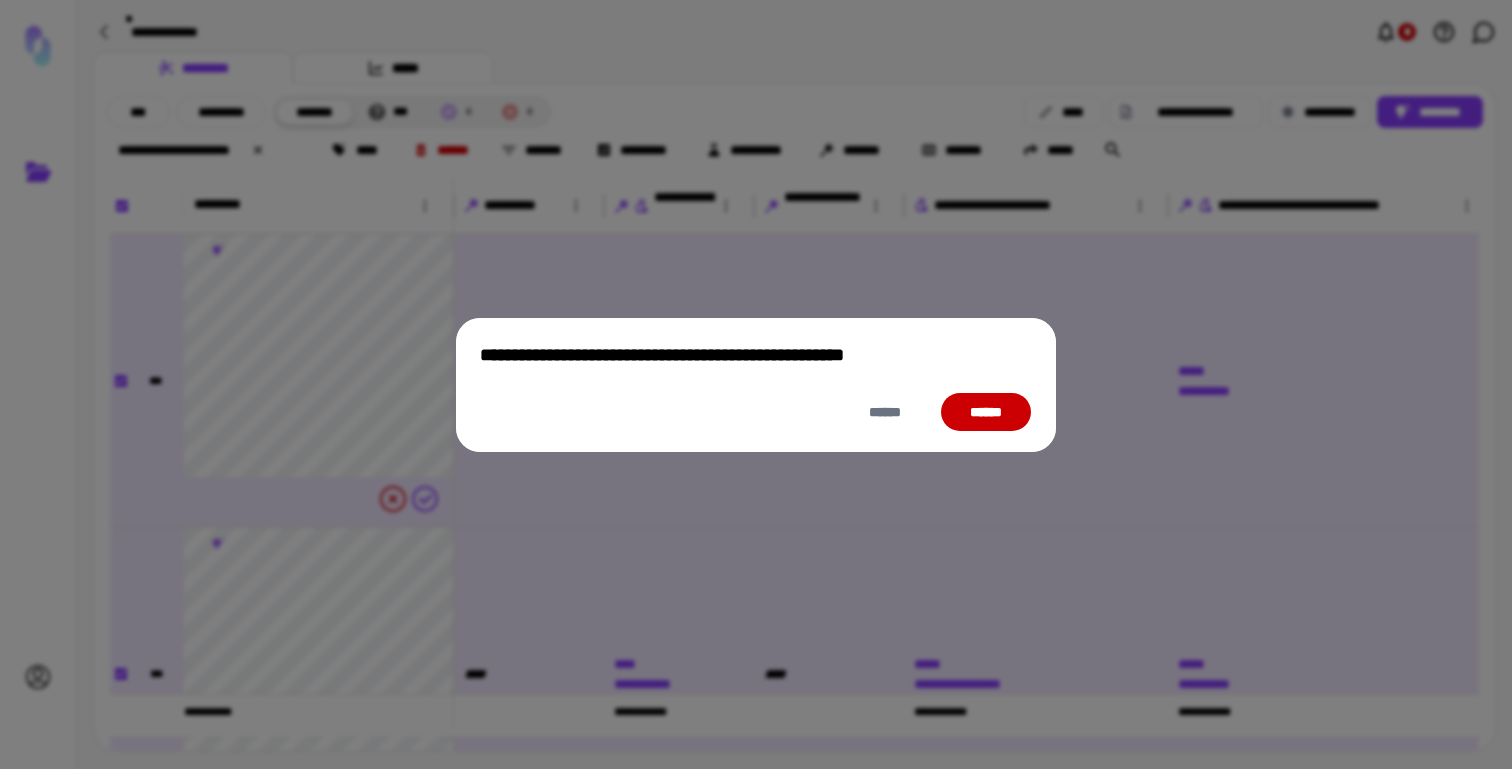 click on "******" at bounding box center [986, 412] 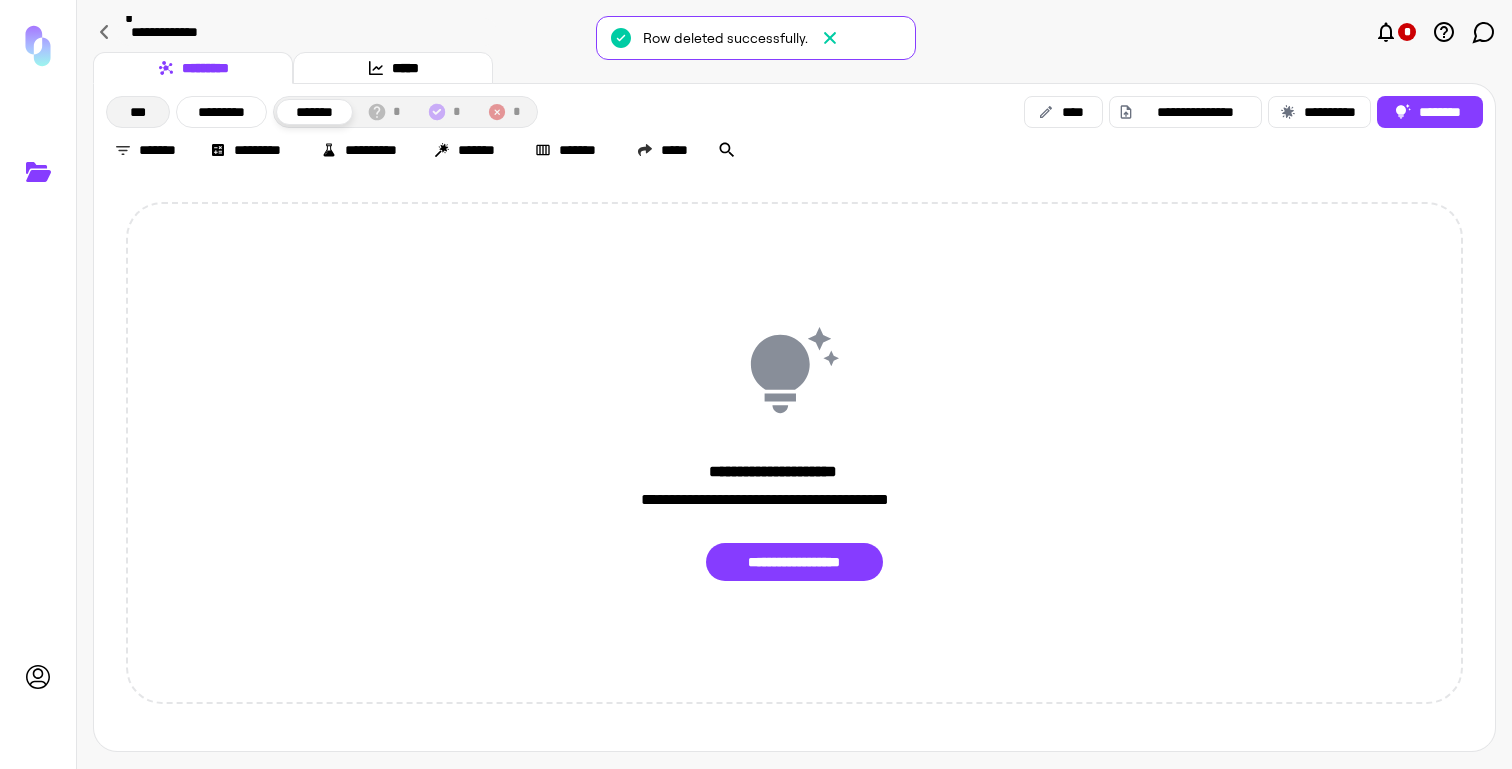click on "***" at bounding box center [138, 112] 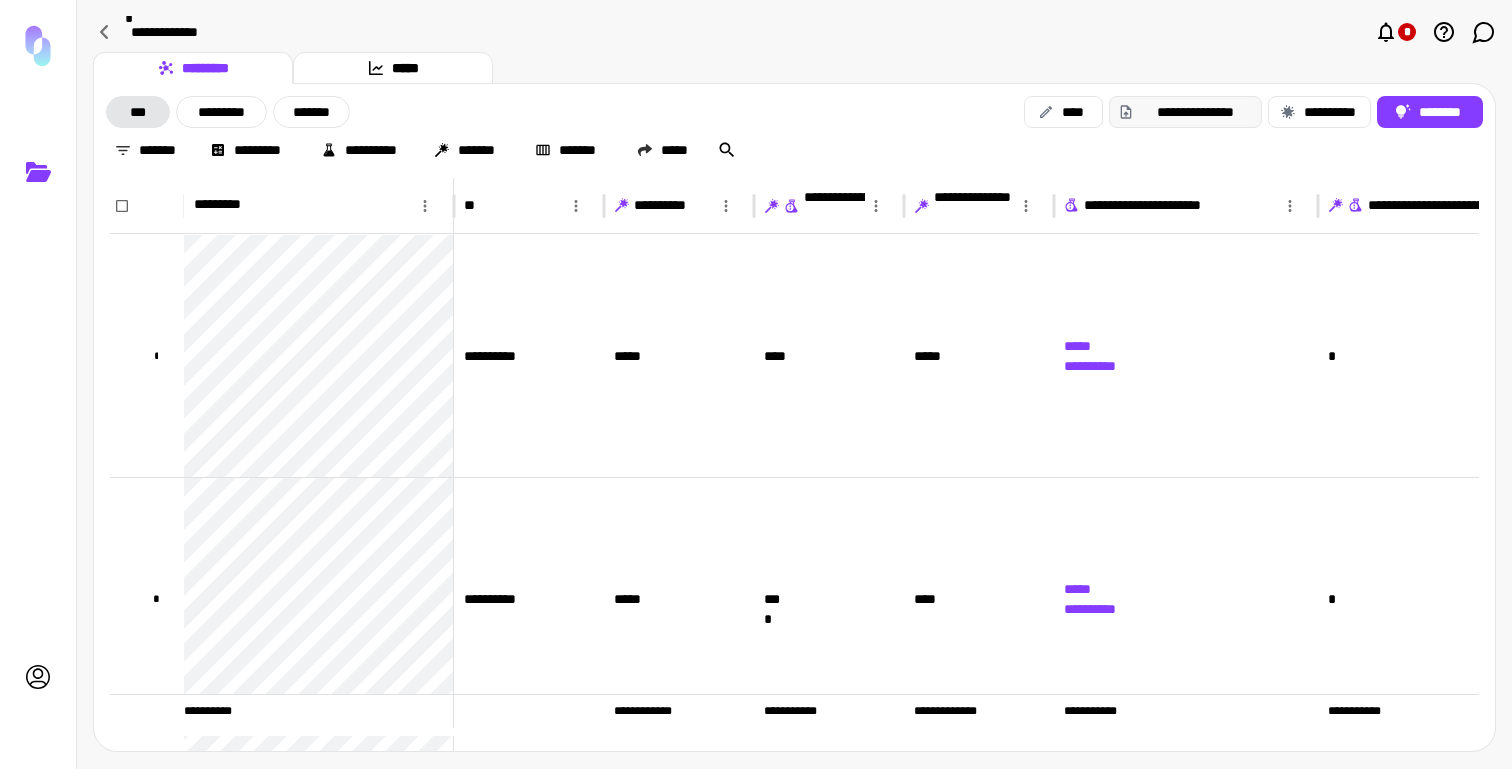 click on "**********" at bounding box center [1196, 112] 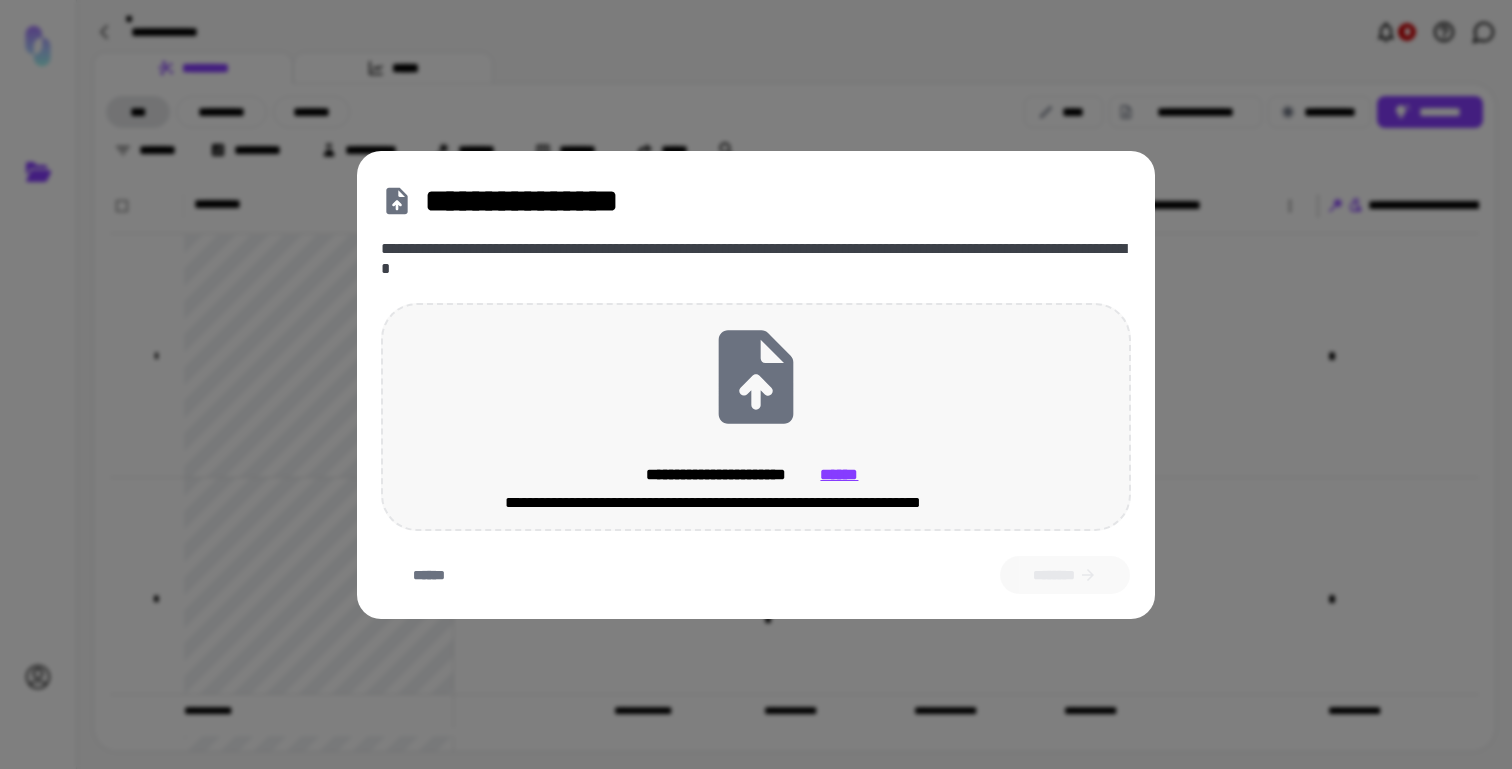 click 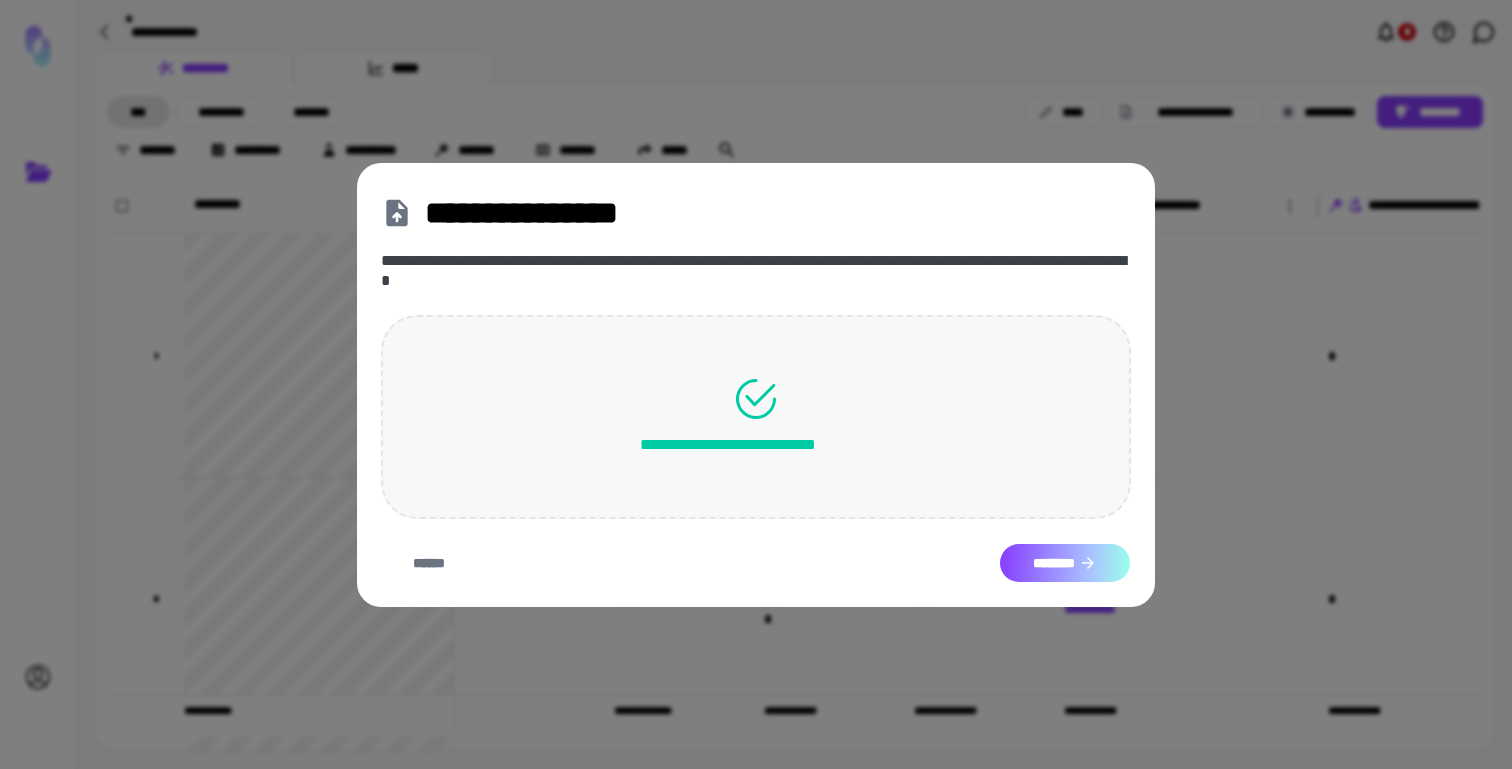 click on "********" at bounding box center (1065, 563) 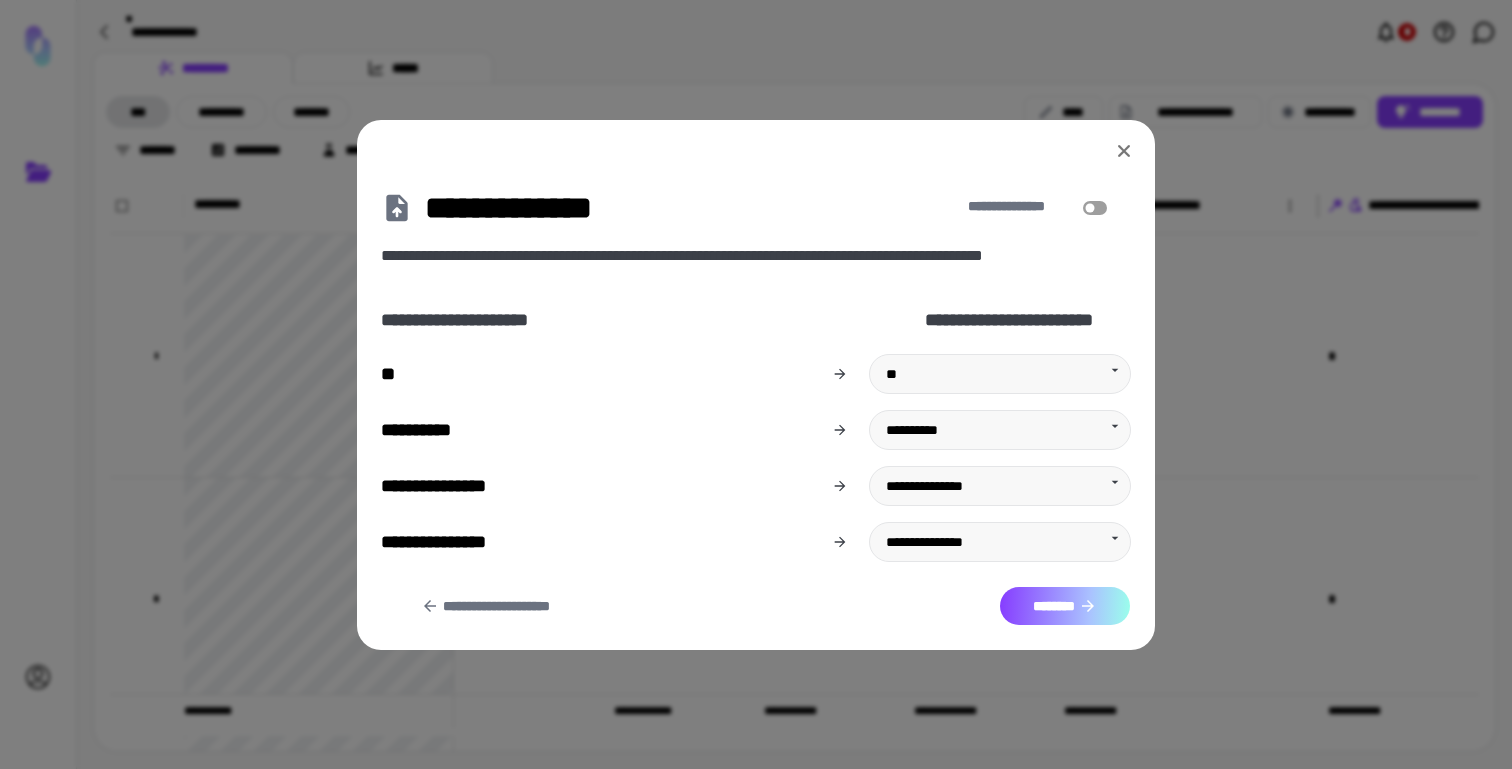 click on "********" at bounding box center (1065, 606) 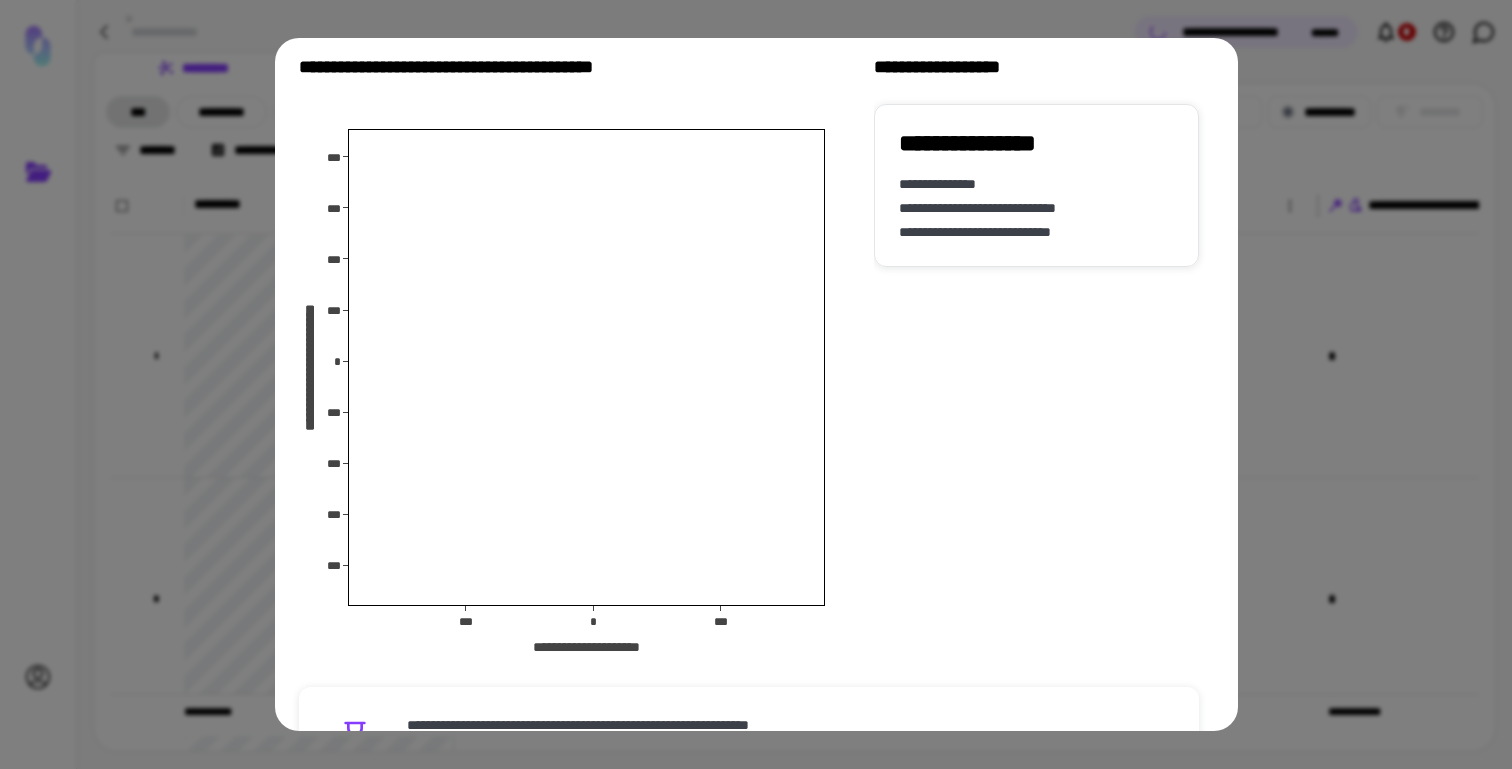 scroll, scrollTop: 407, scrollLeft: 0, axis: vertical 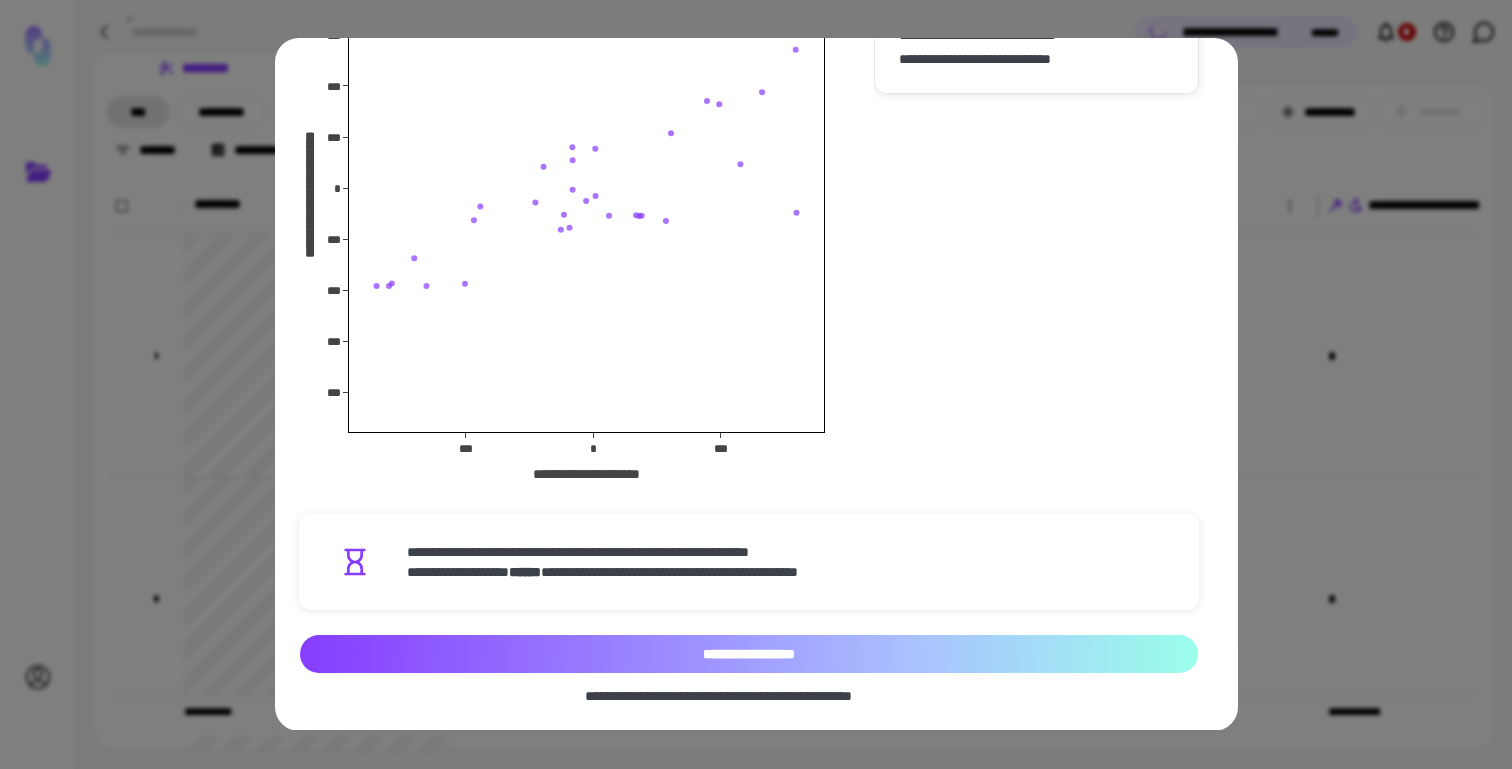 click on "**********" at bounding box center [749, 654] 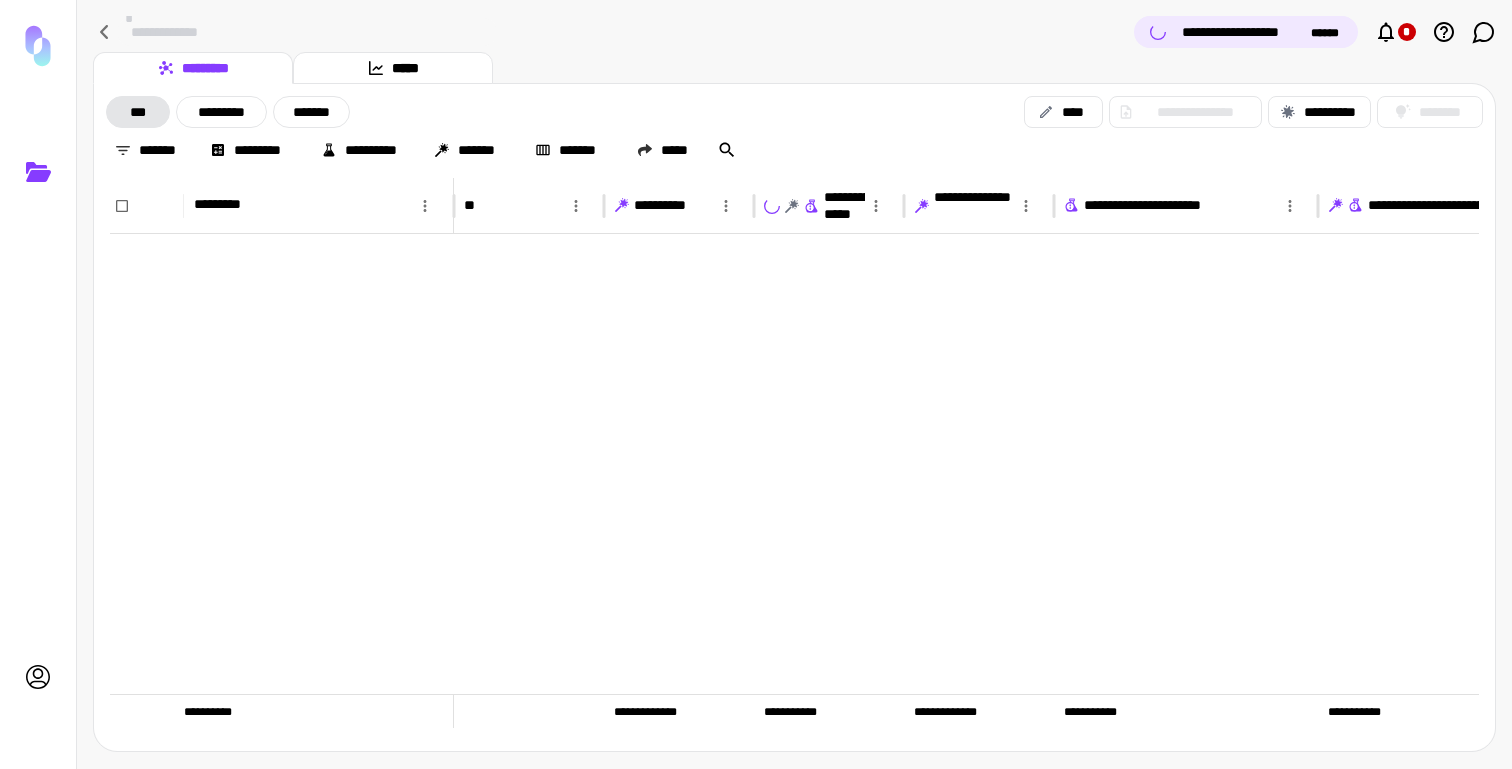 scroll, scrollTop: 44904, scrollLeft: 0, axis: vertical 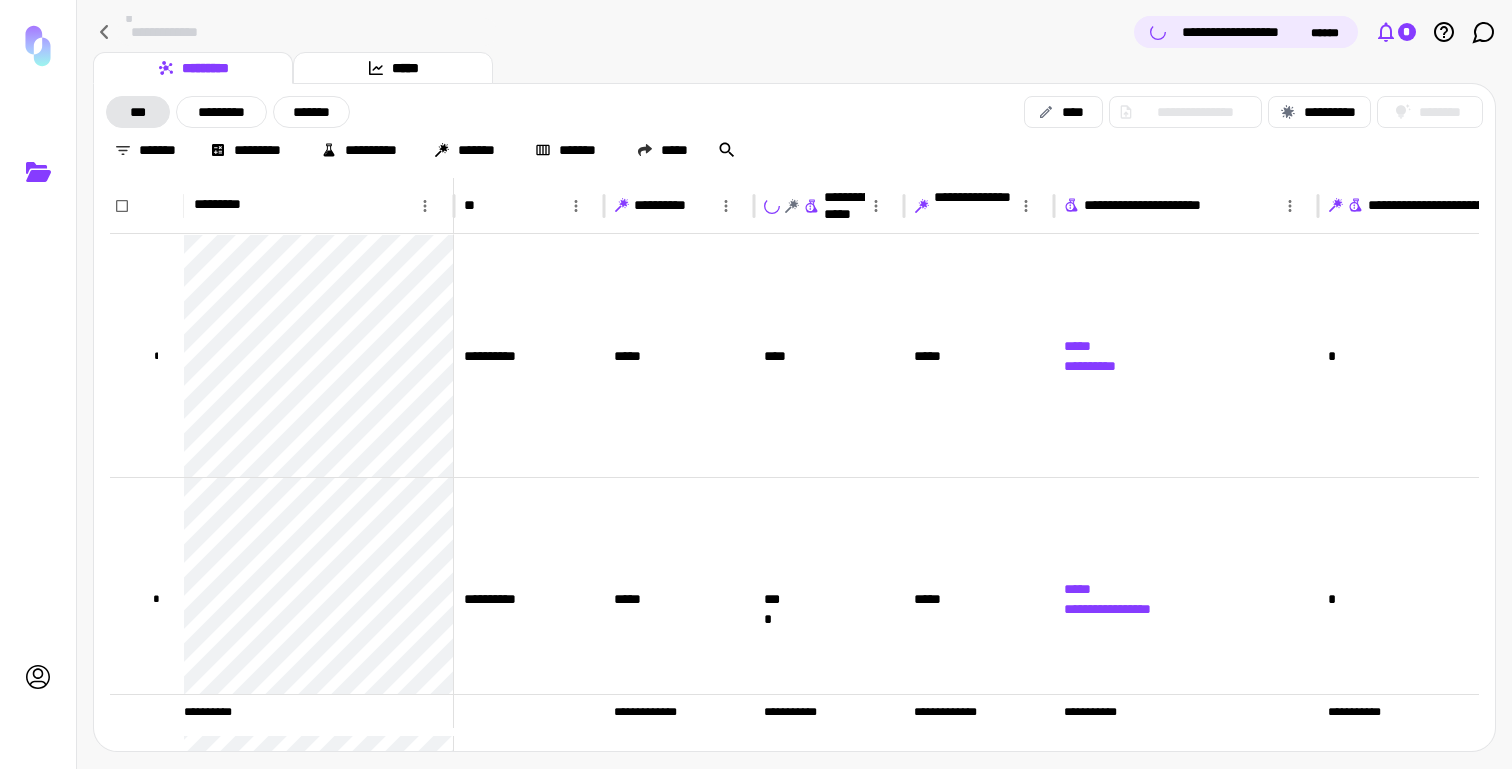 click 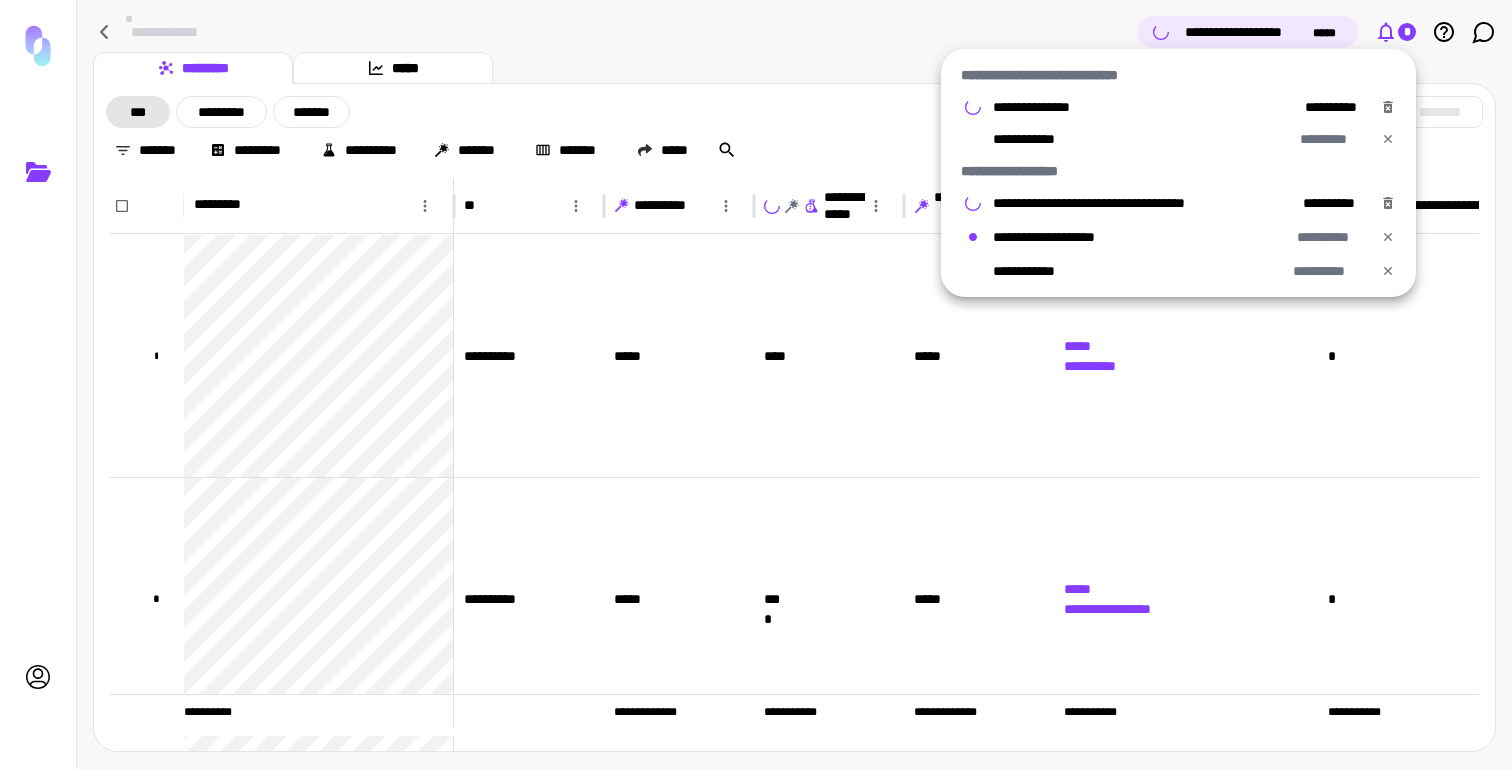 click at bounding box center [756, 384] 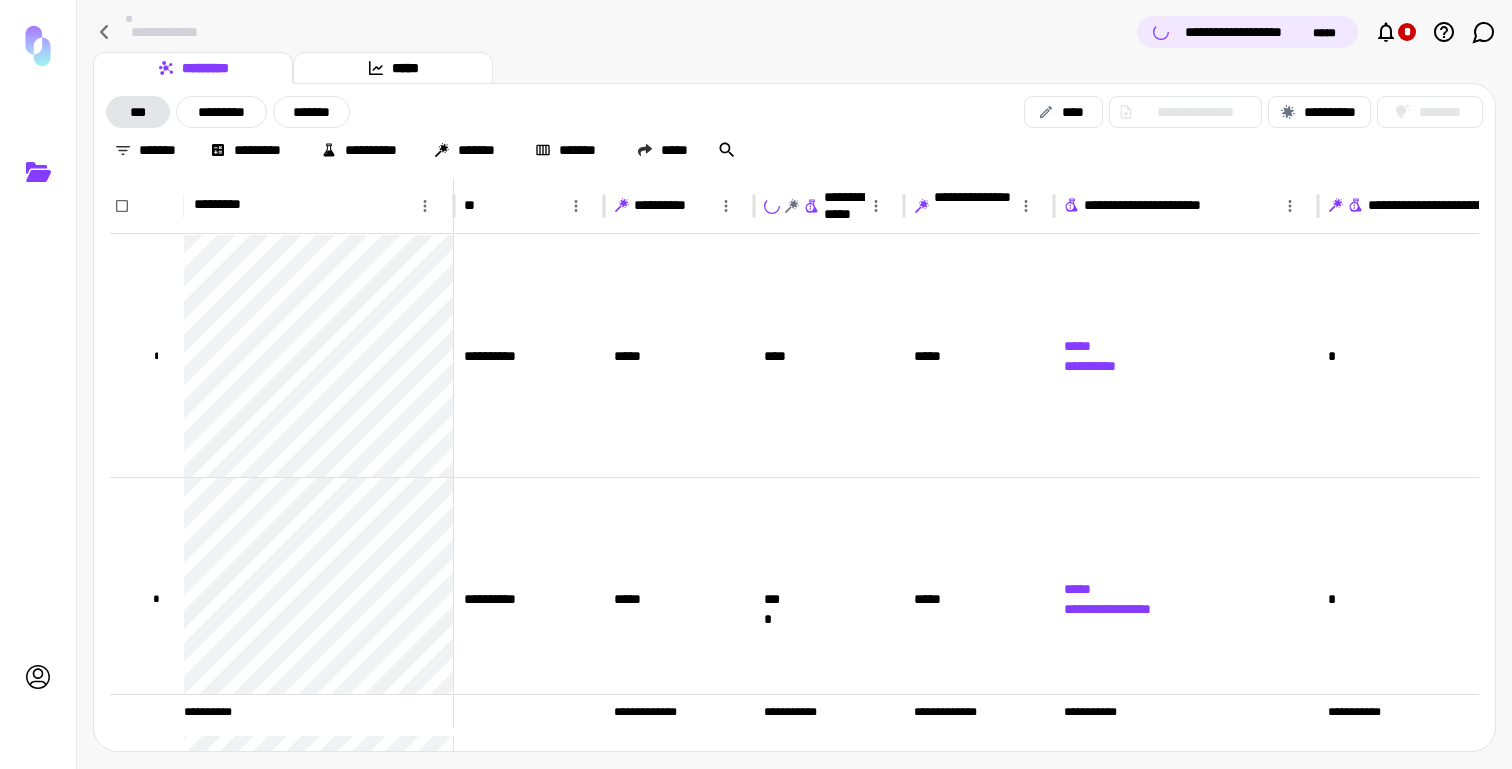 click on "**********" at bounding box center (794, 32) 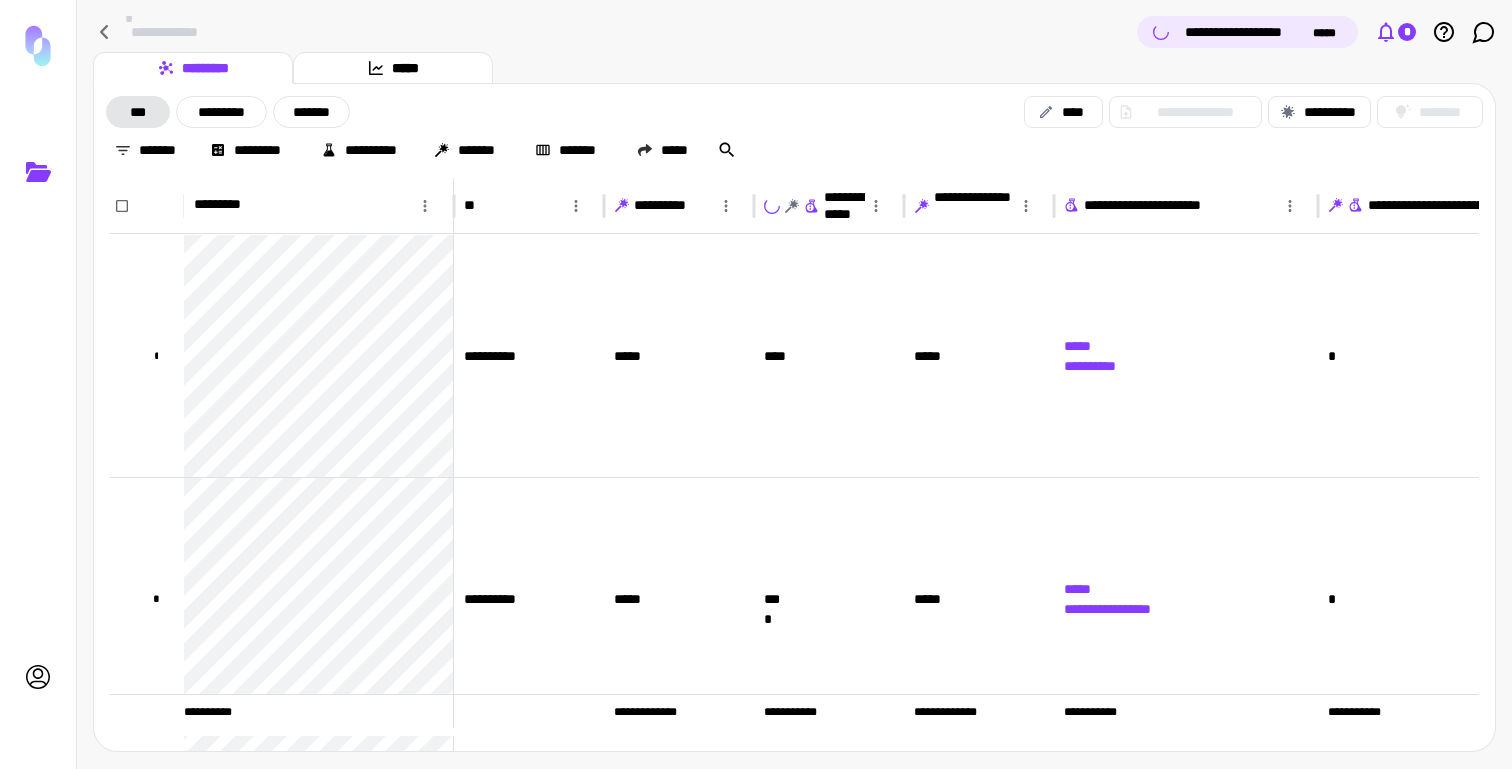 click 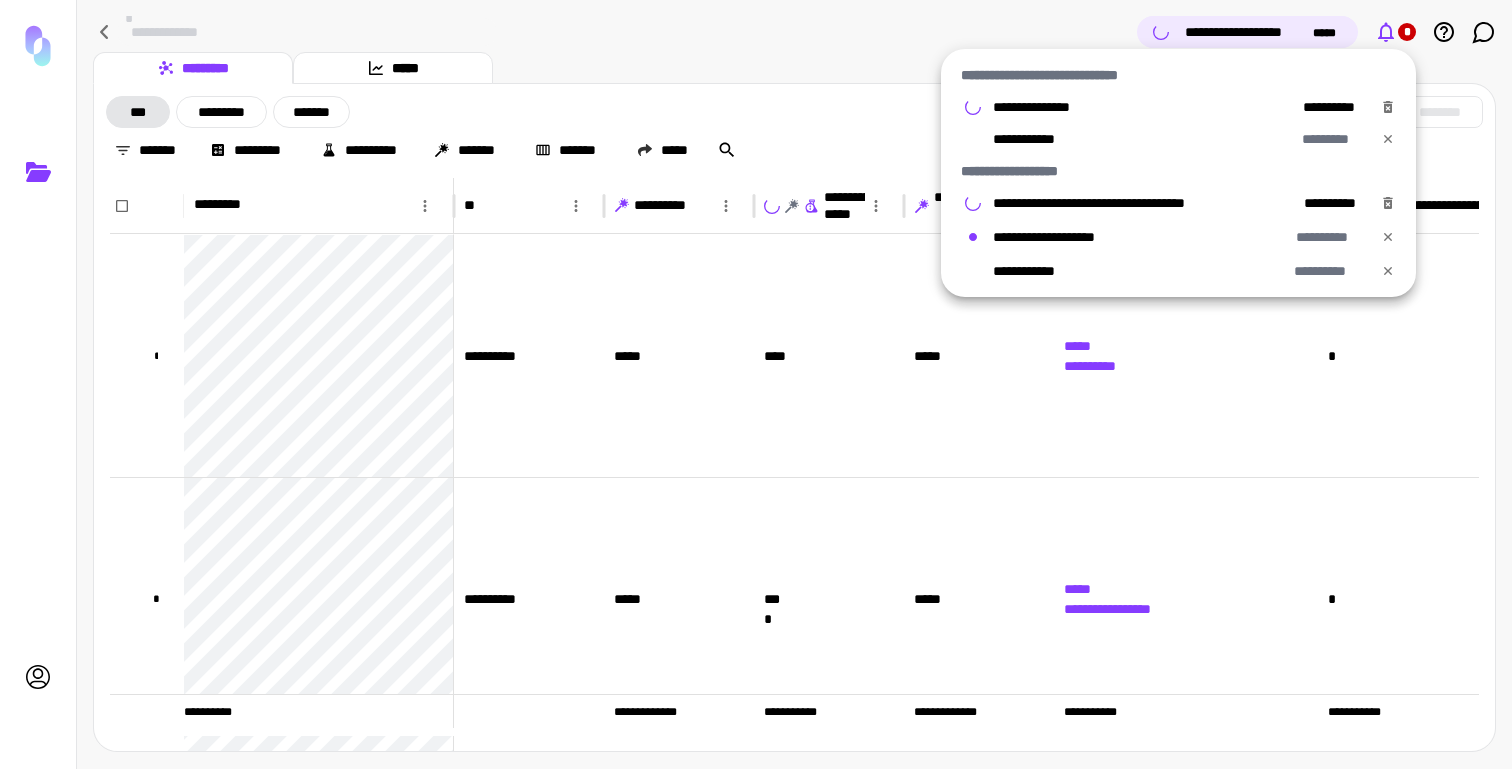 click at bounding box center (756, 384) 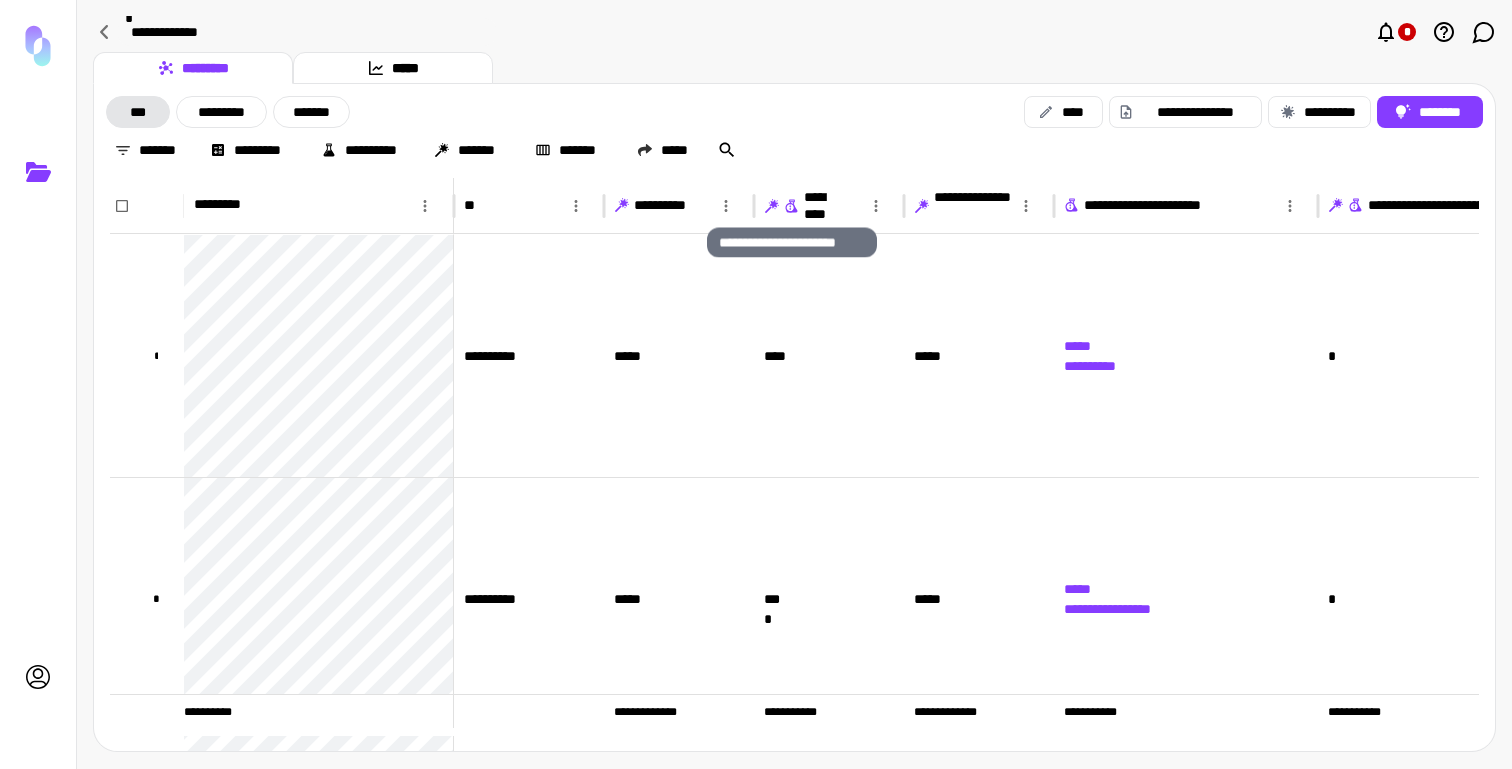 click 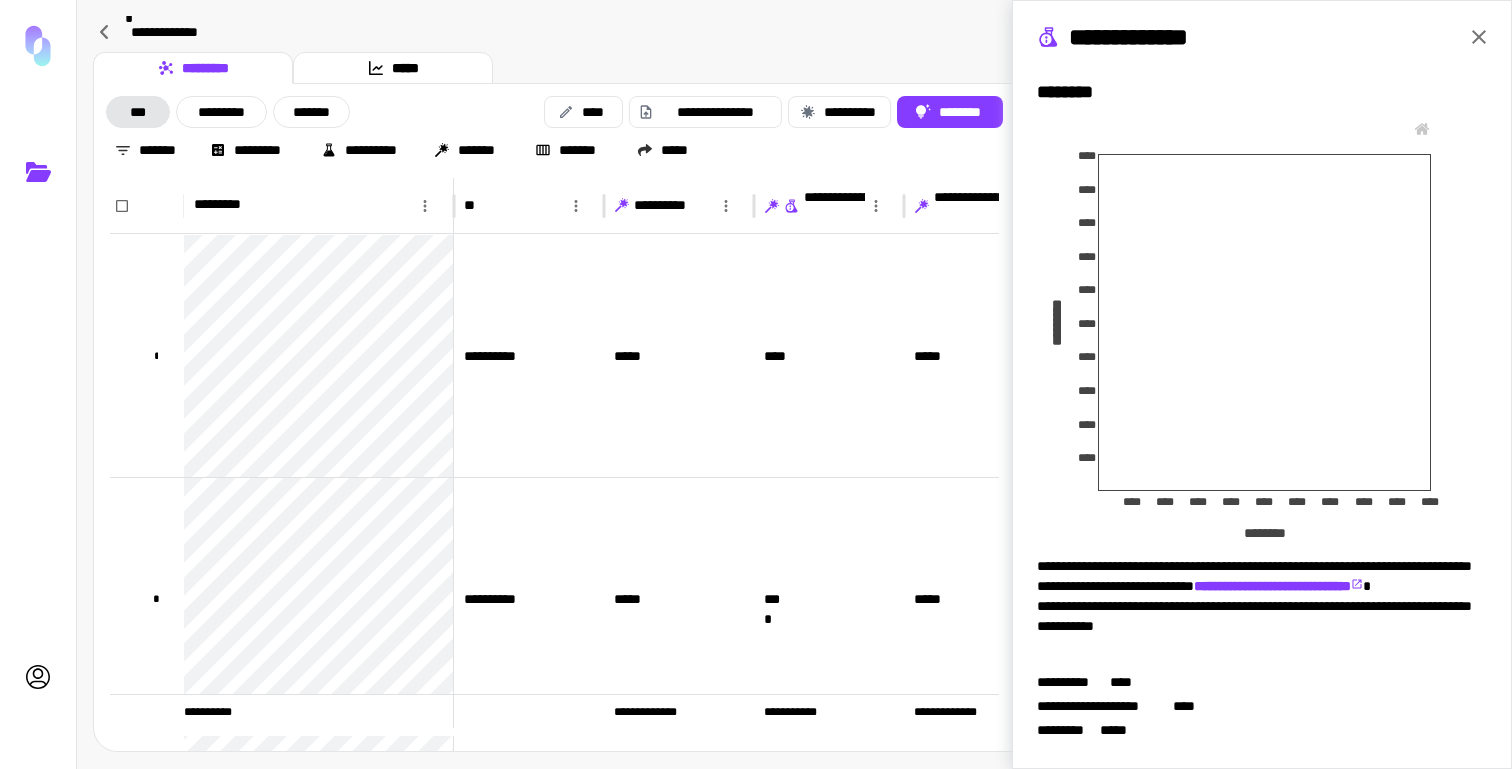 scroll, scrollTop: 0, scrollLeft: 0, axis: both 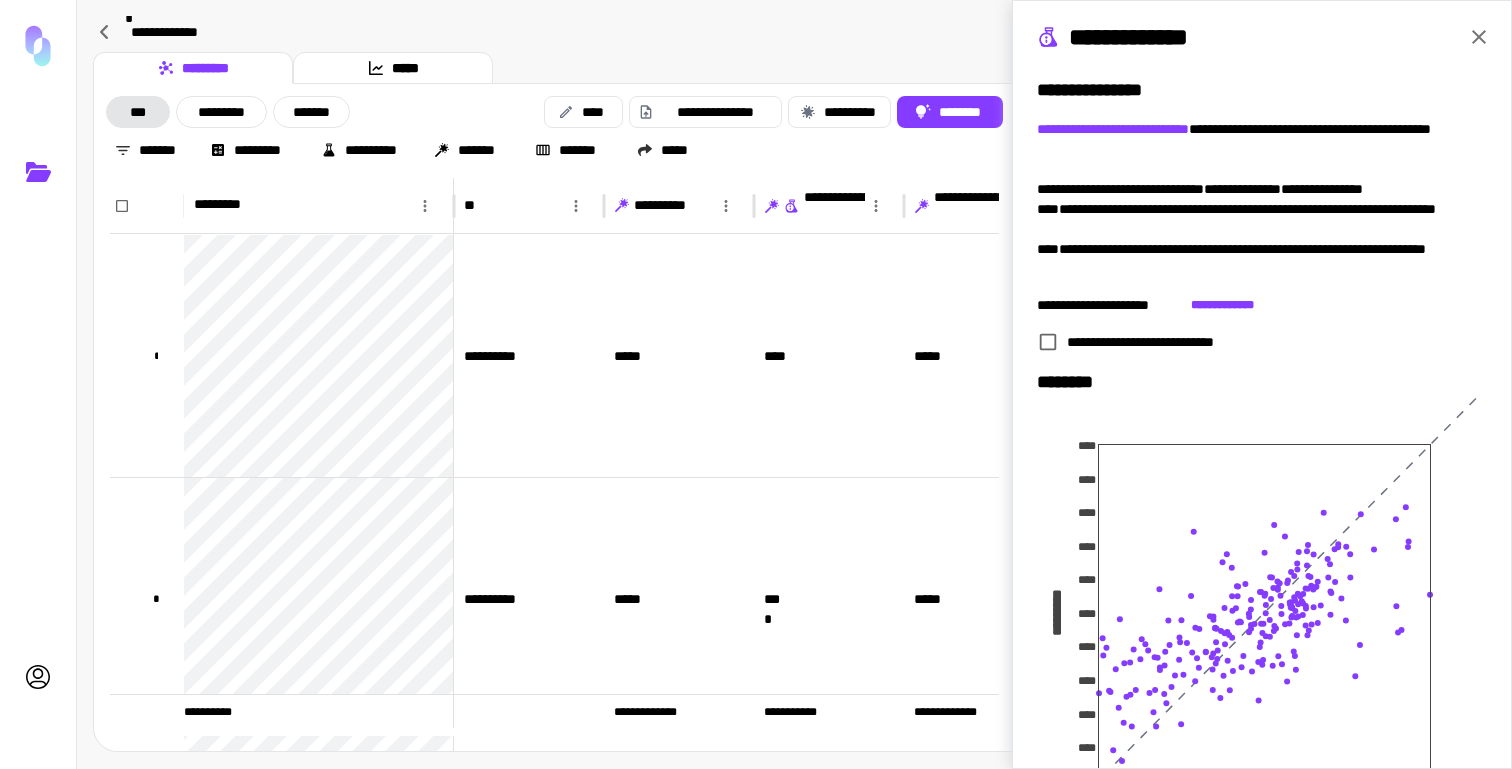 click 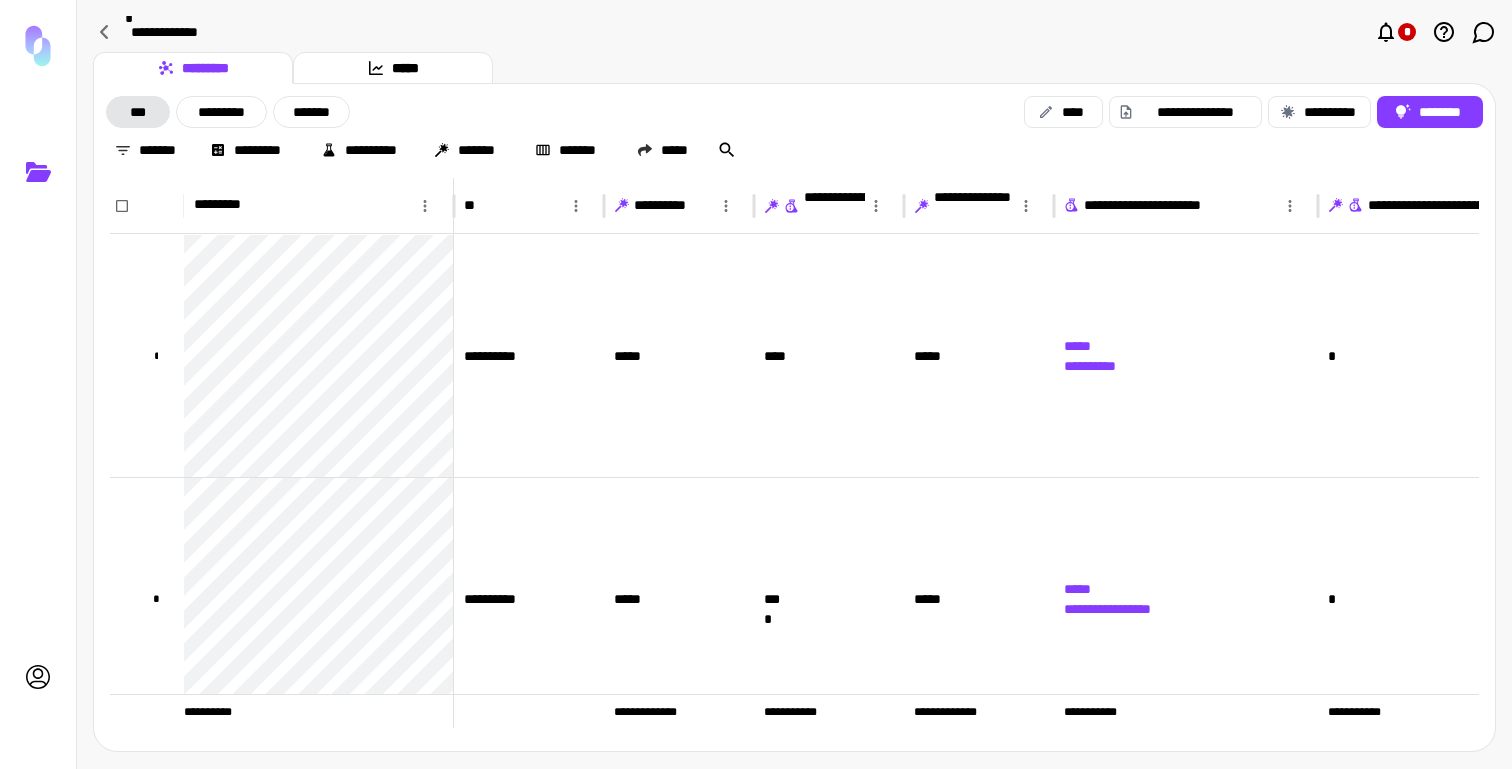 scroll, scrollTop: 0, scrollLeft: 149, axis: horizontal 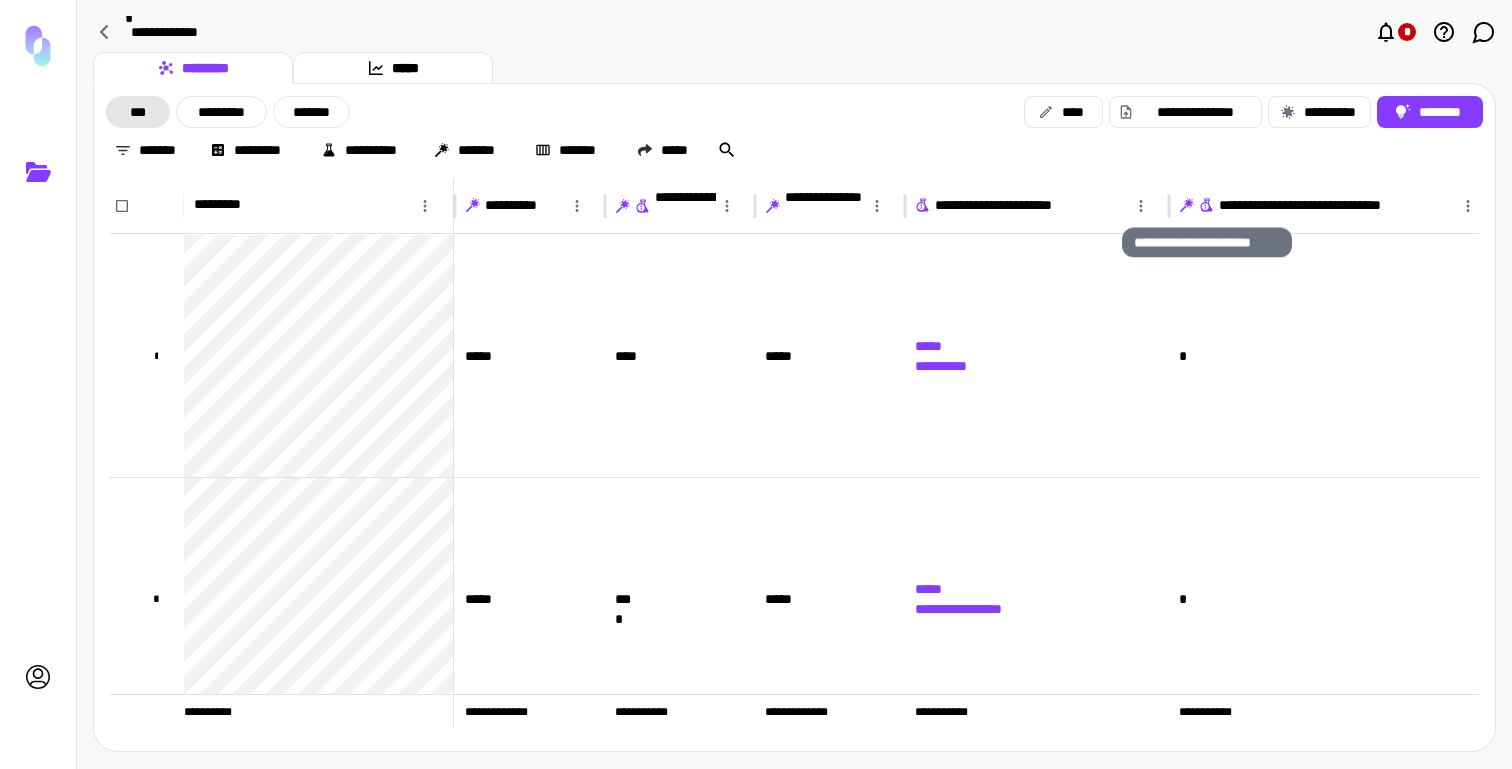click 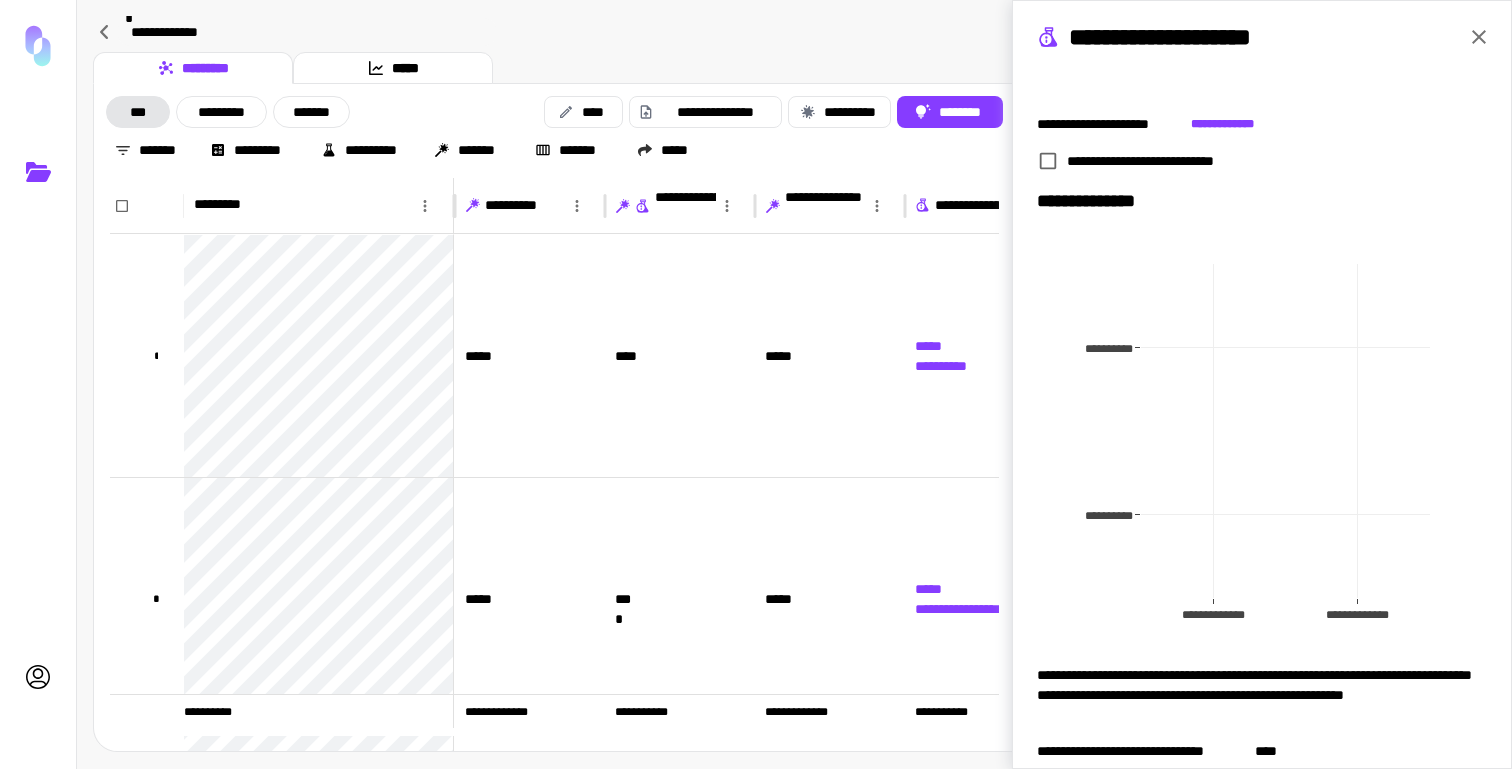 scroll, scrollTop: 190, scrollLeft: 0, axis: vertical 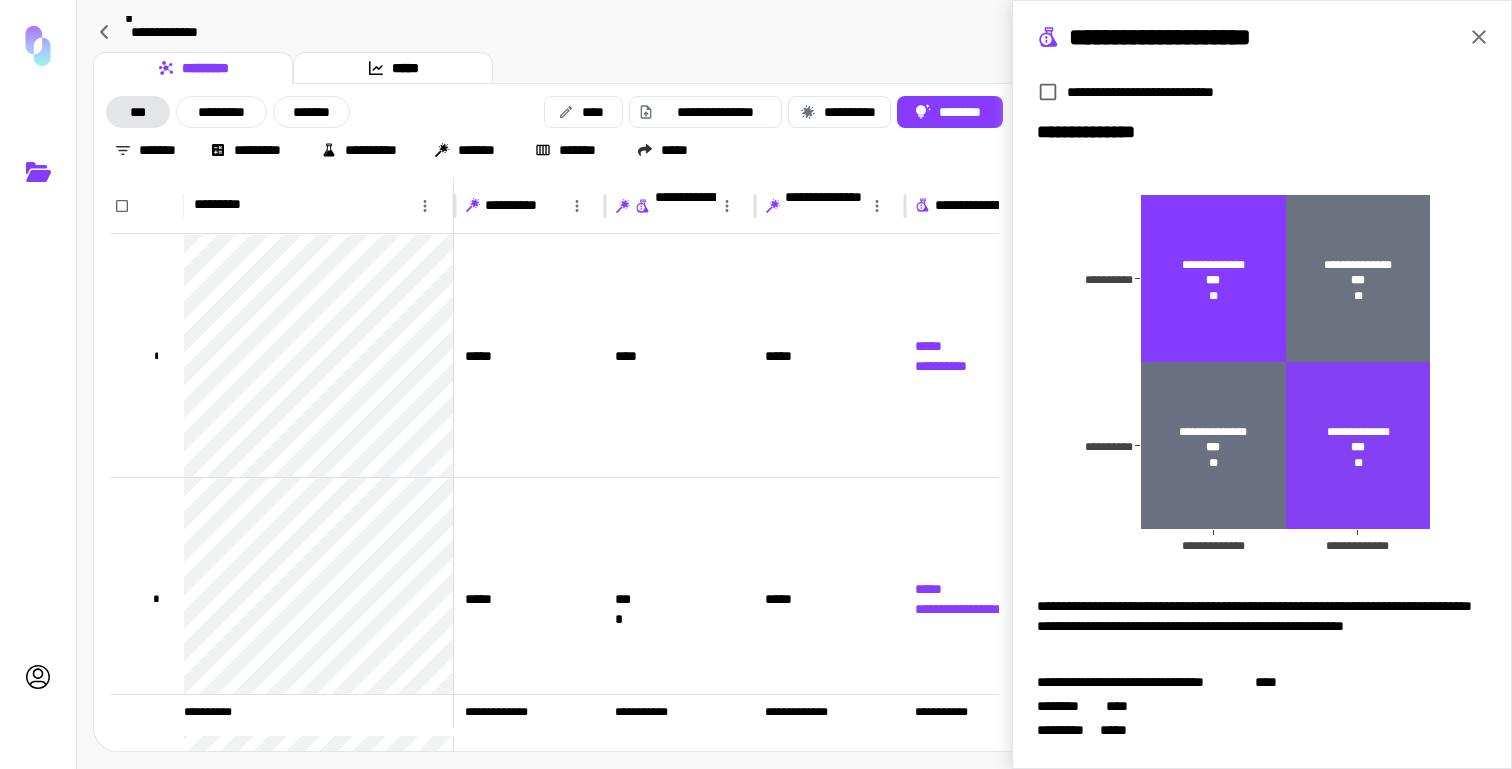 click 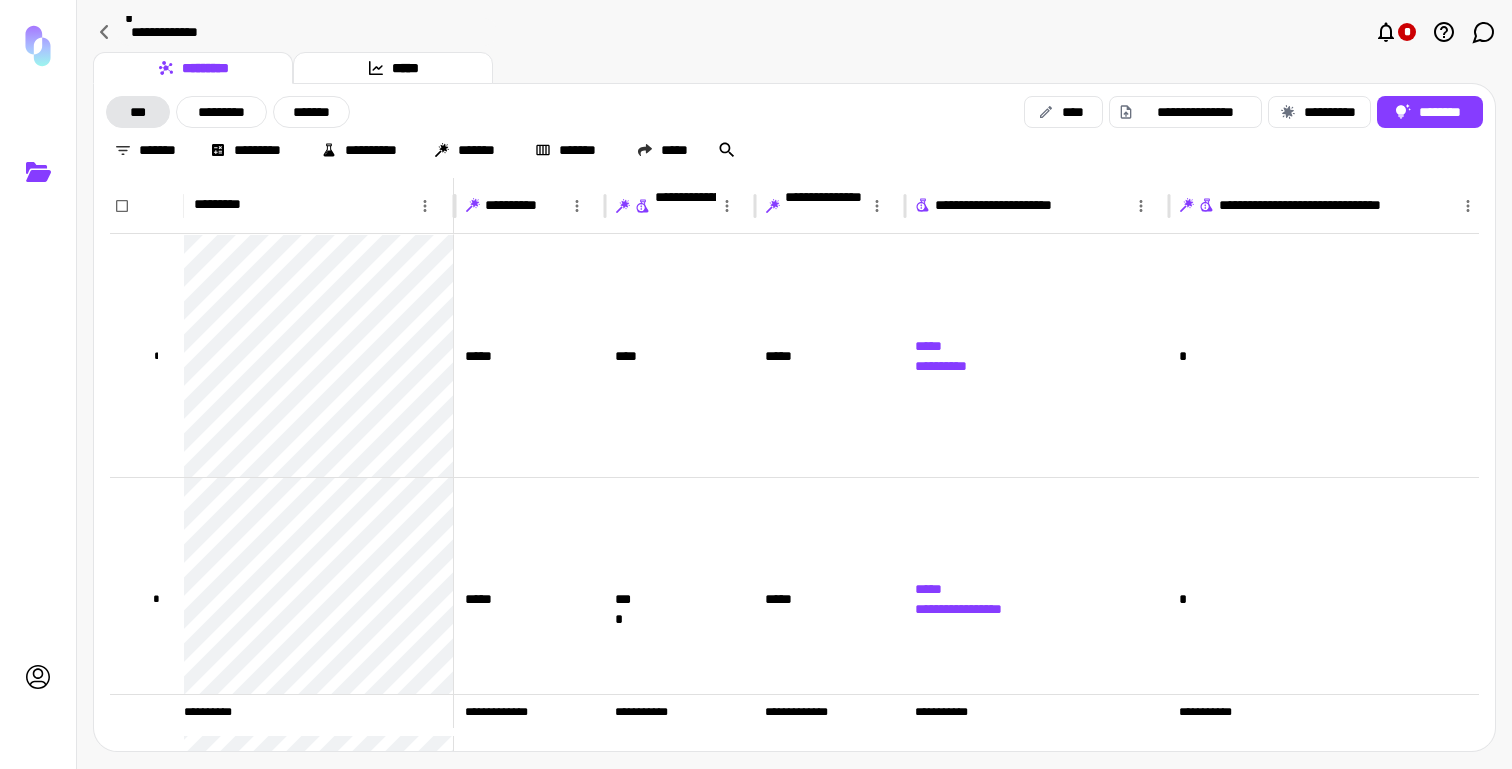 scroll, scrollTop: 0, scrollLeft: 0, axis: both 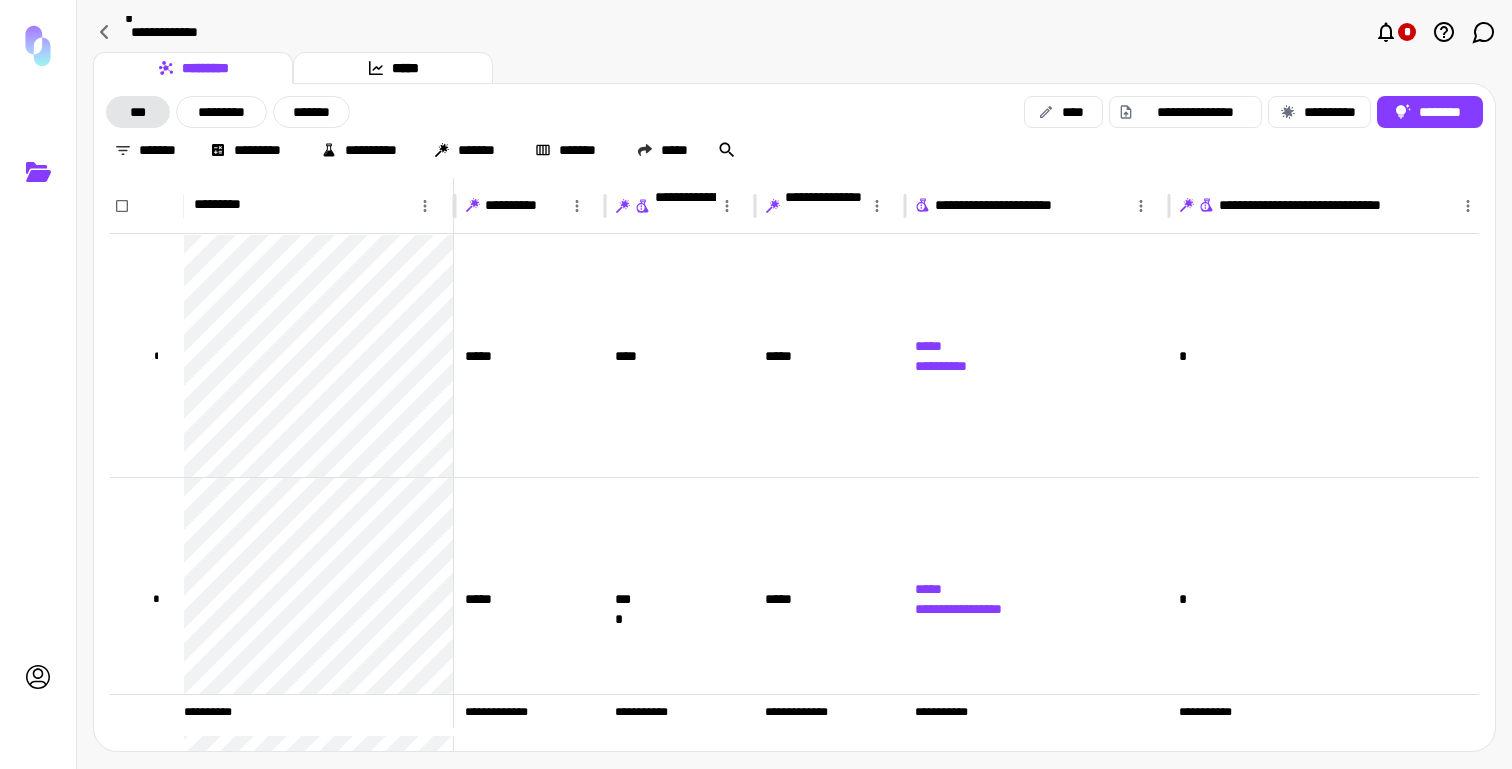 click 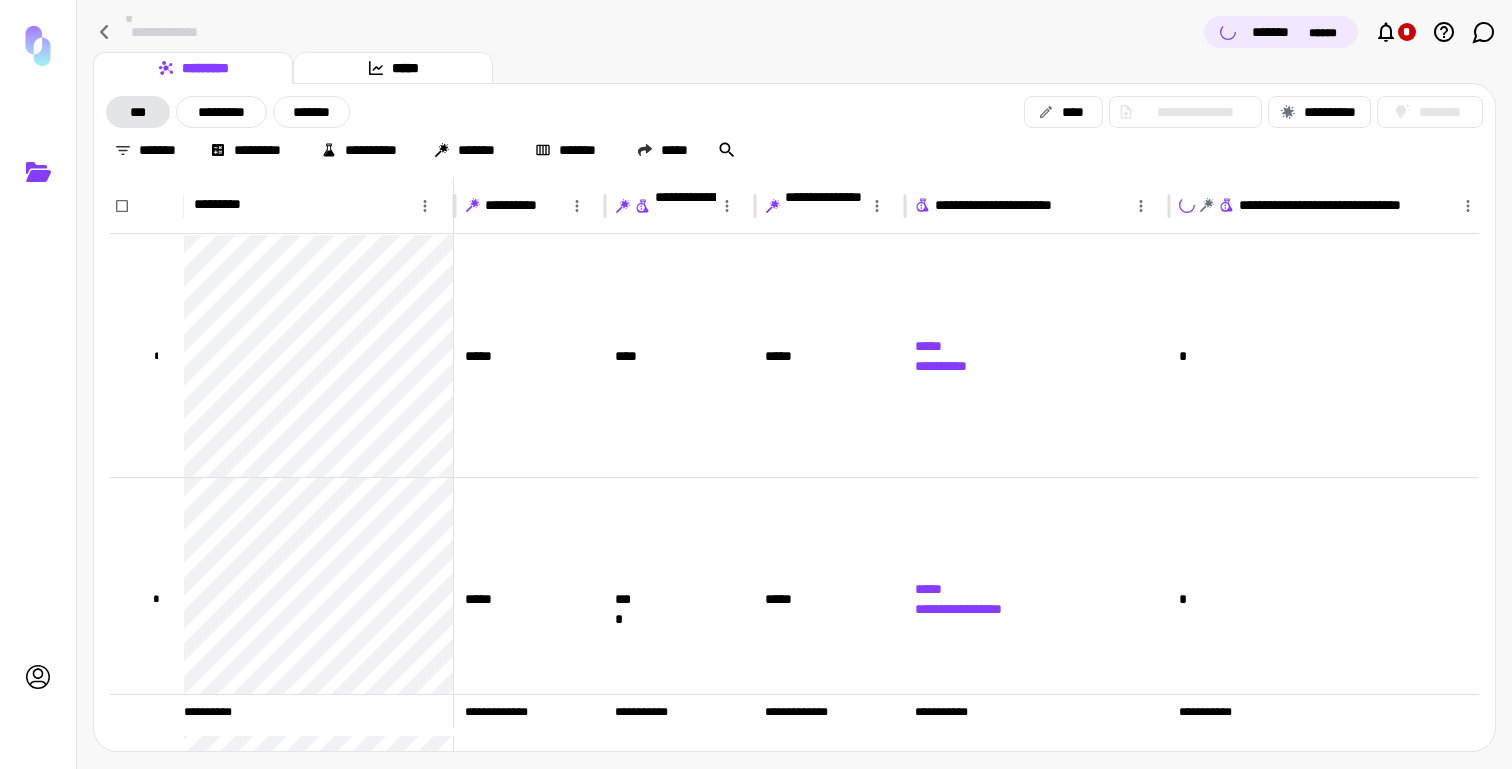 click on "******* ****** *" at bounding box center [1350, 32] 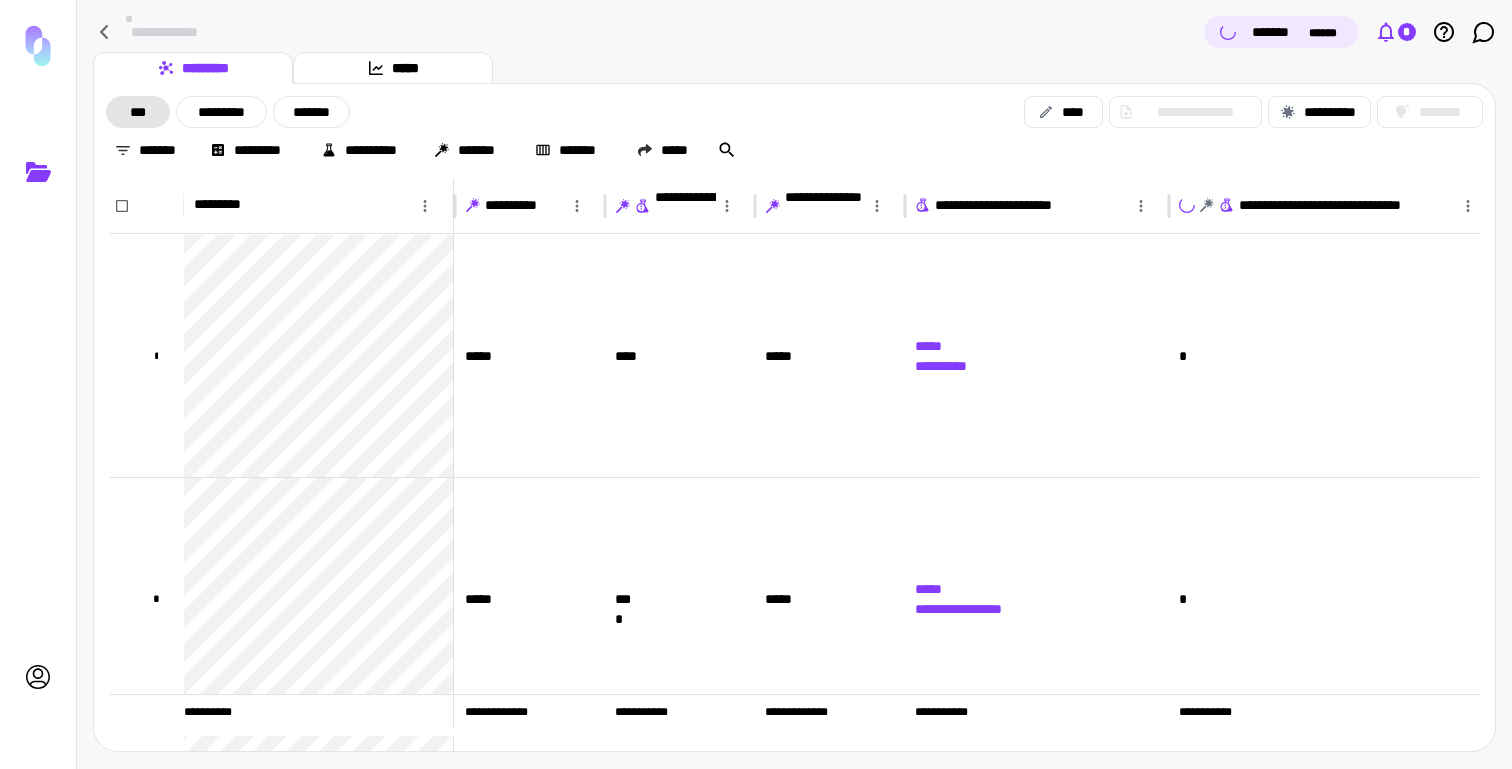 click 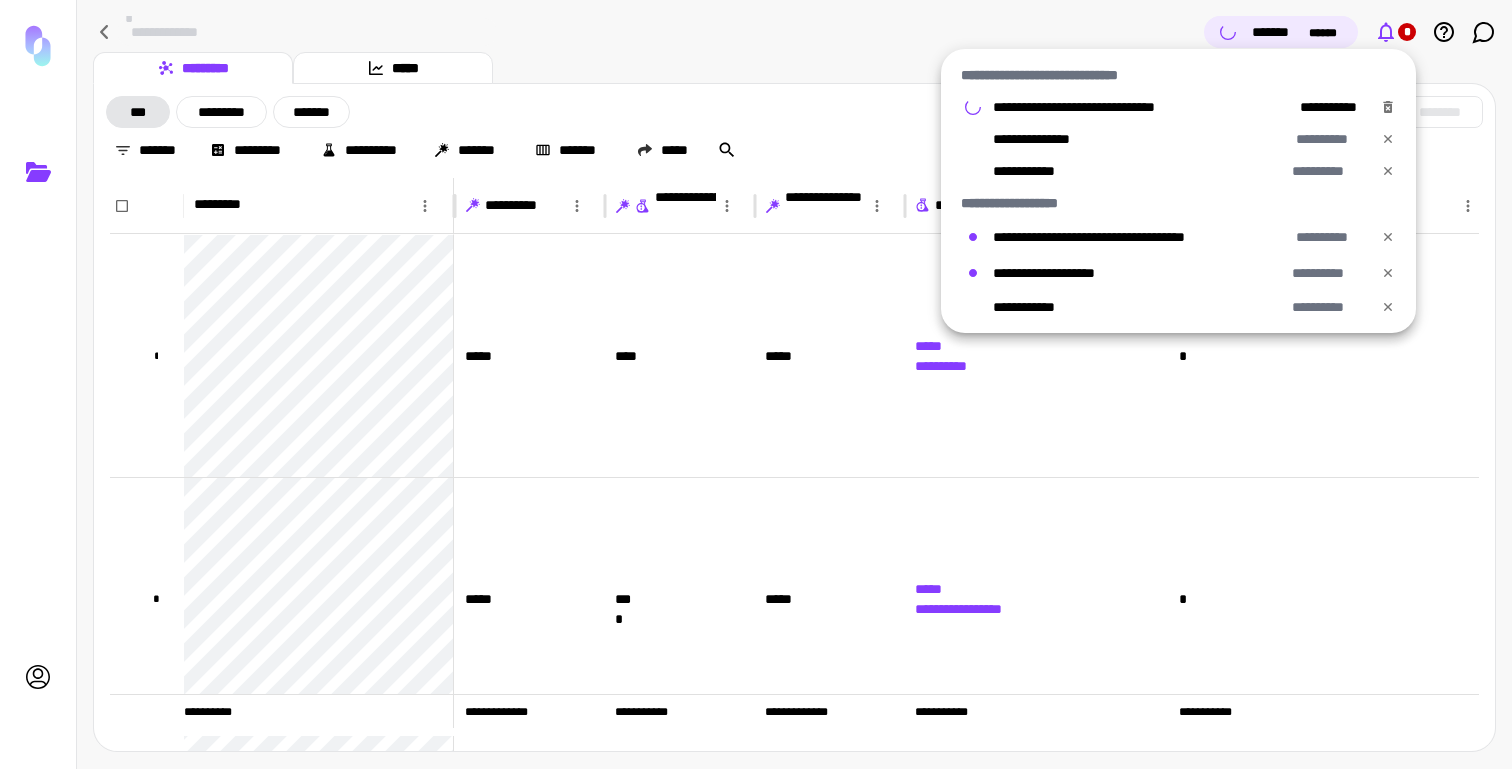 click at bounding box center (756, 384) 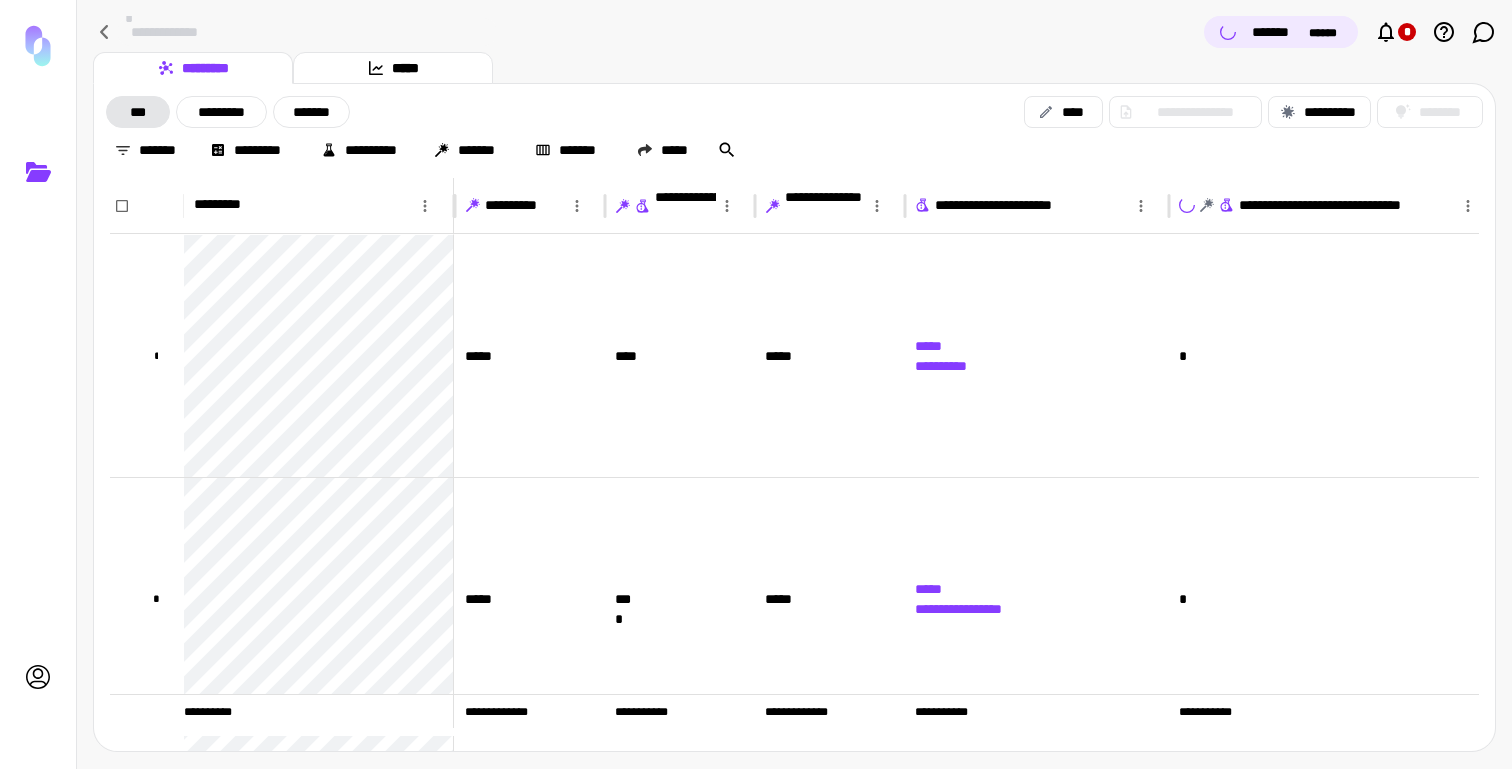 click on "**********" at bounding box center (794, 32) 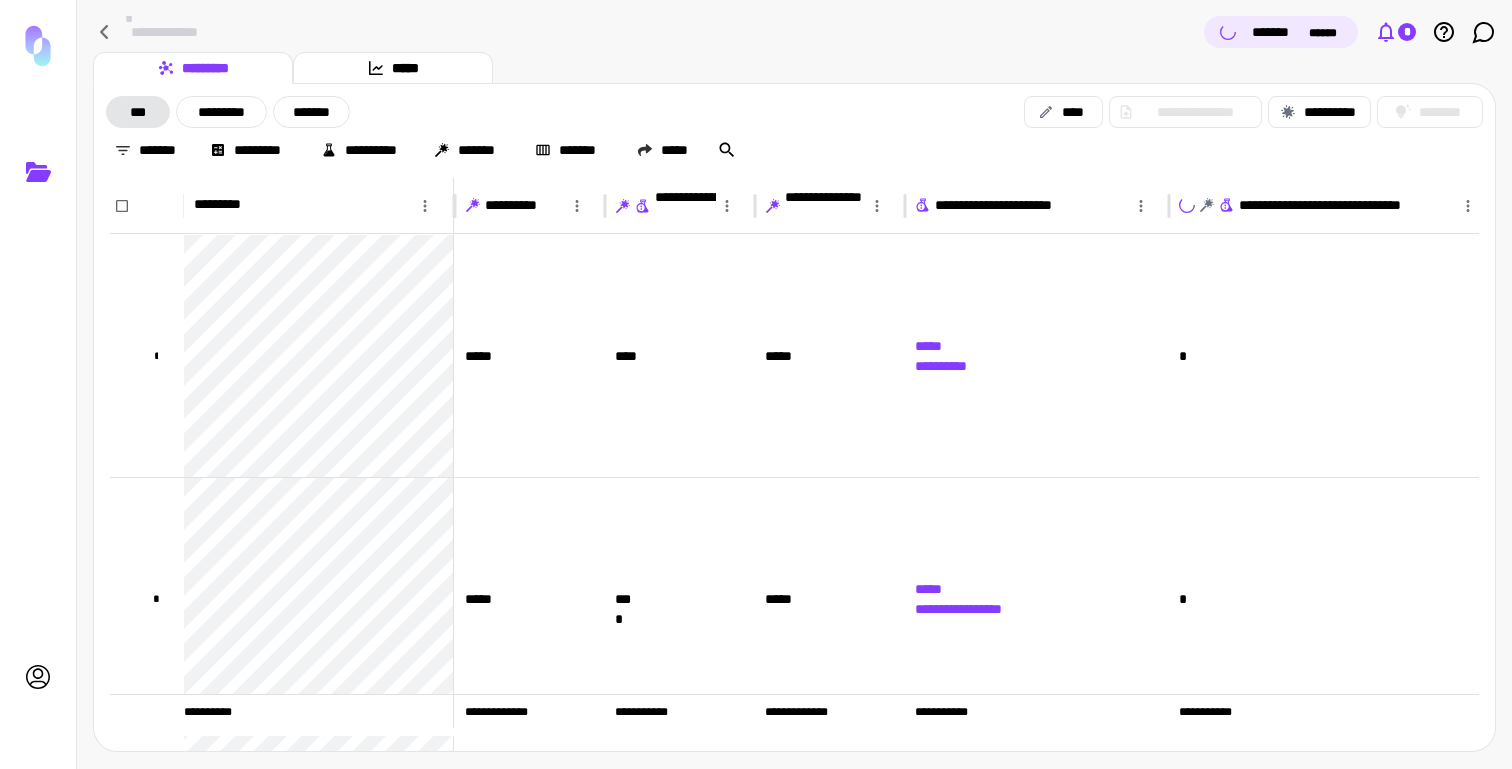 click 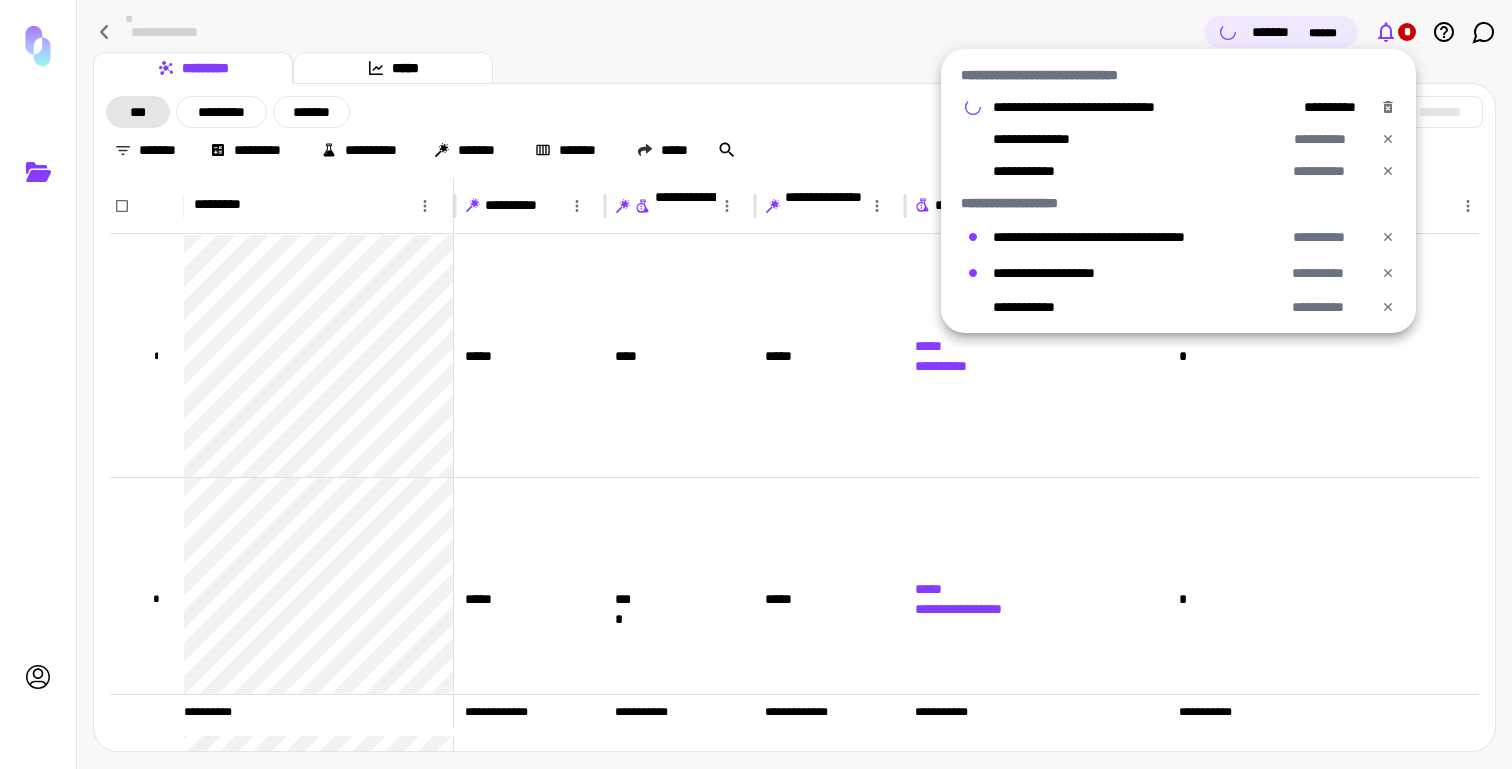 click at bounding box center [756, 384] 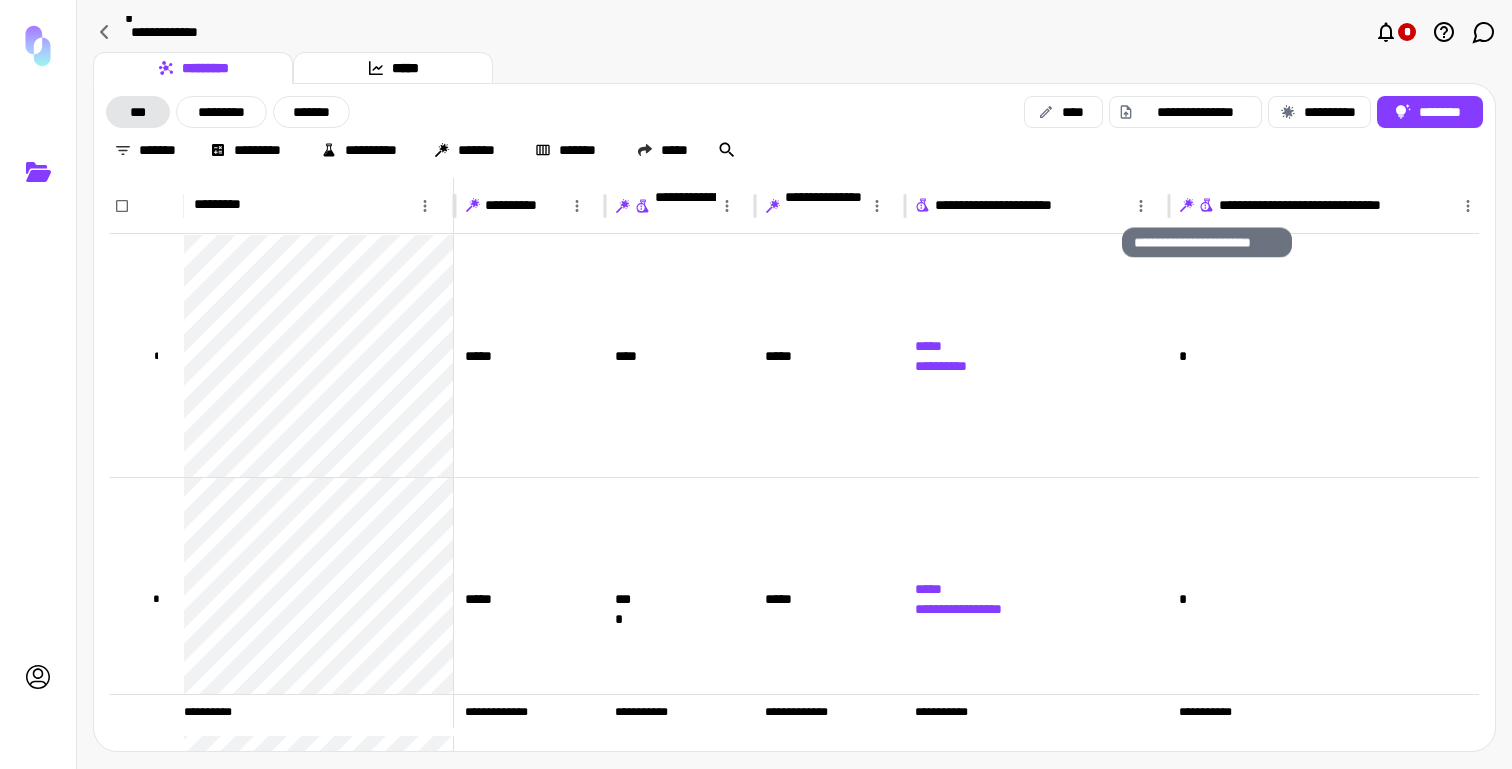 click 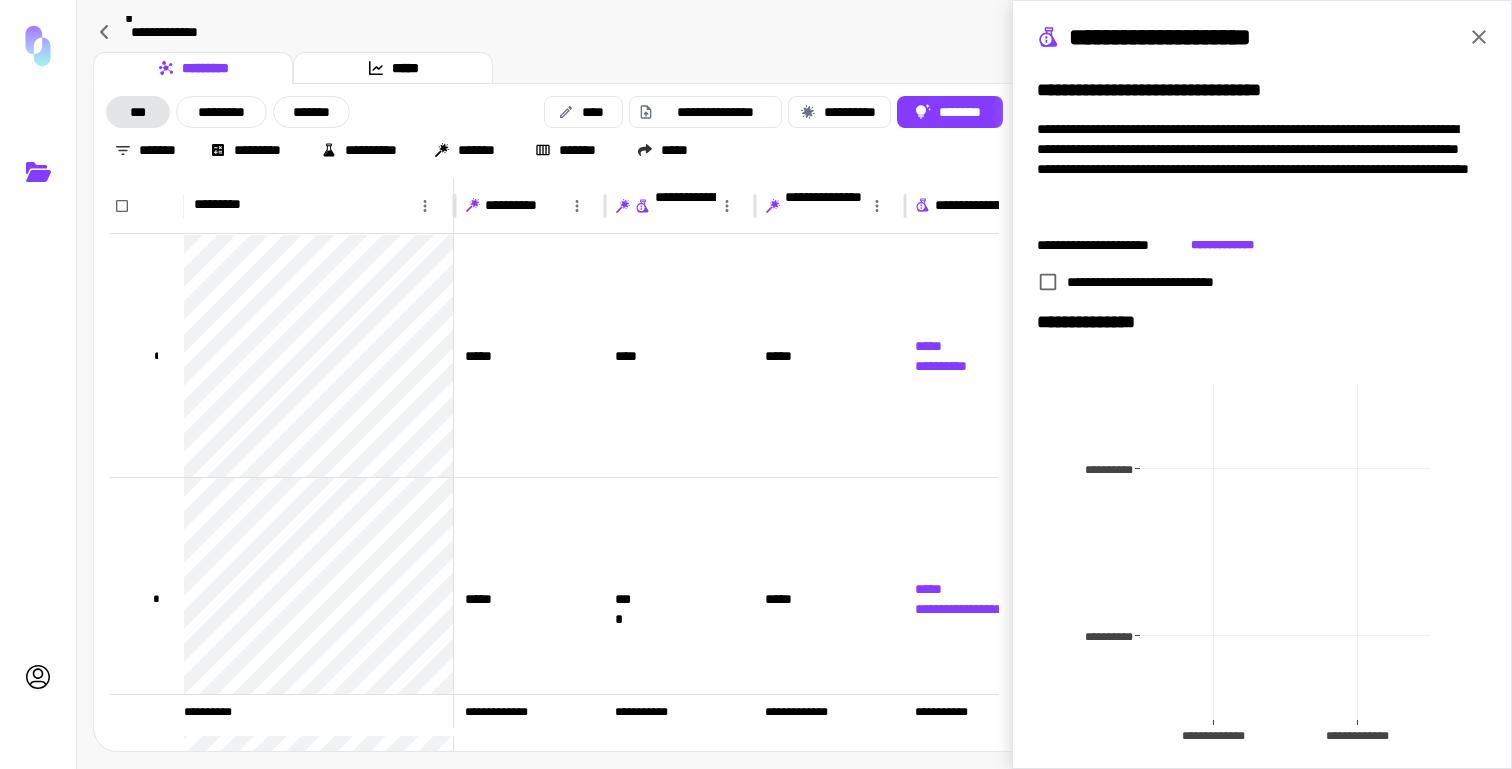 scroll, scrollTop: 190, scrollLeft: 0, axis: vertical 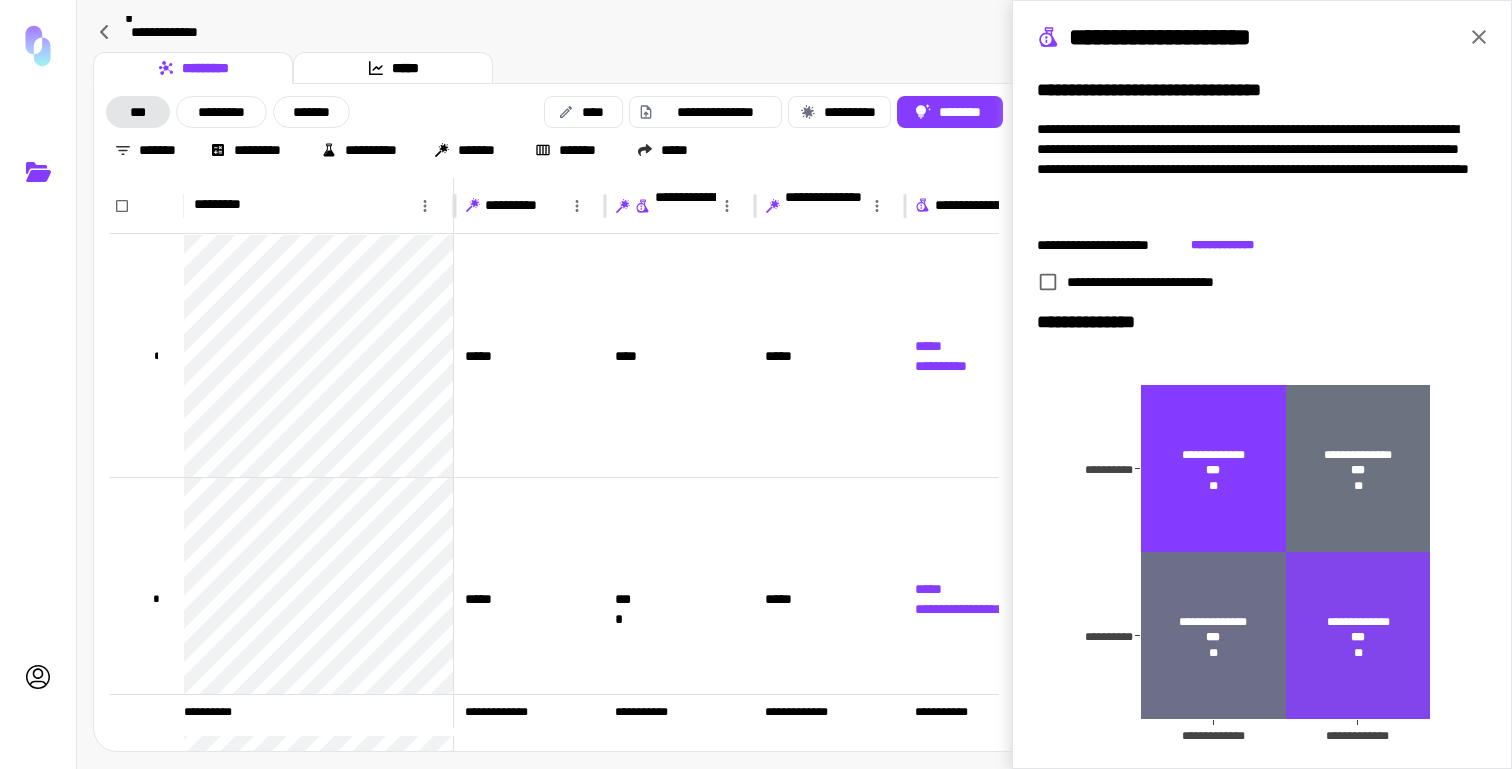 click 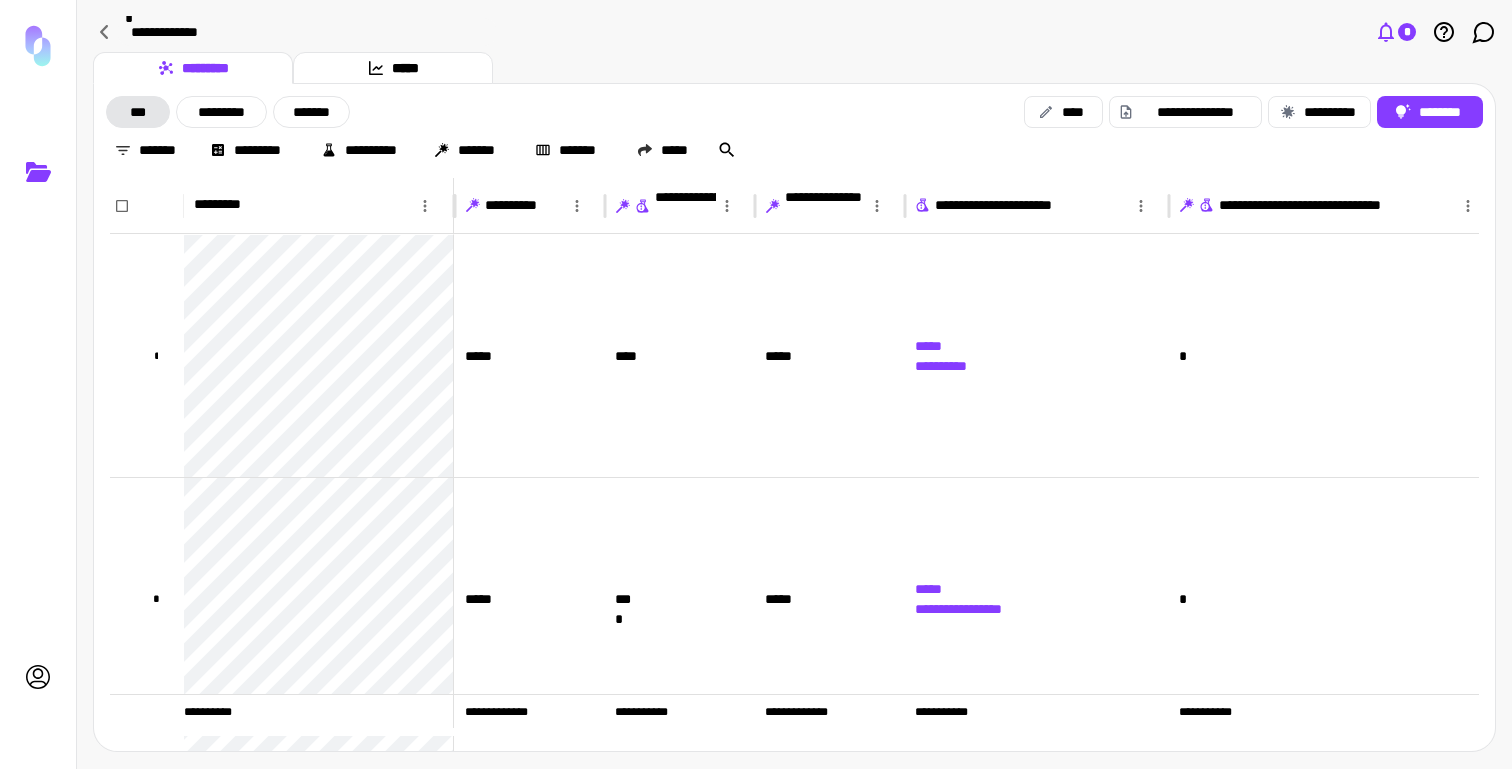 click 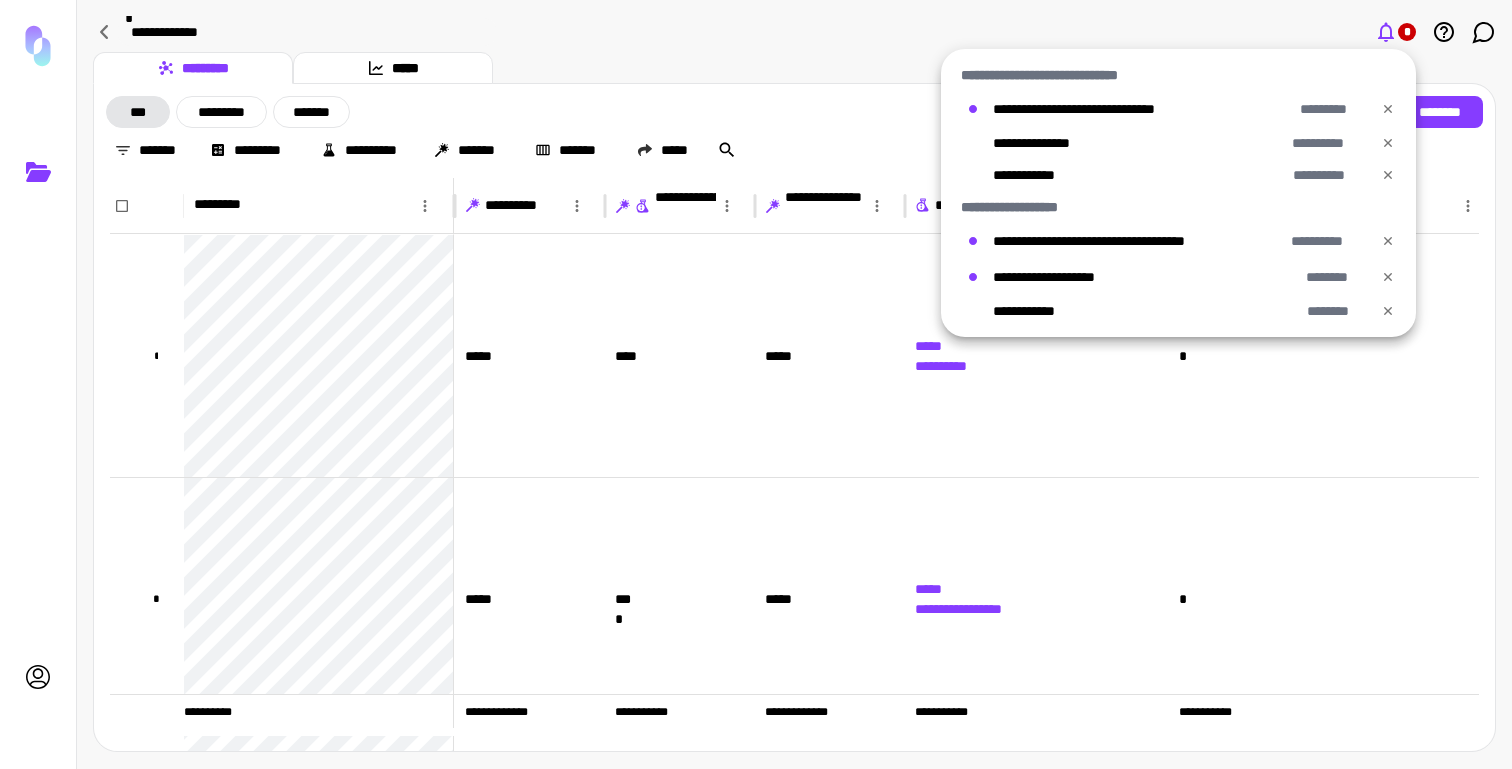 click at bounding box center [756, 384] 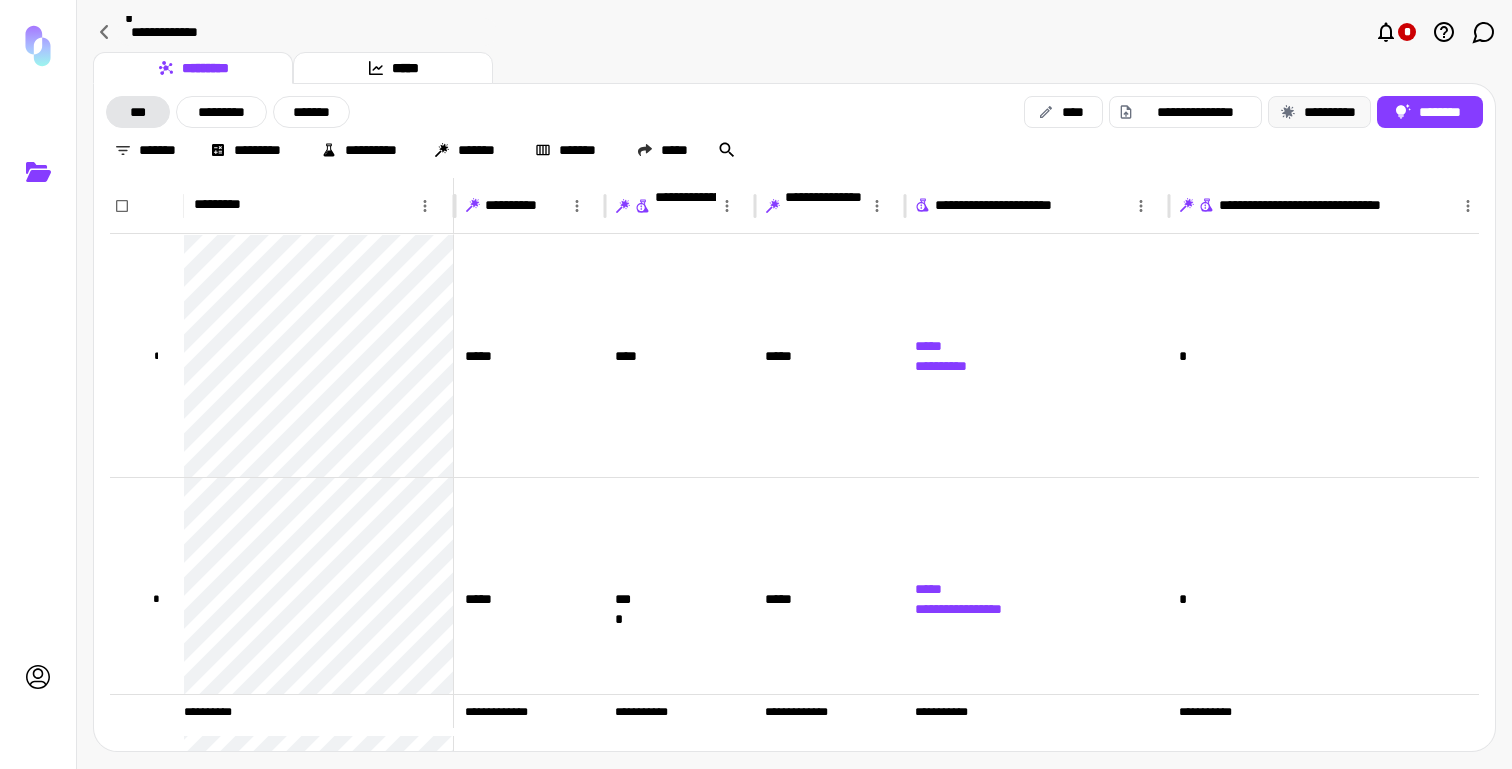 click on "**********" at bounding box center [1319, 112] 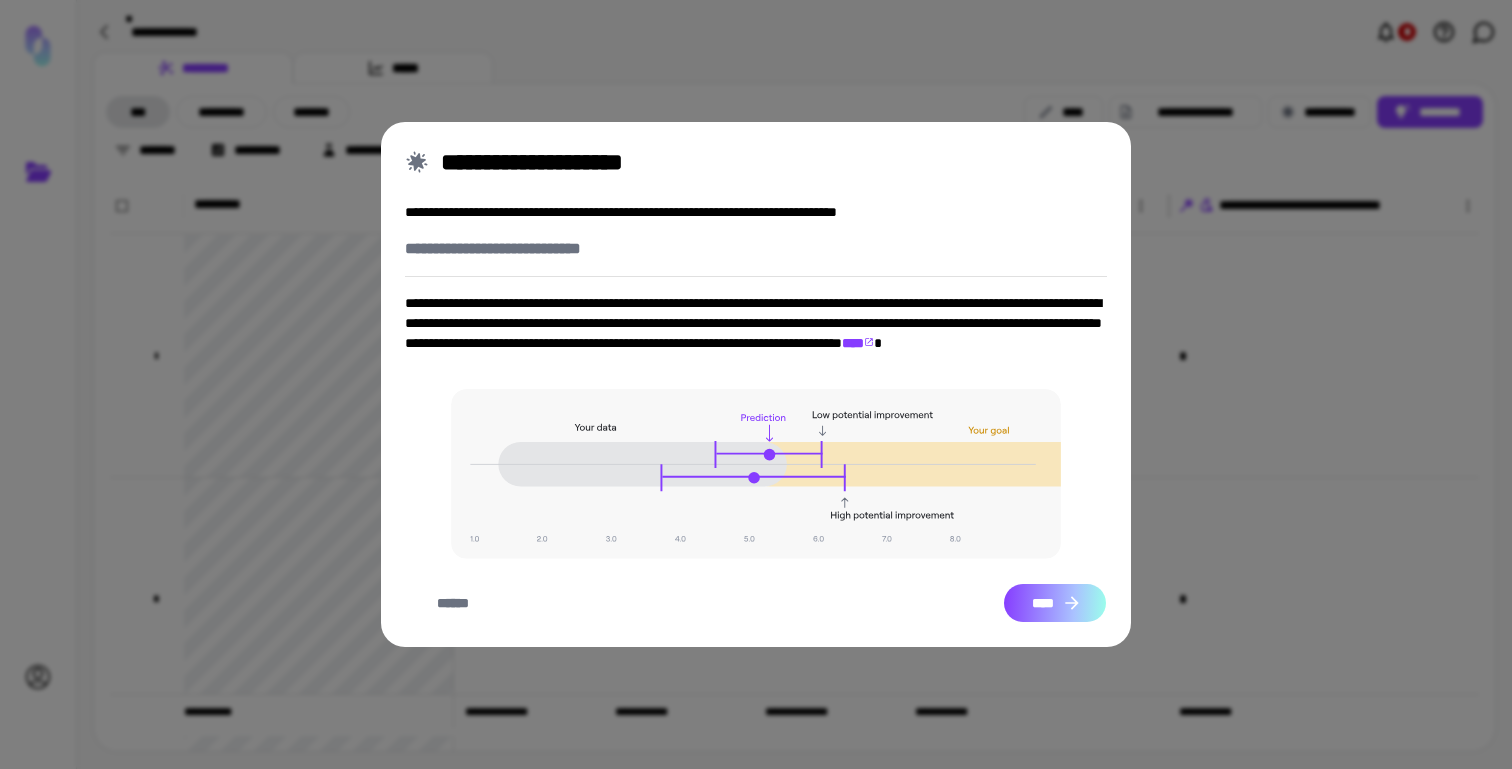 click on "****" at bounding box center (1055, 603) 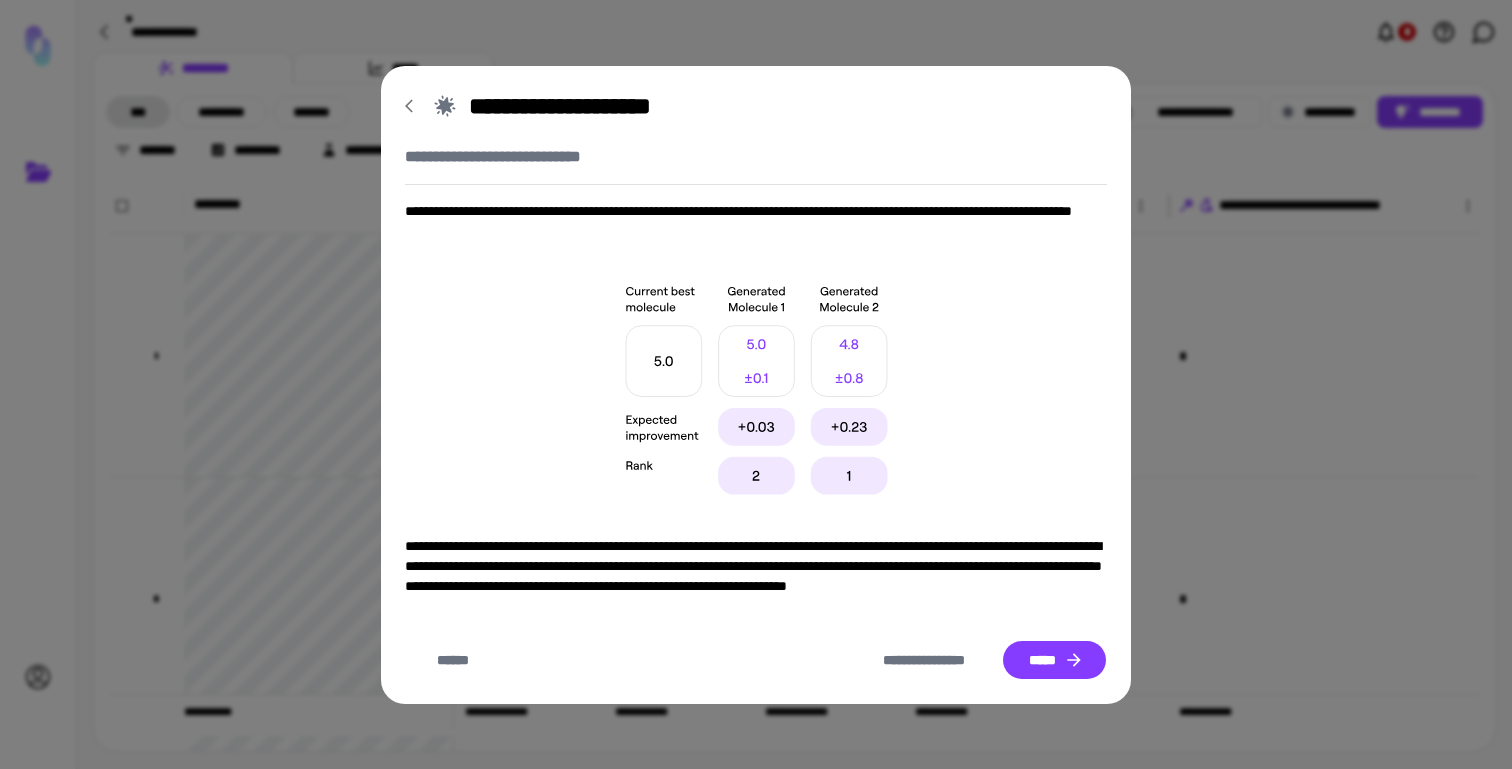 click 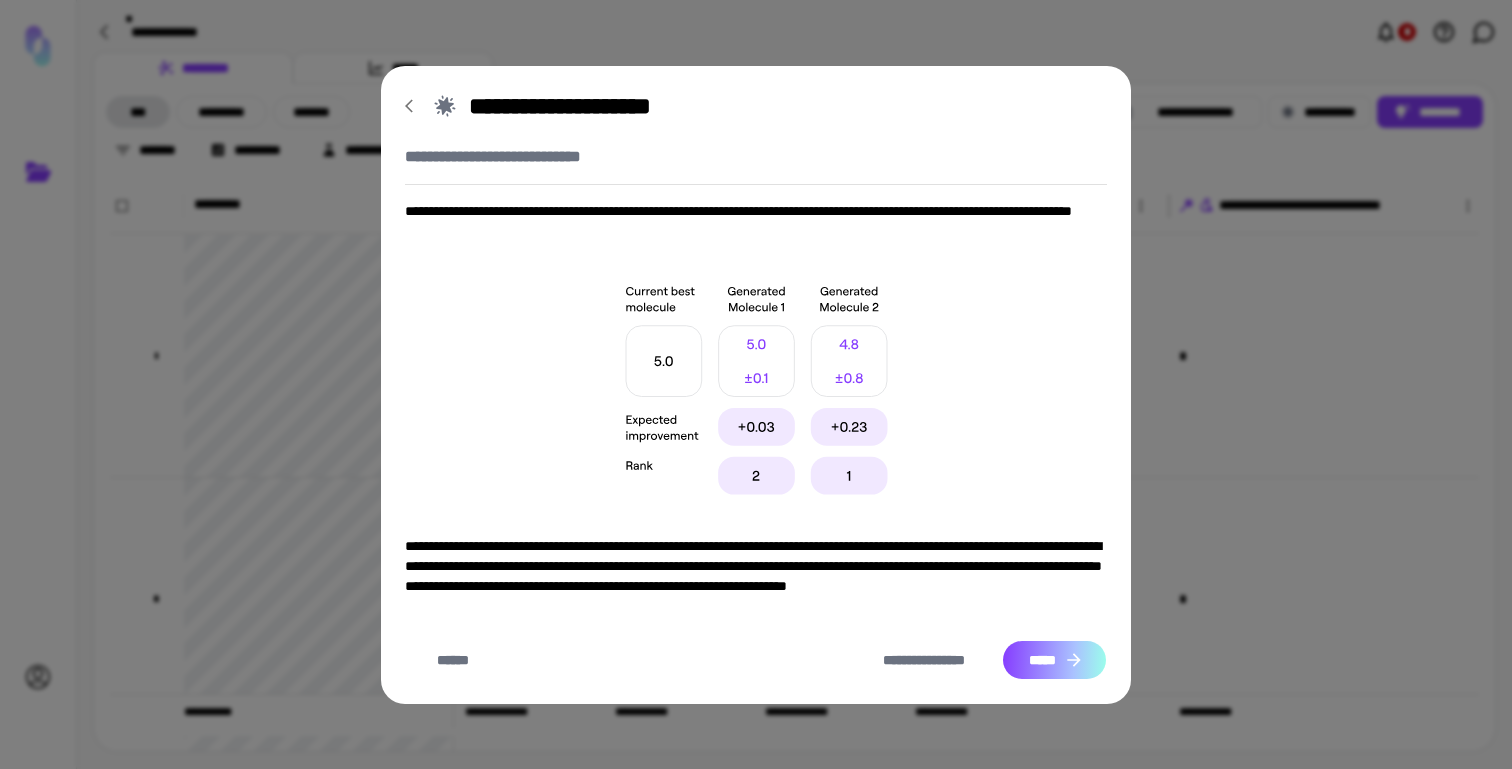 click on "*****" at bounding box center (1054, 660) 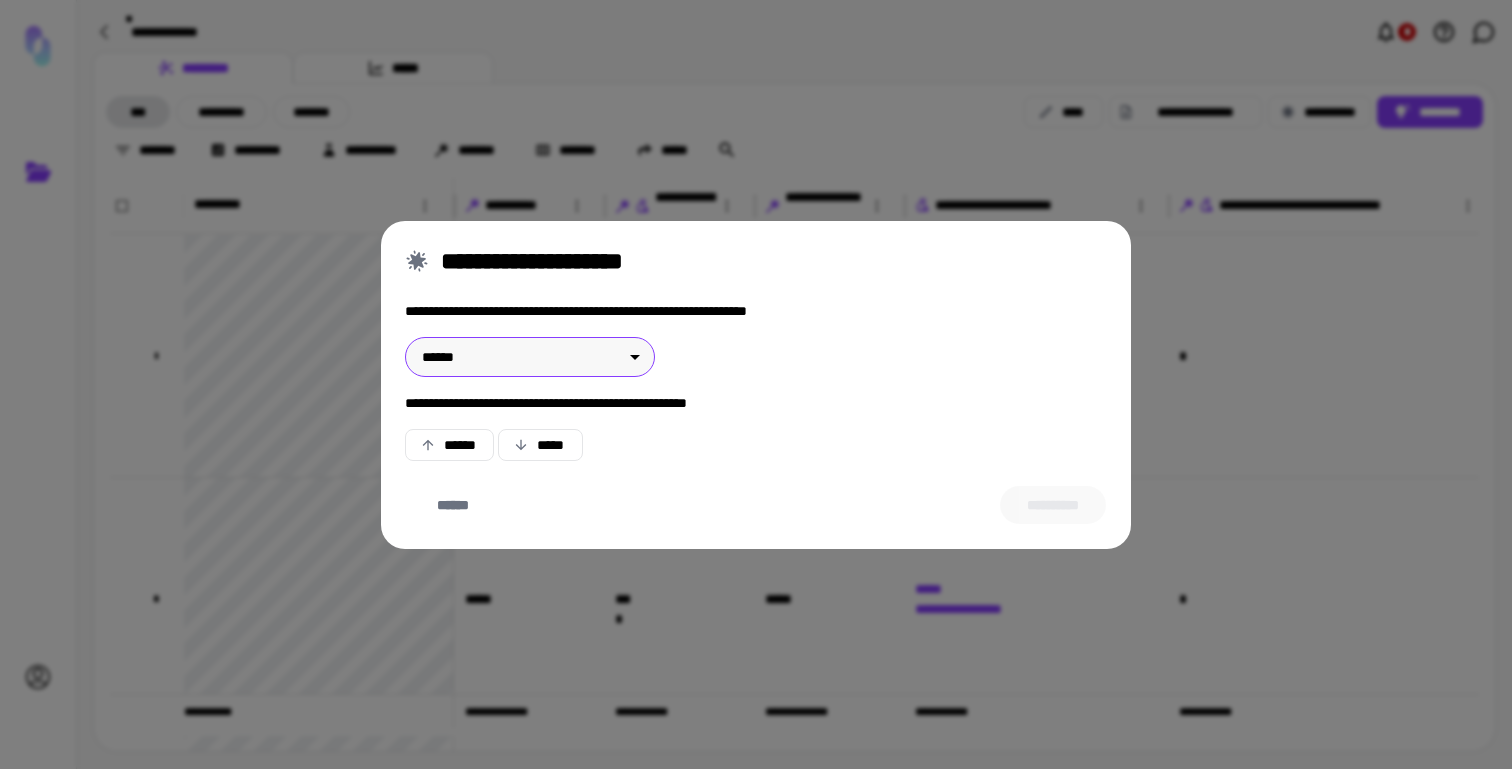 click on "**********" at bounding box center [756, 384] 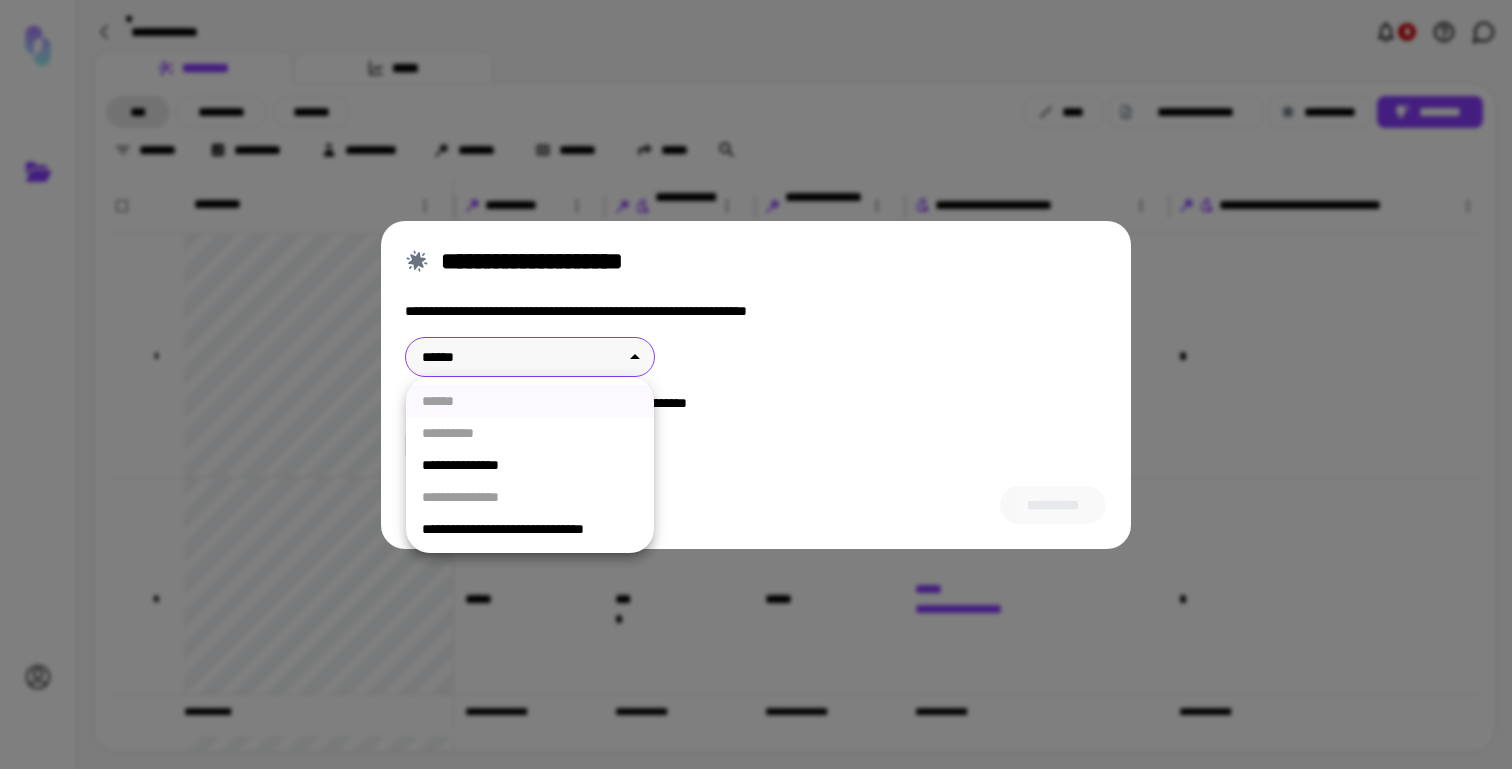 click on "**********" at bounding box center (530, 465) 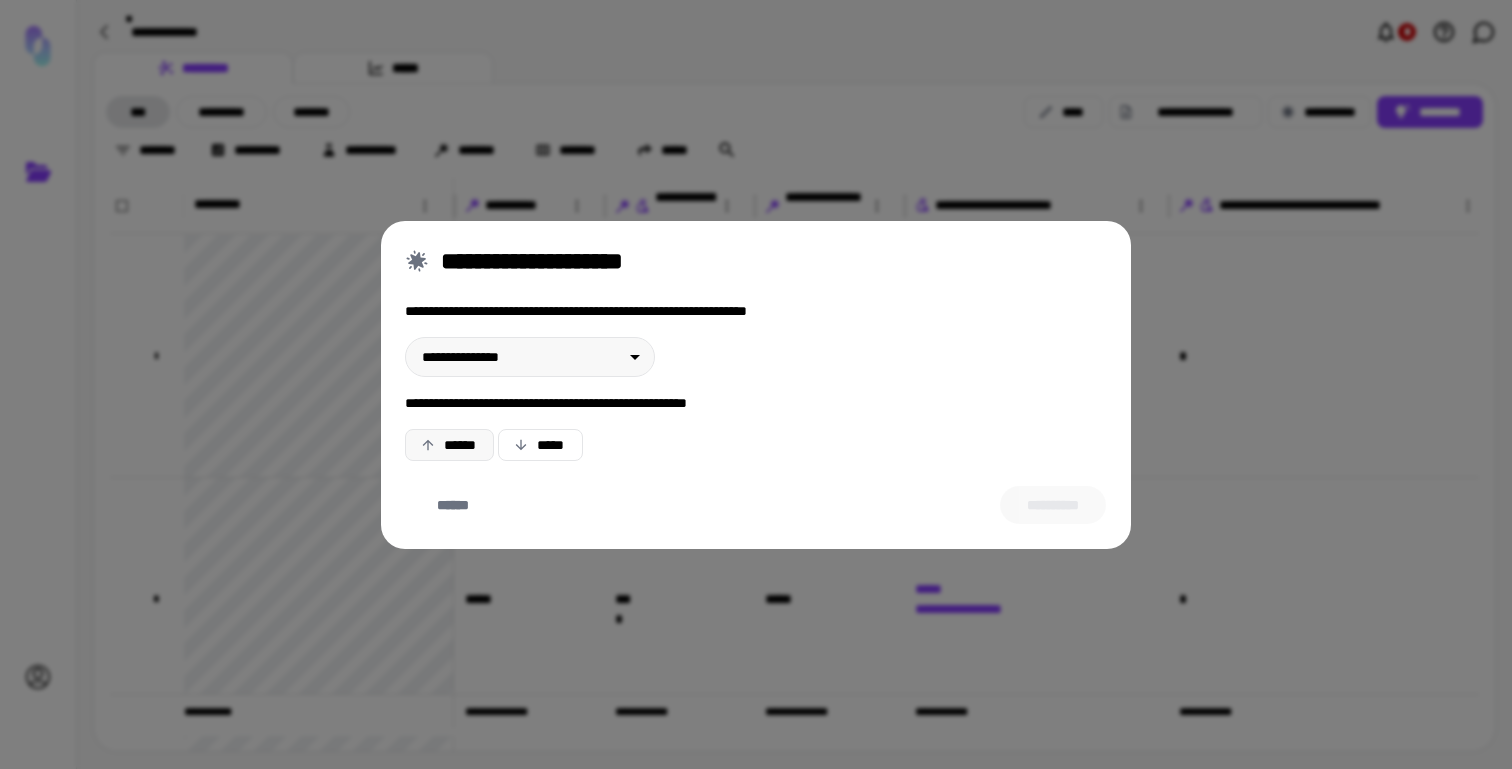 click on "******" at bounding box center [449, 445] 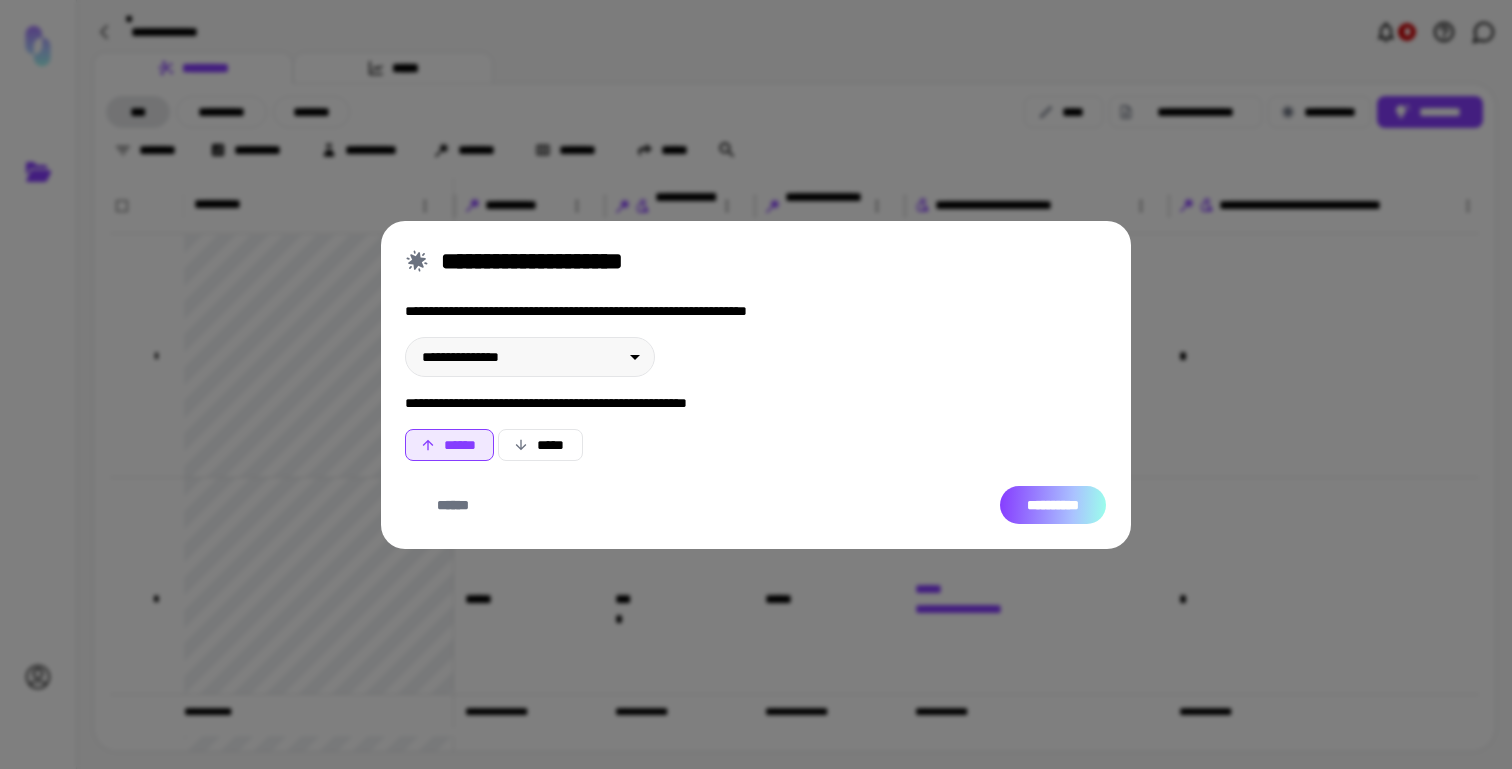click on "**********" at bounding box center [1053, 505] 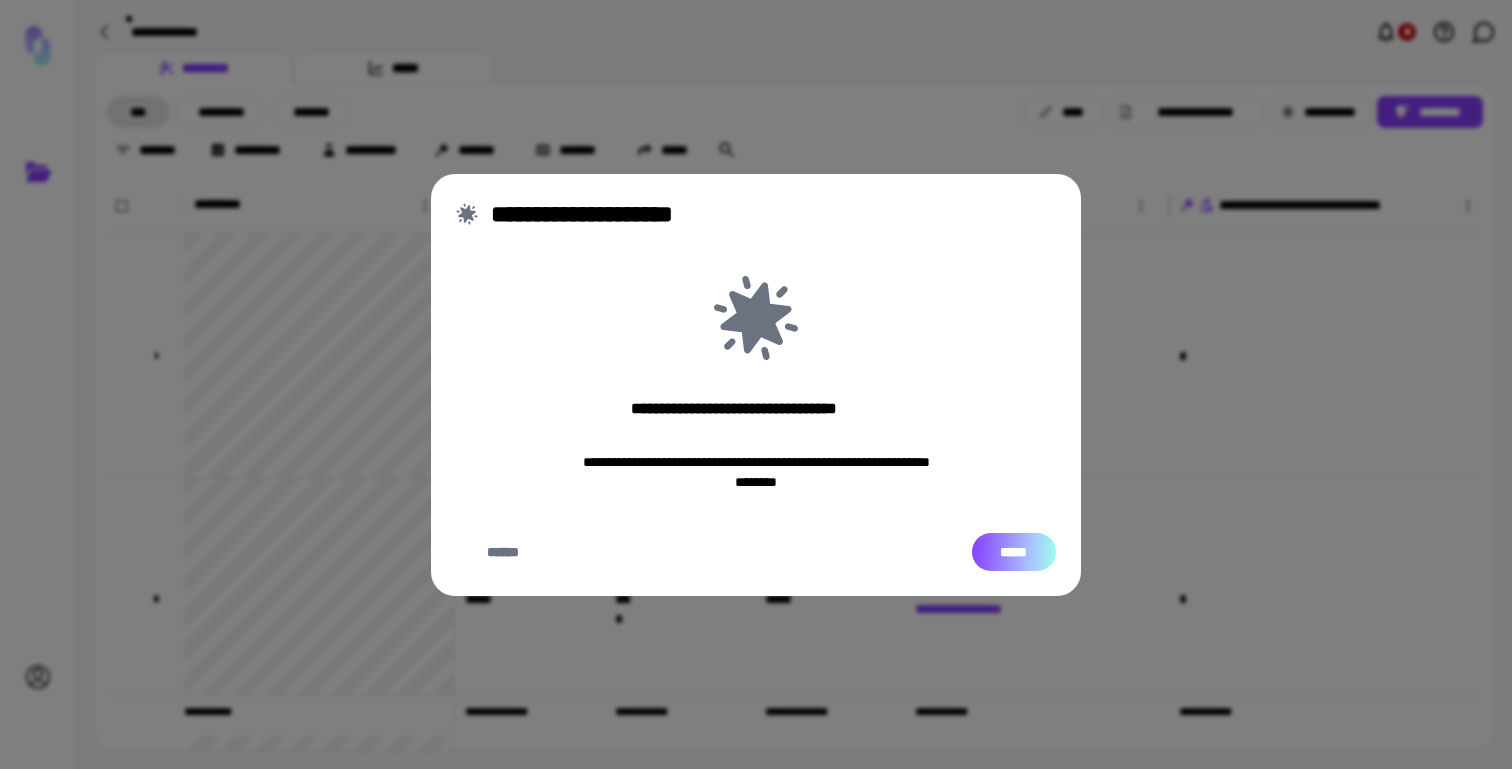 click on "*****" at bounding box center (1014, 552) 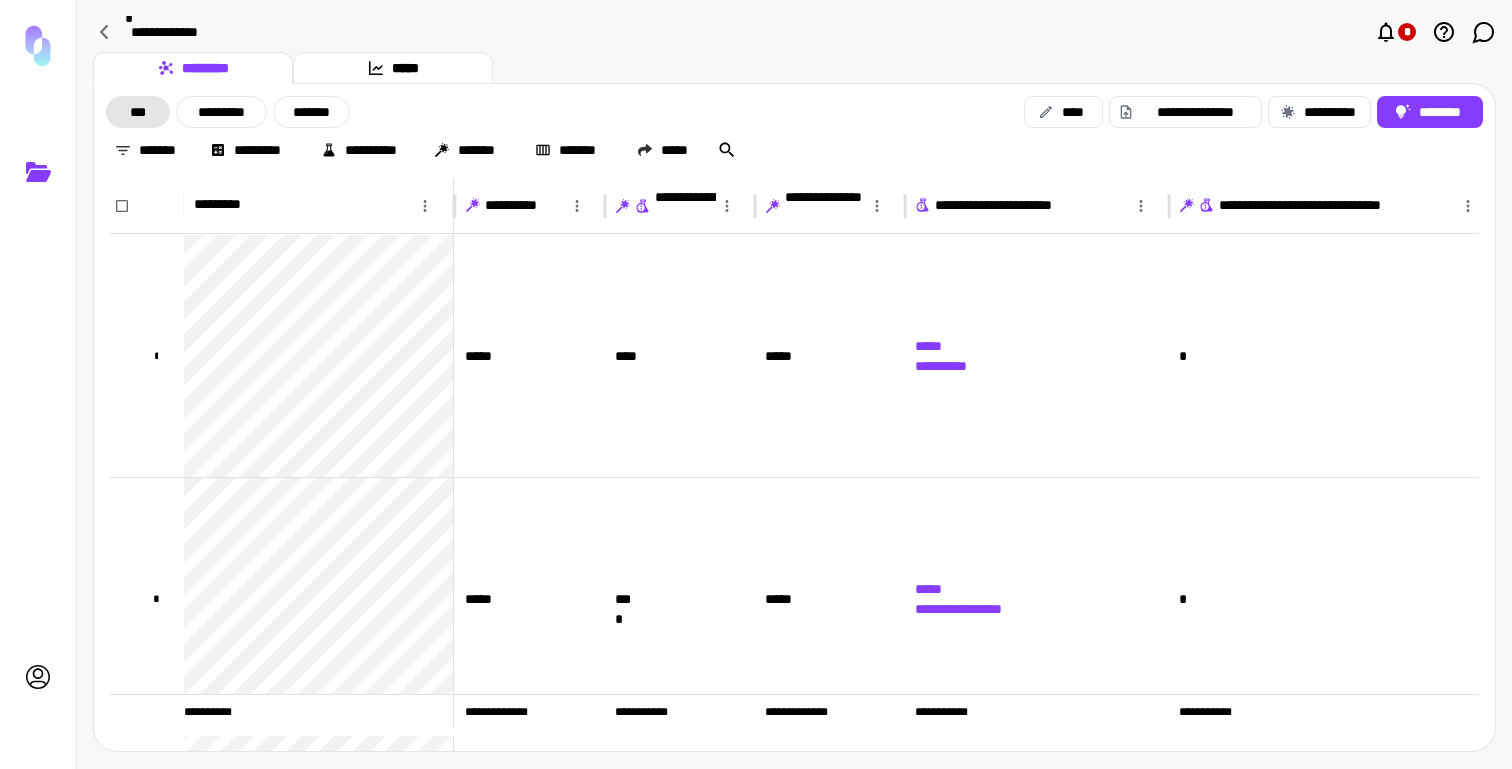 scroll, scrollTop: 0, scrollLeft: 299, axis: horizontal 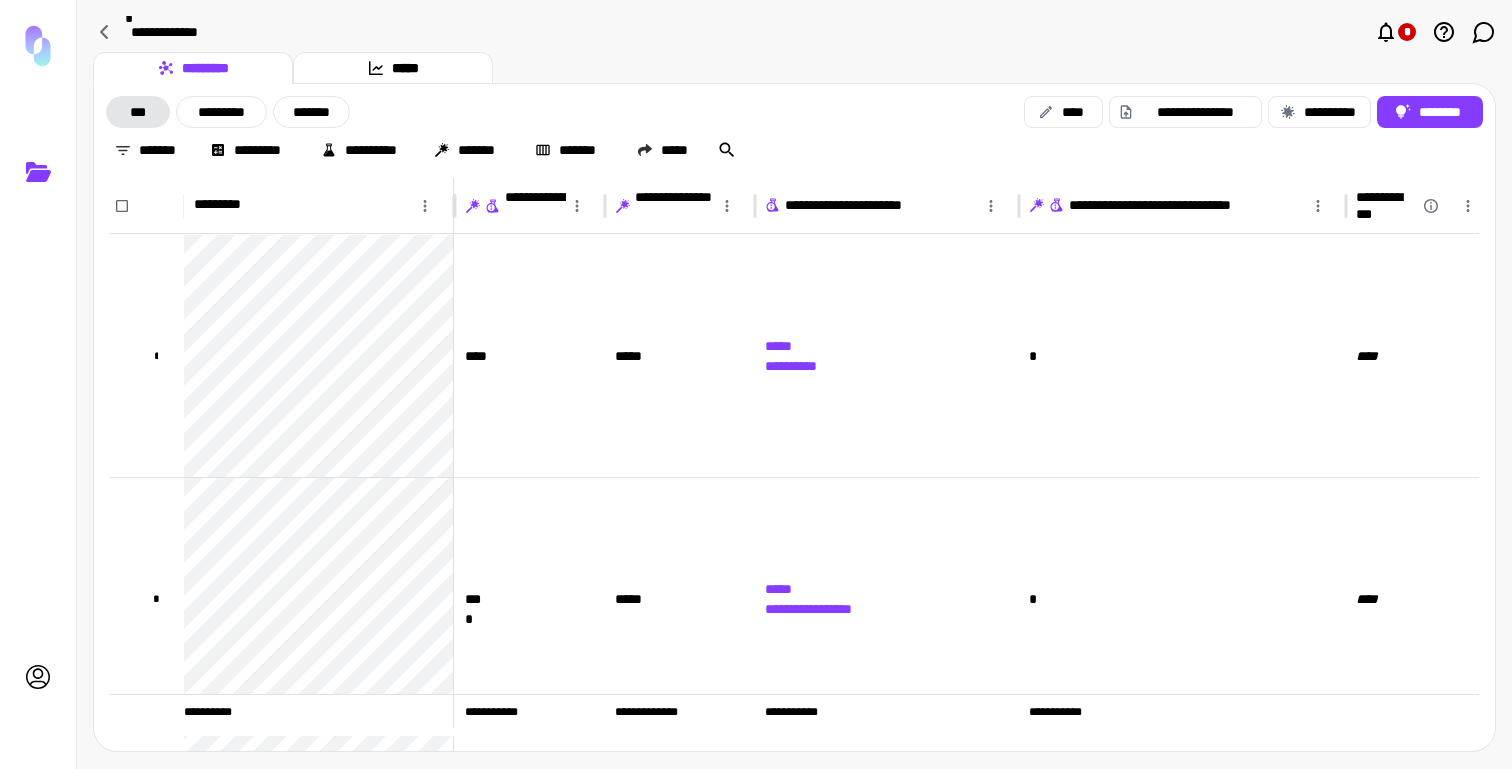 click 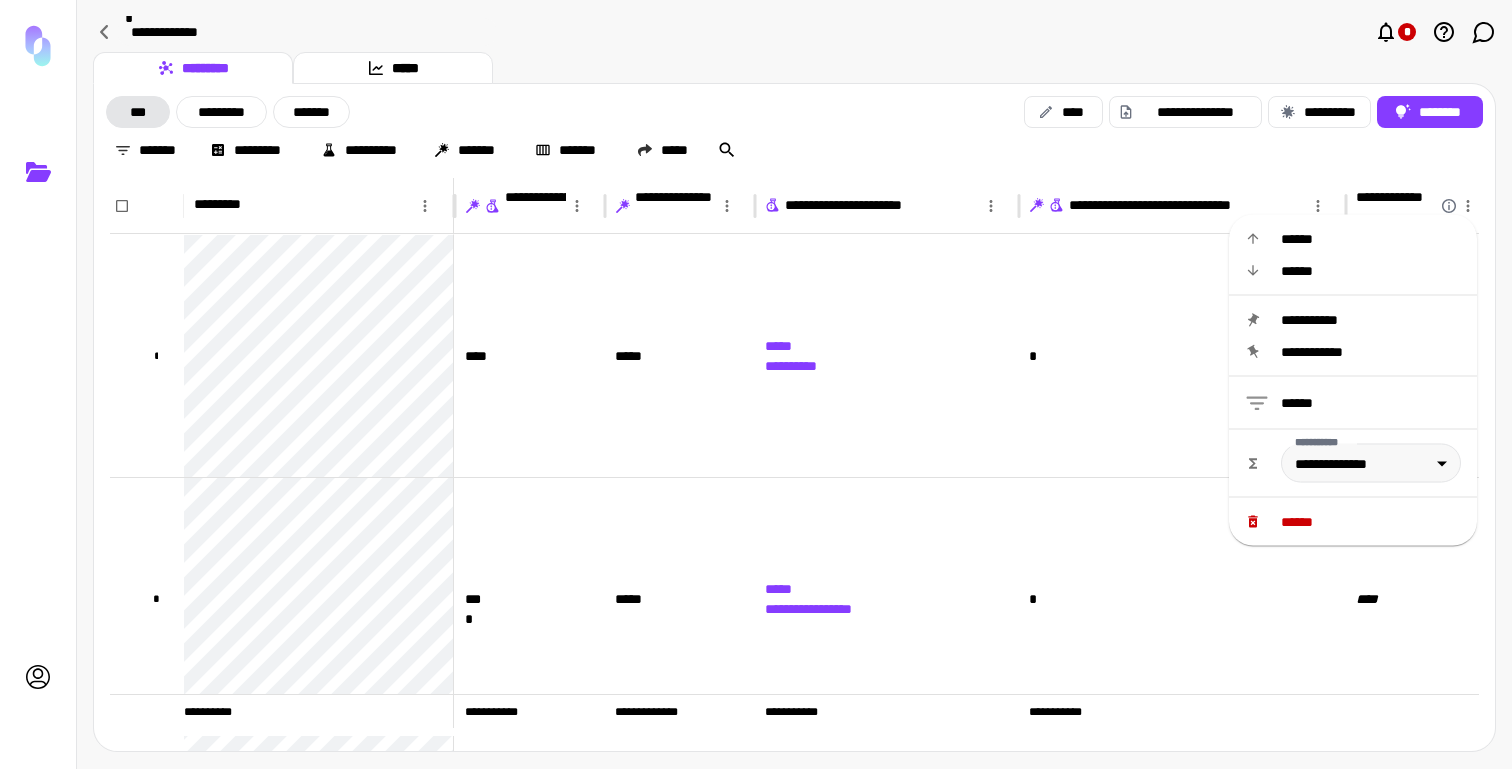 click on "******" at bounding box center (1353, 522) 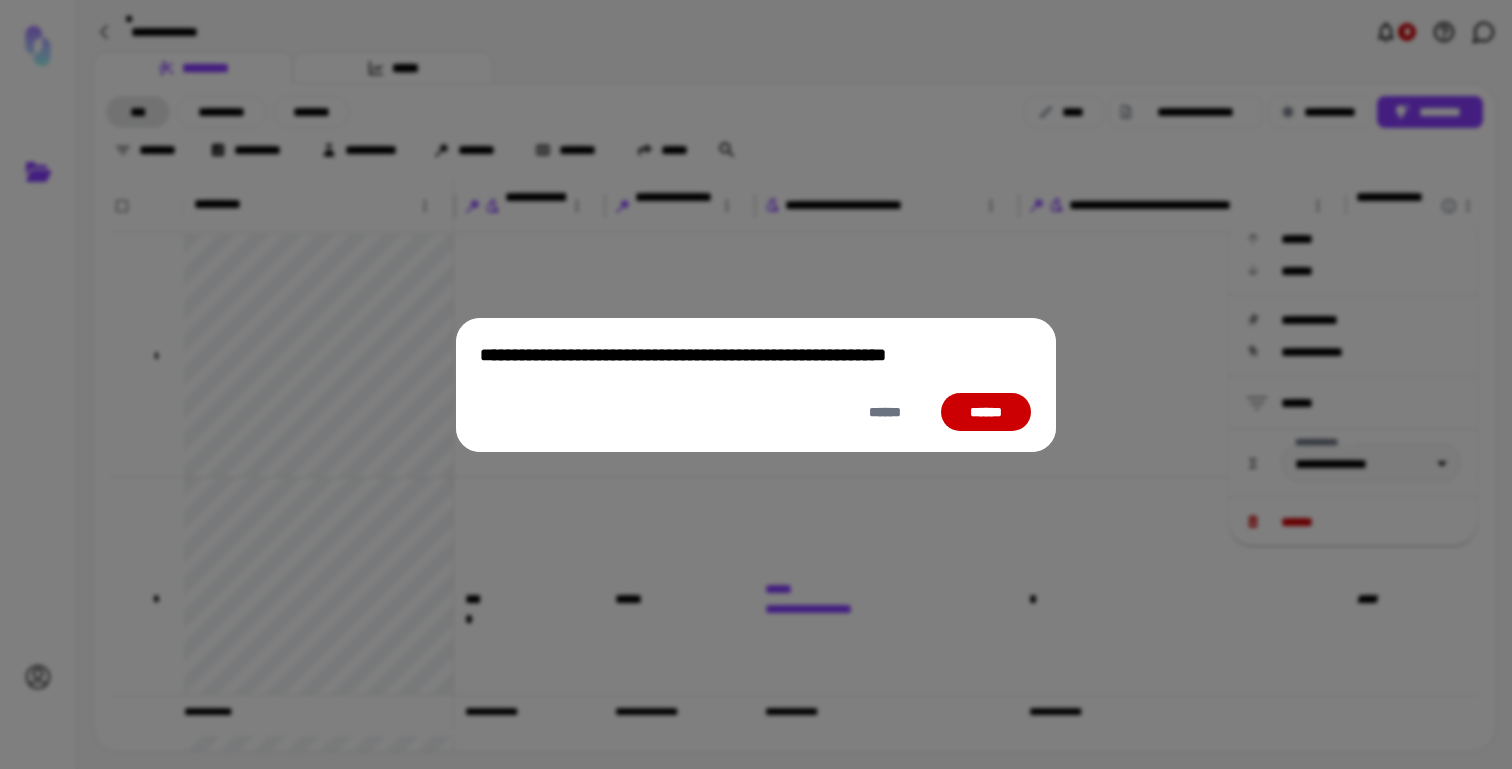 click on "******" at bounding box center [986, 412] 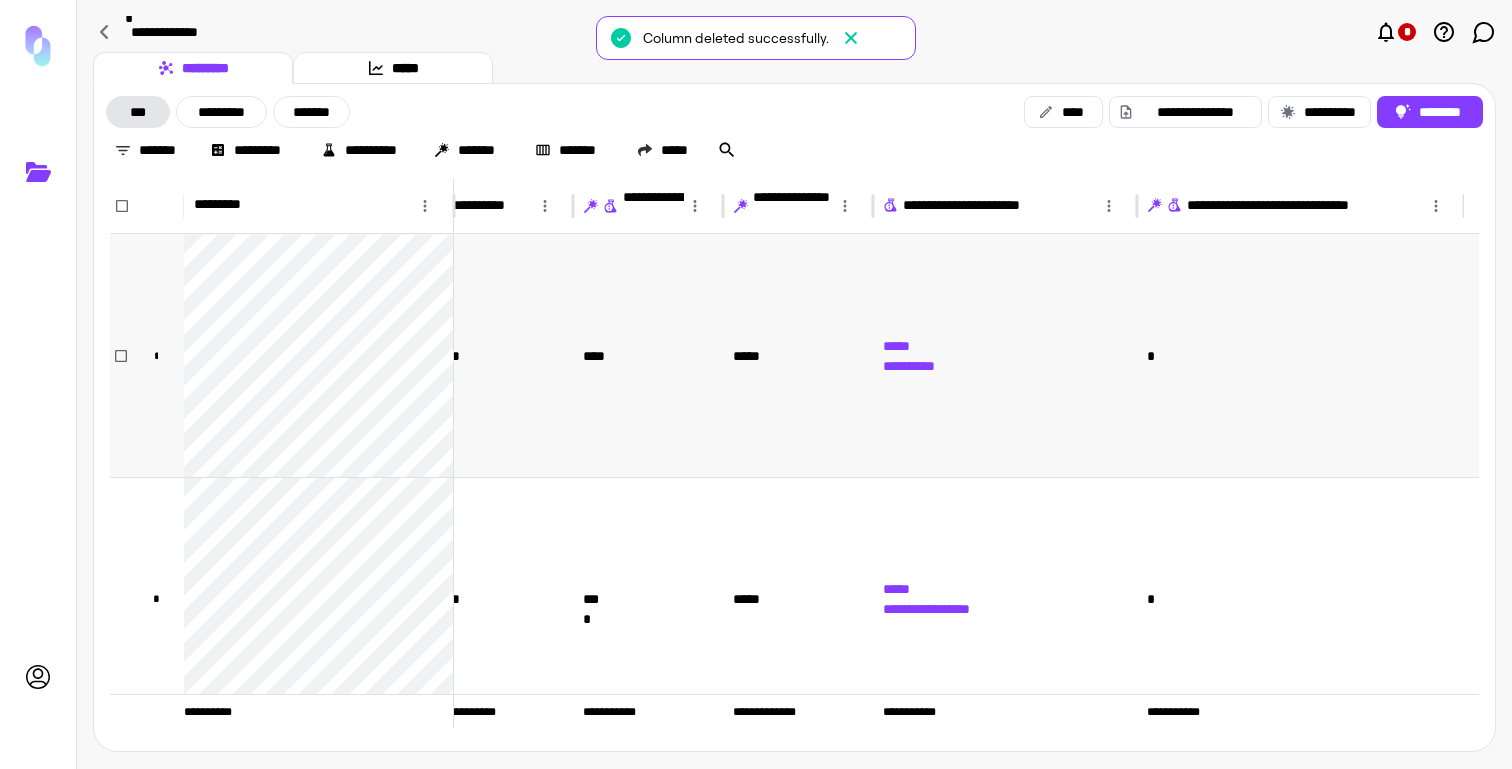scroll, scrollTop: 0, scrollLeft: 181, axis: horizontal 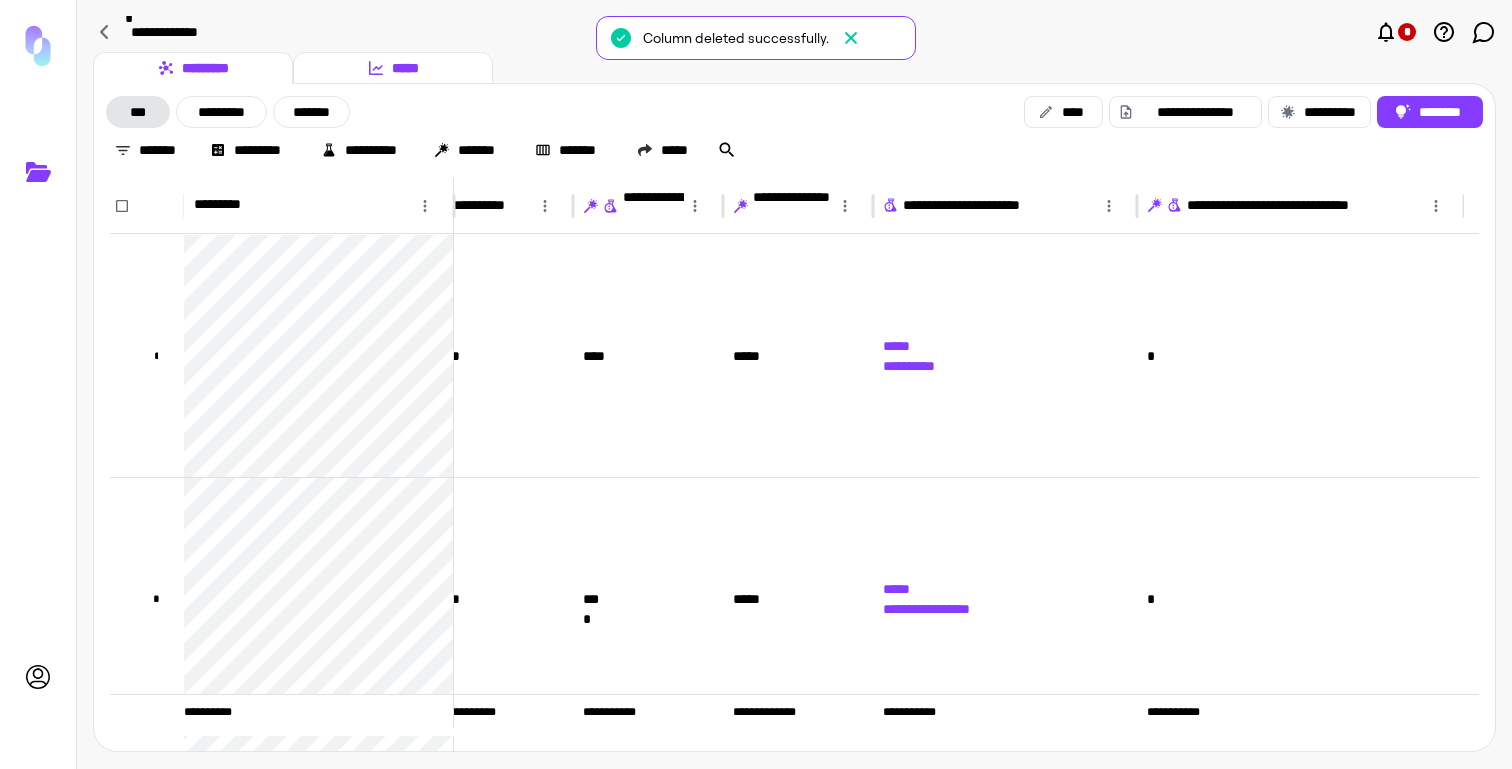 click on "*****" at bounding box center [393, 68] 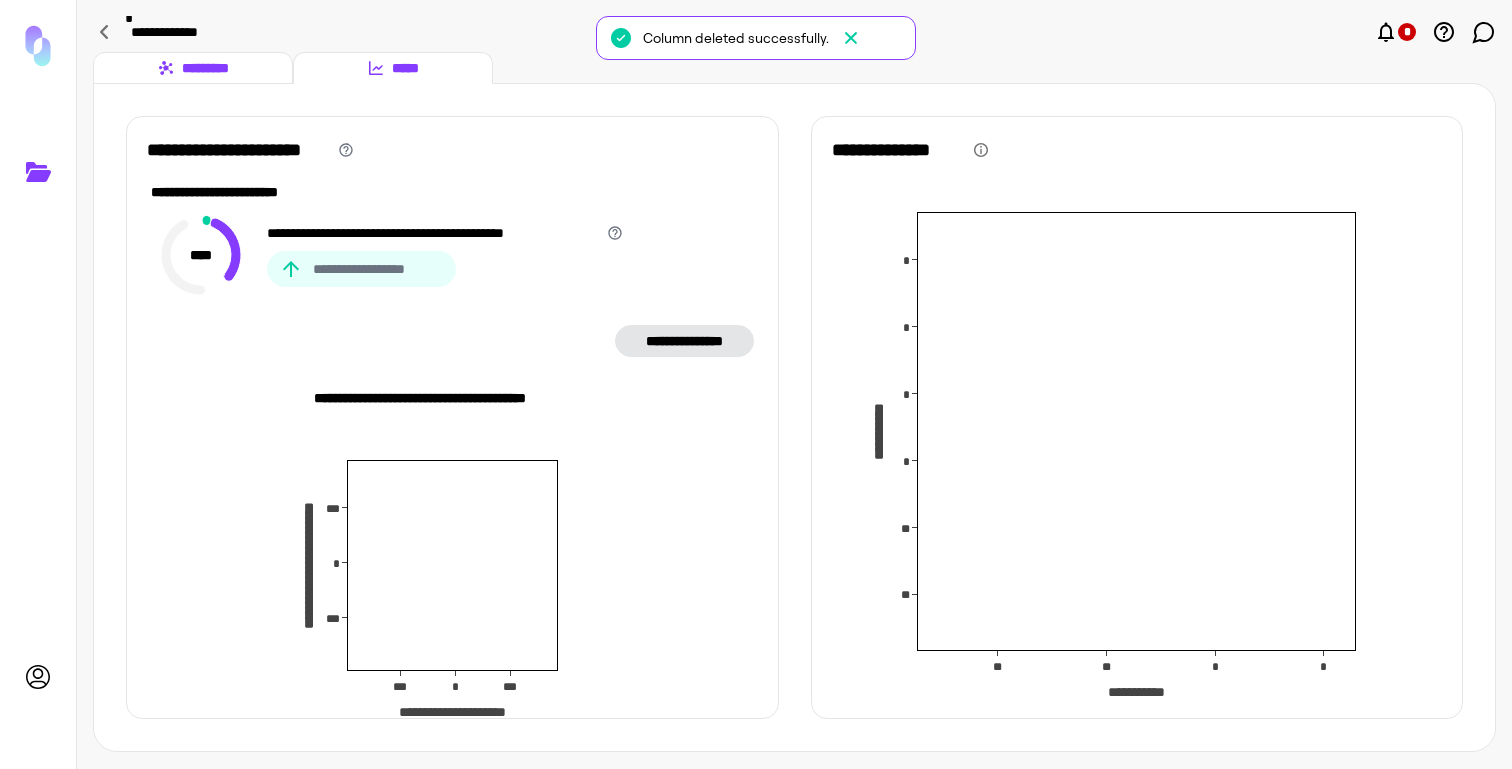 click on "*********" at bounding box center [193, 68] 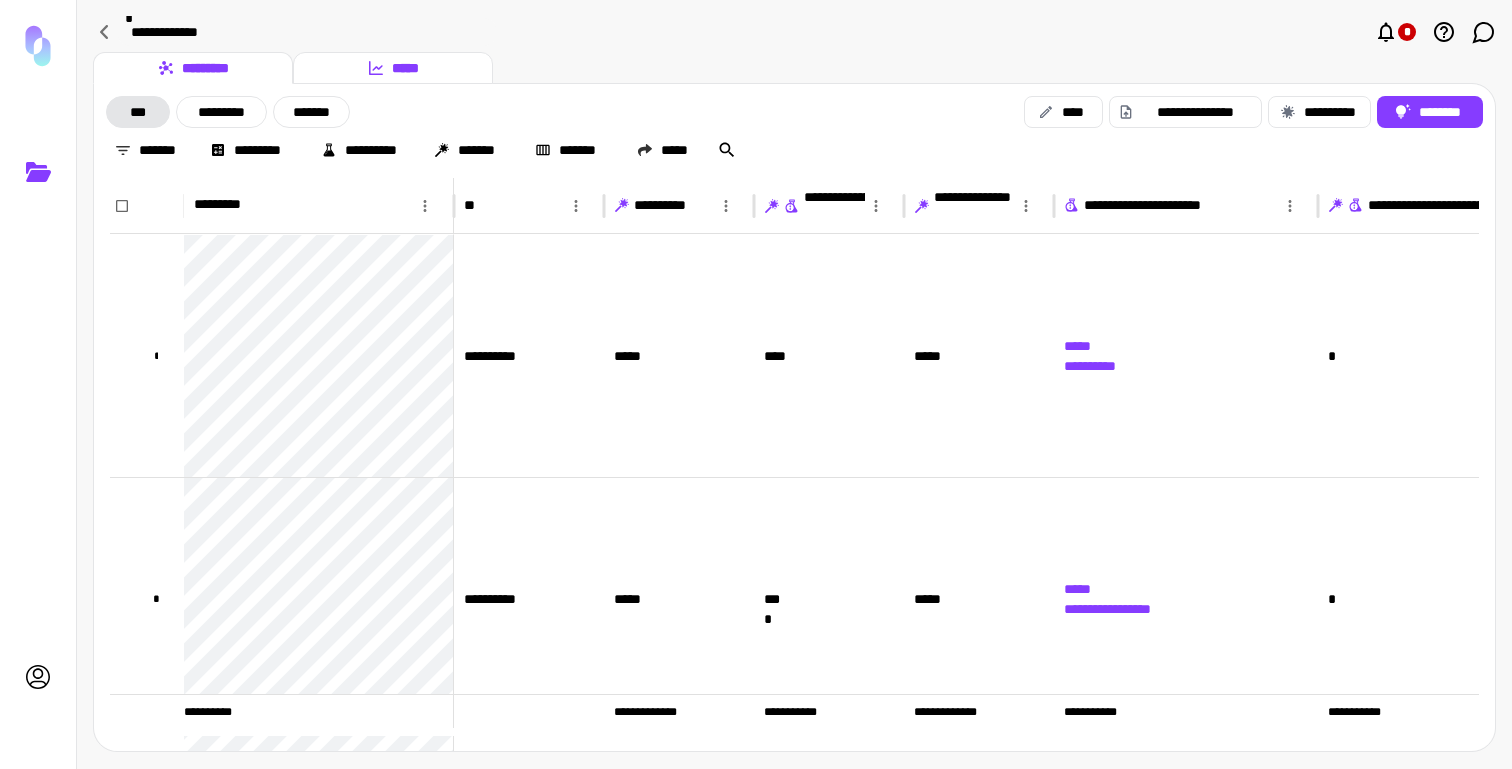 click on "*****" at bounding box center (393, 68) 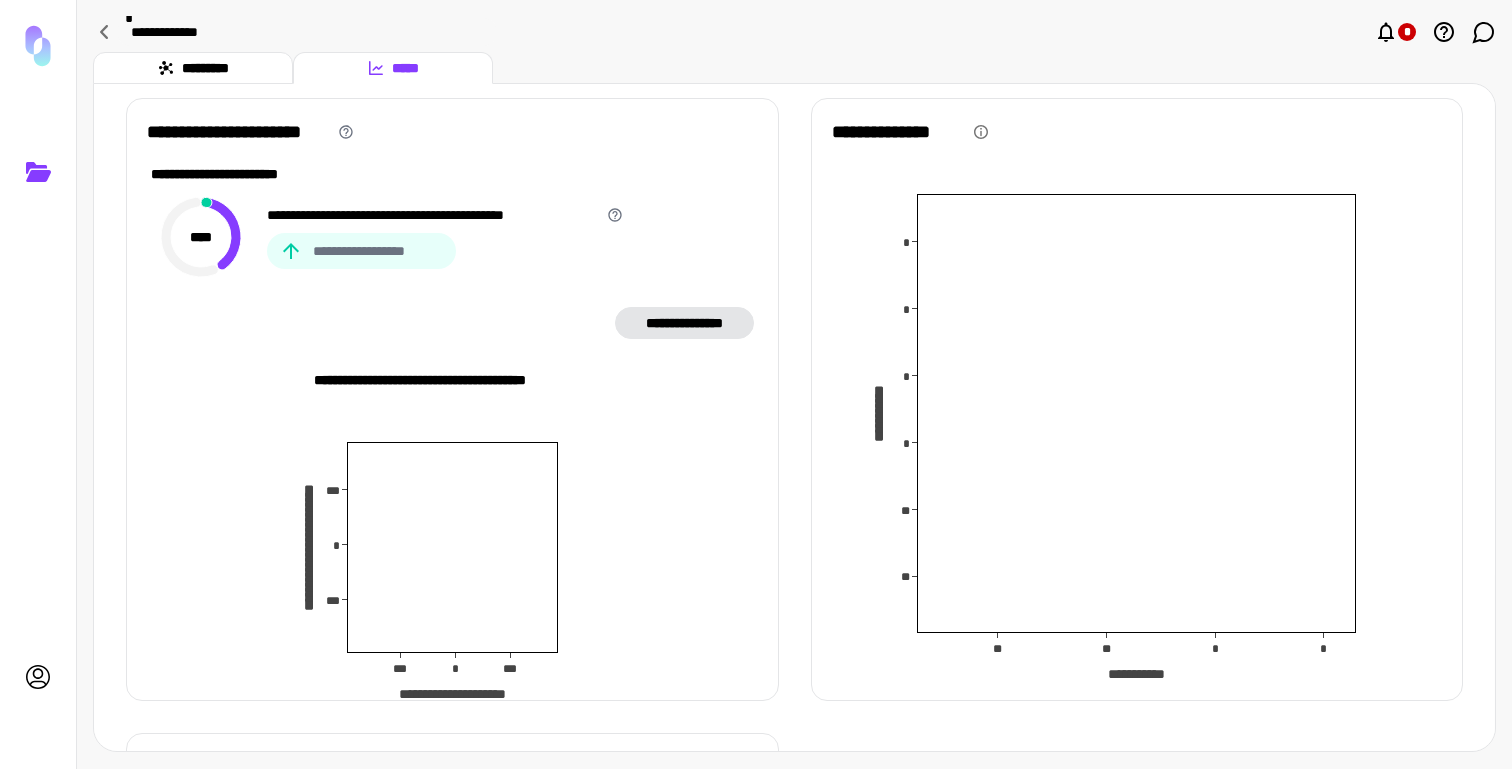 scroll, scrollTop: 11, scrollLeft: 0, axis: vertical 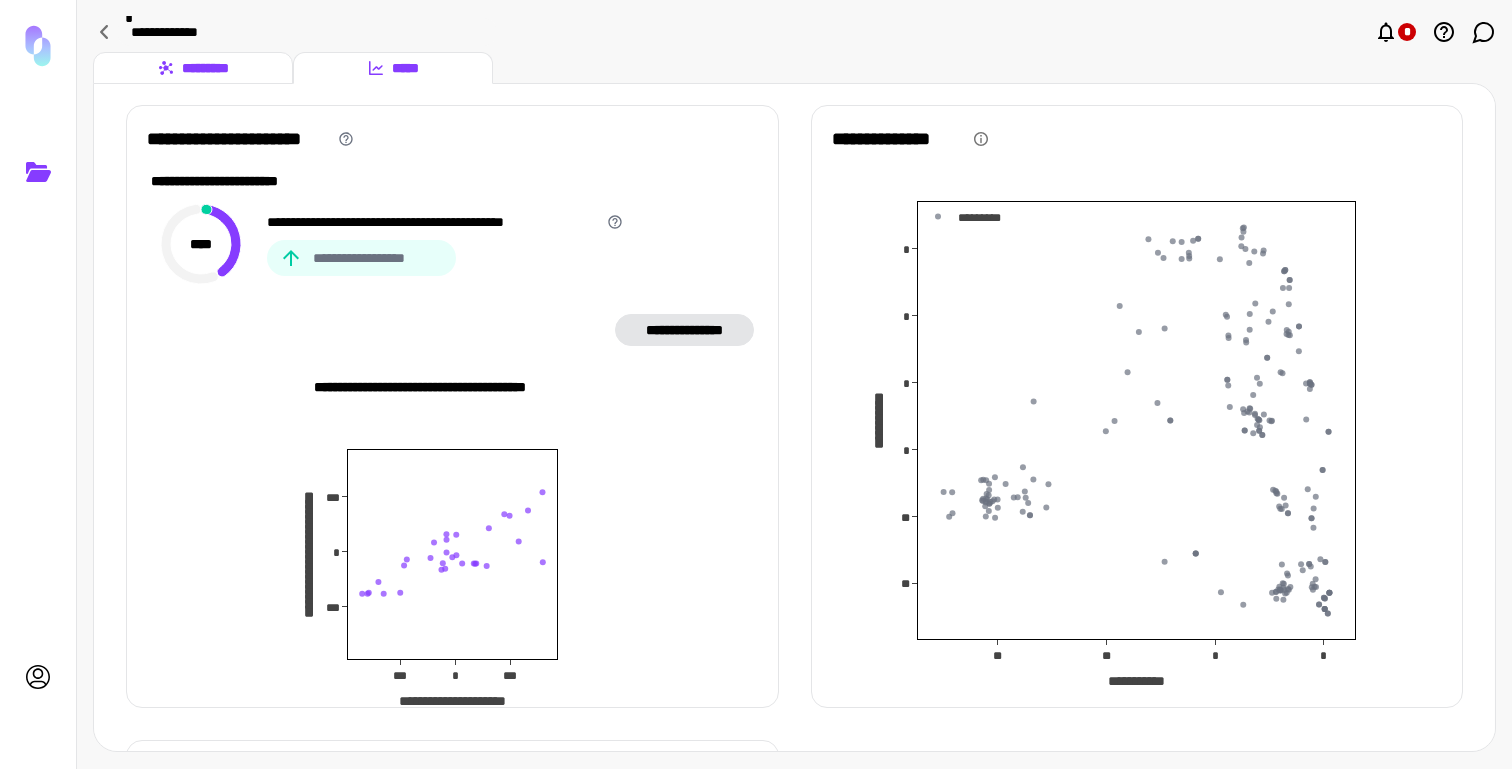 click on "*********" at bounding box center (193, 68) 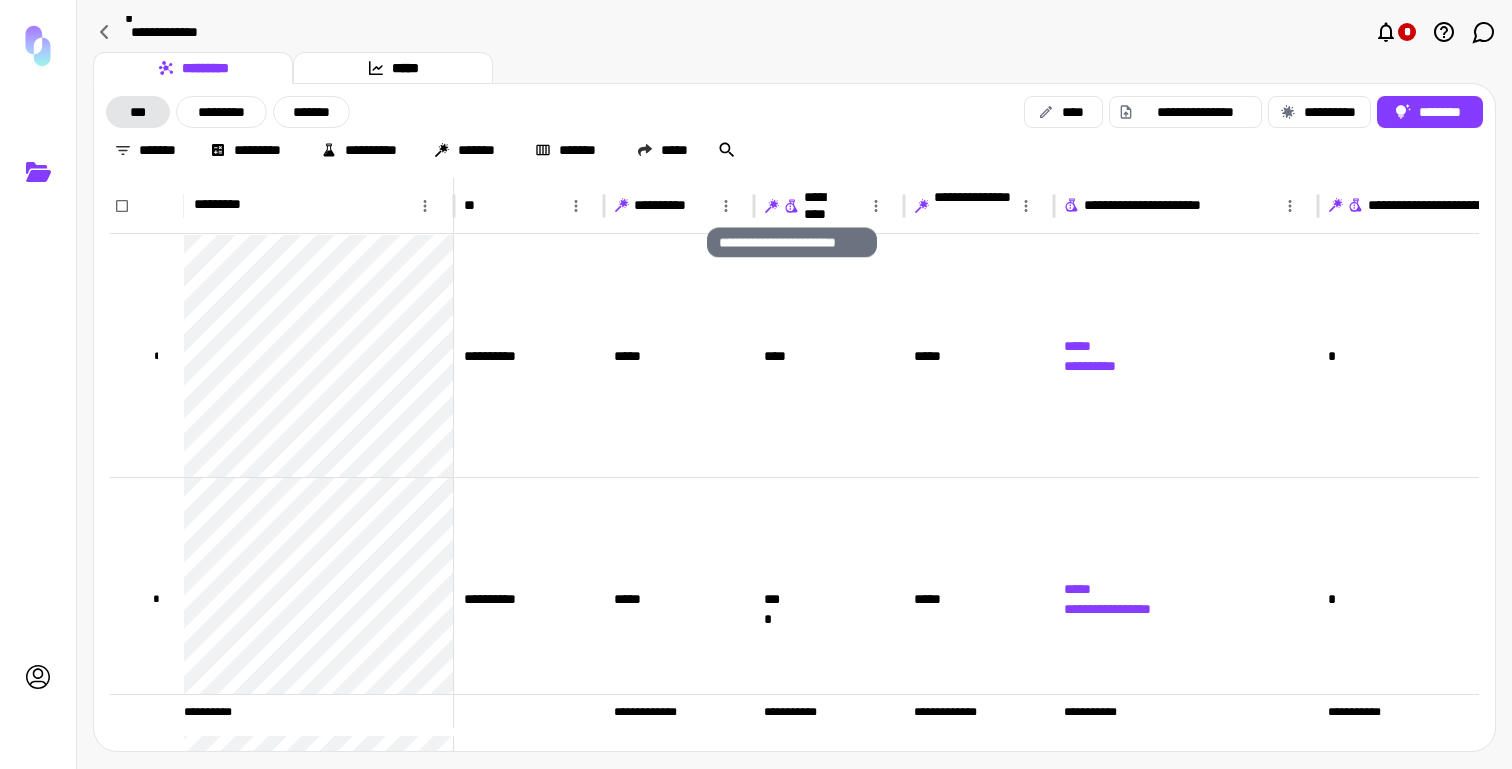 click 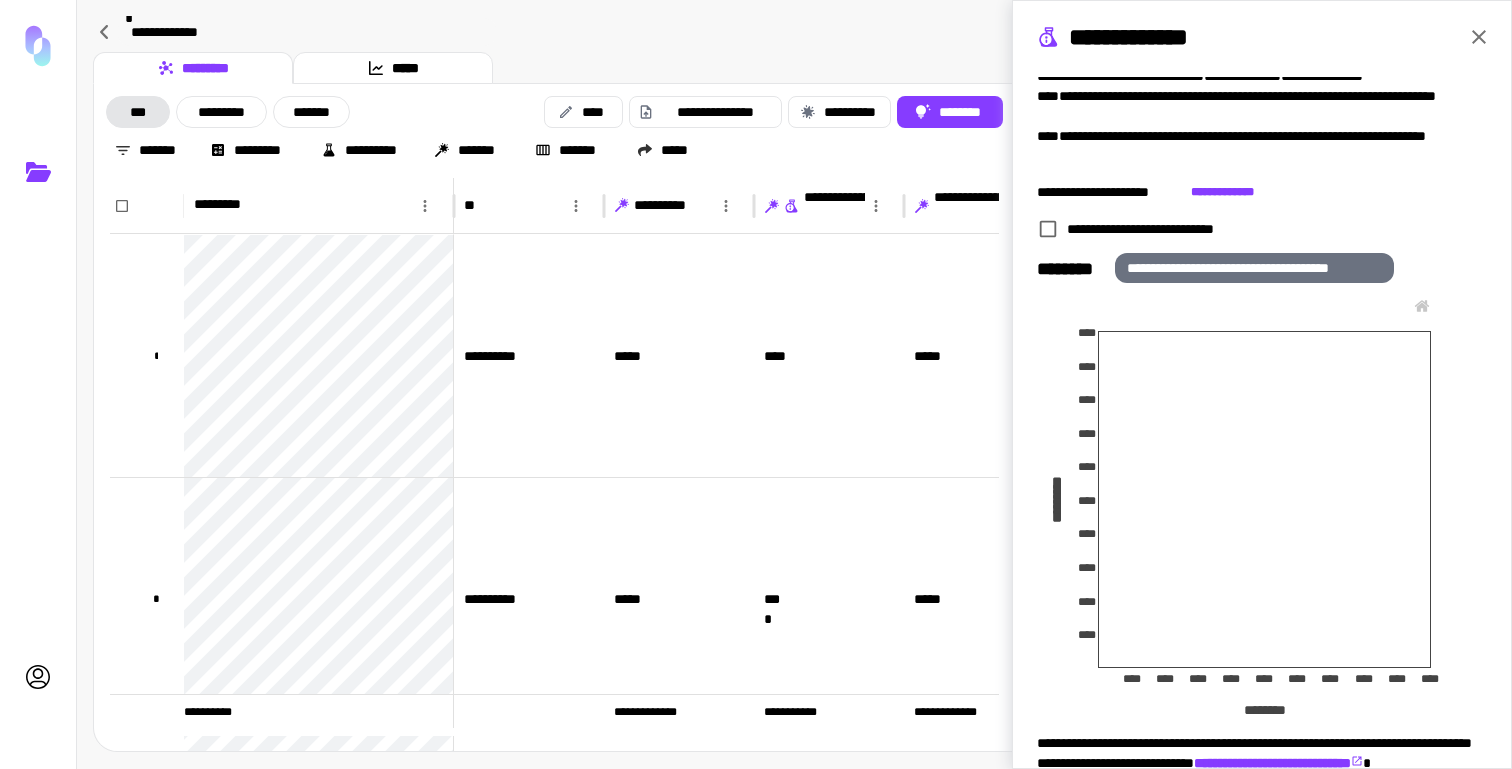 scroll, scrollTop: 290, scrollLeft: 0, axis: vertical 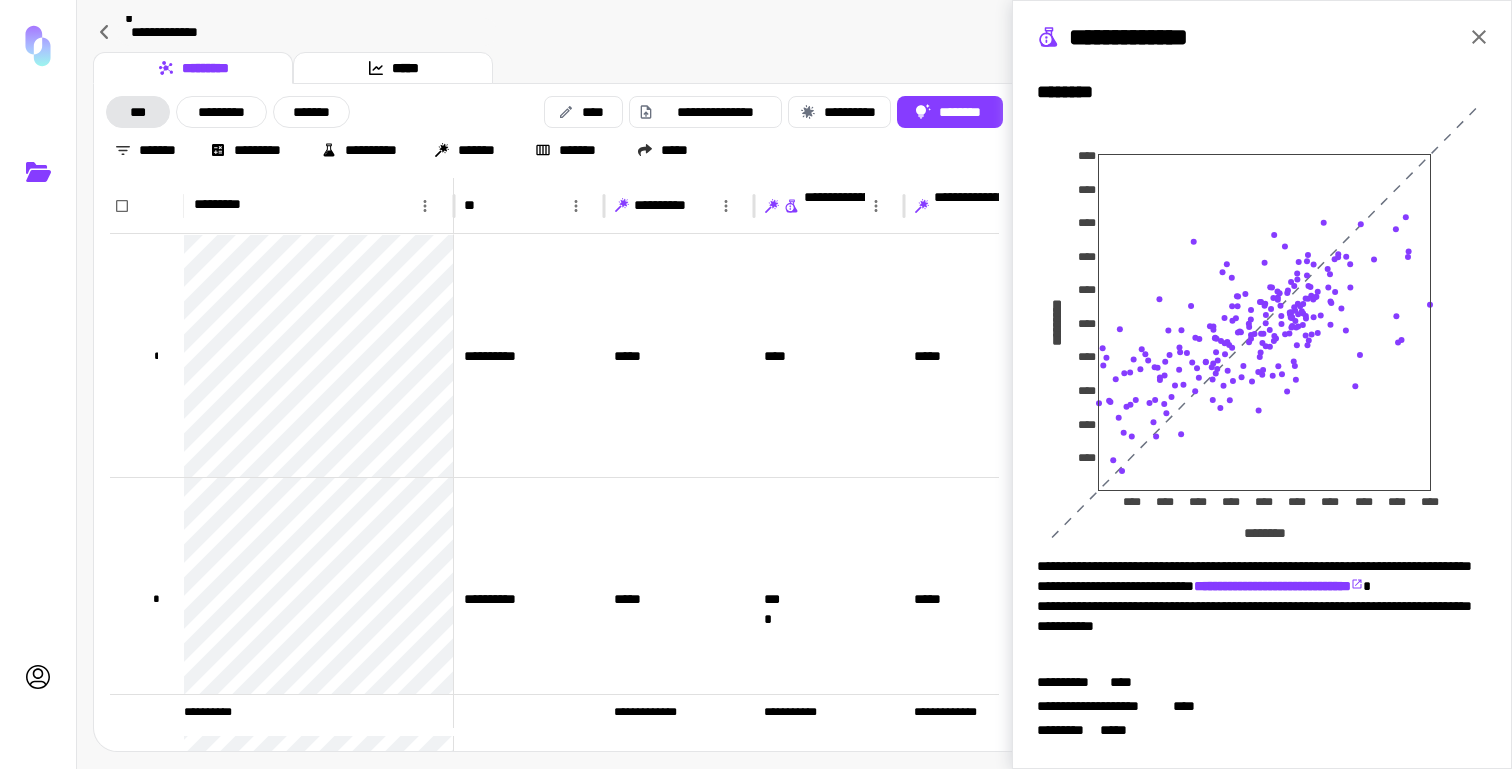 click on "**********" at bounding box center [1262, 384] 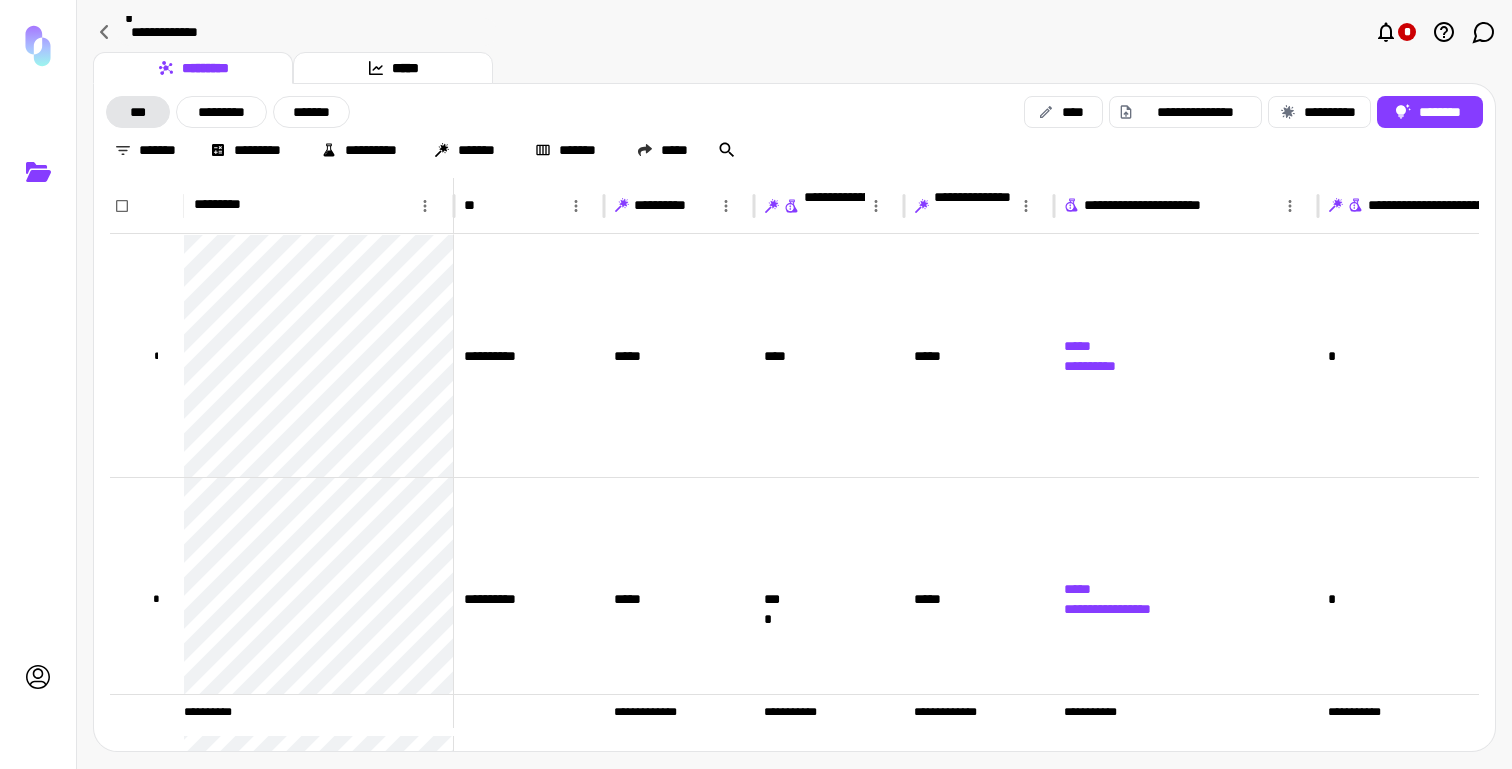 scroll, scrollTop: 0, scrollLeft: 0, axis: both 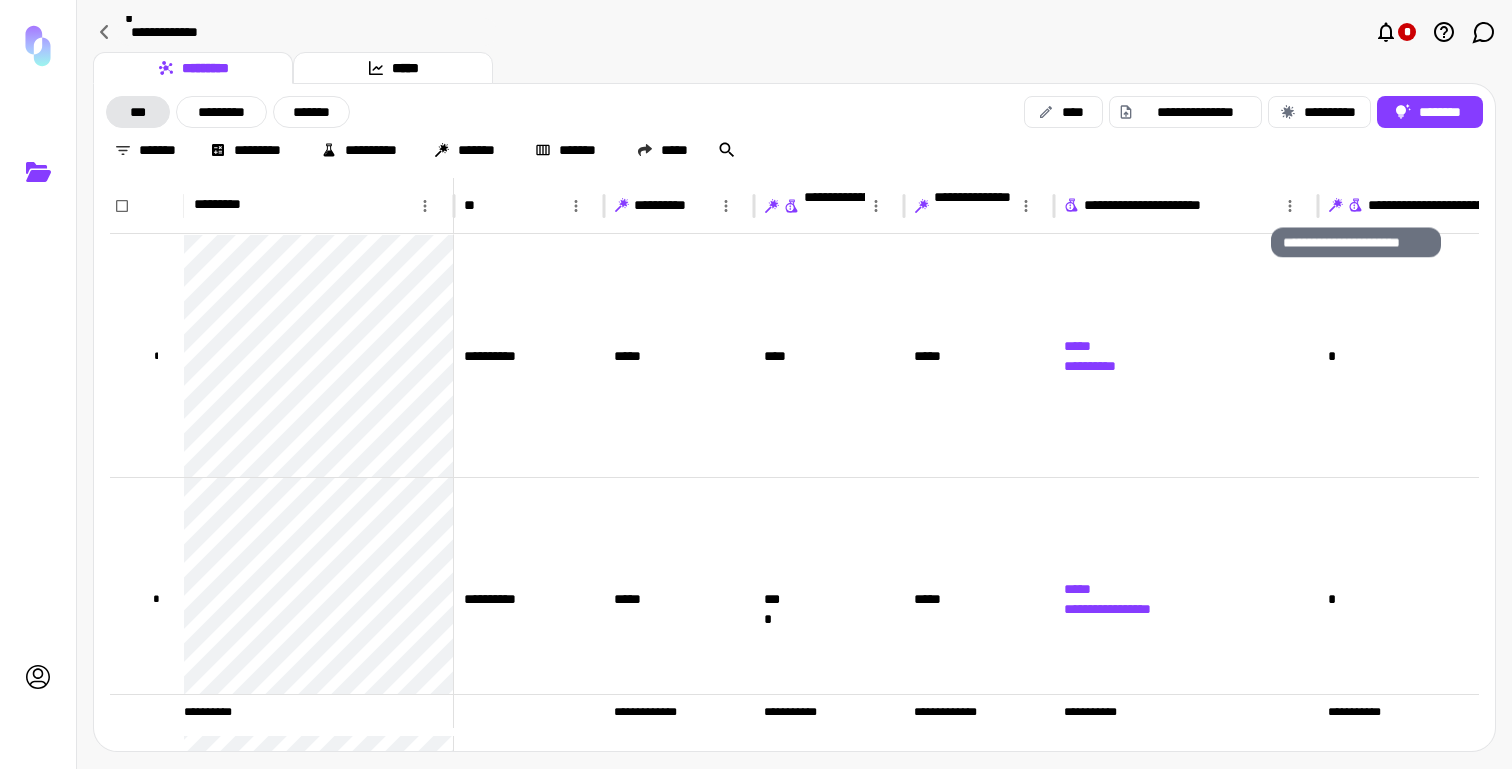 click 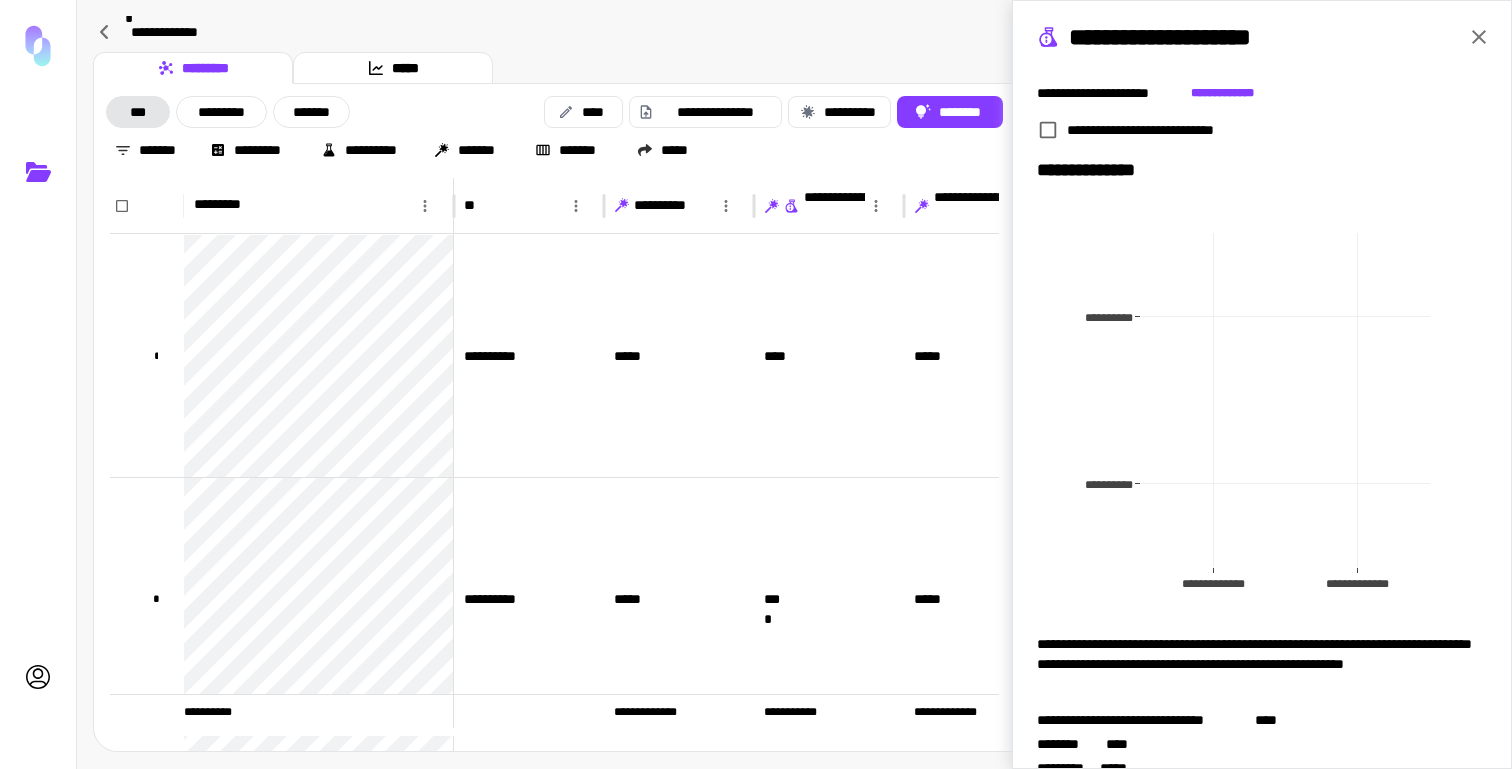 scroll, scrollTop: 149, scrollLeft: 0, axis: vertical 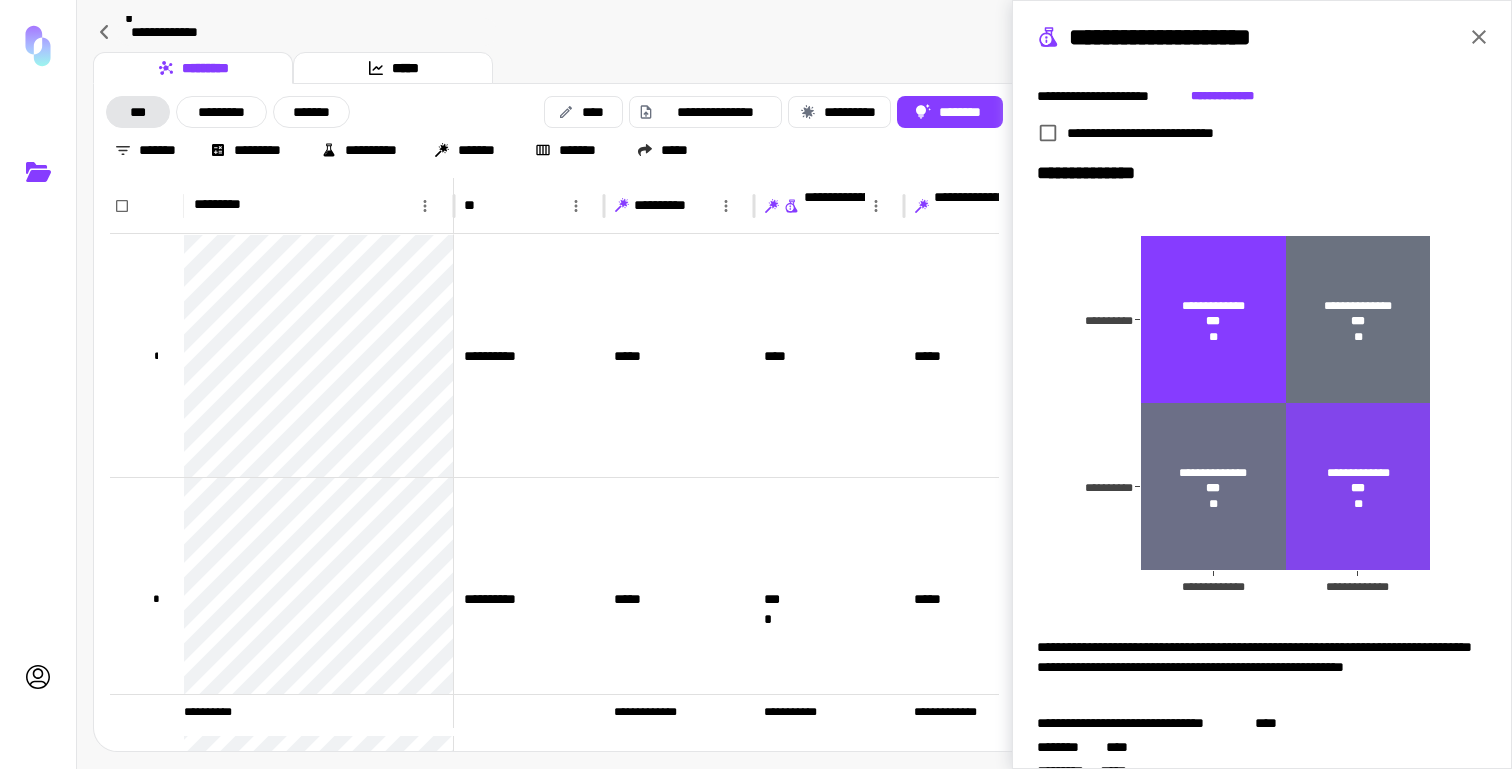 click 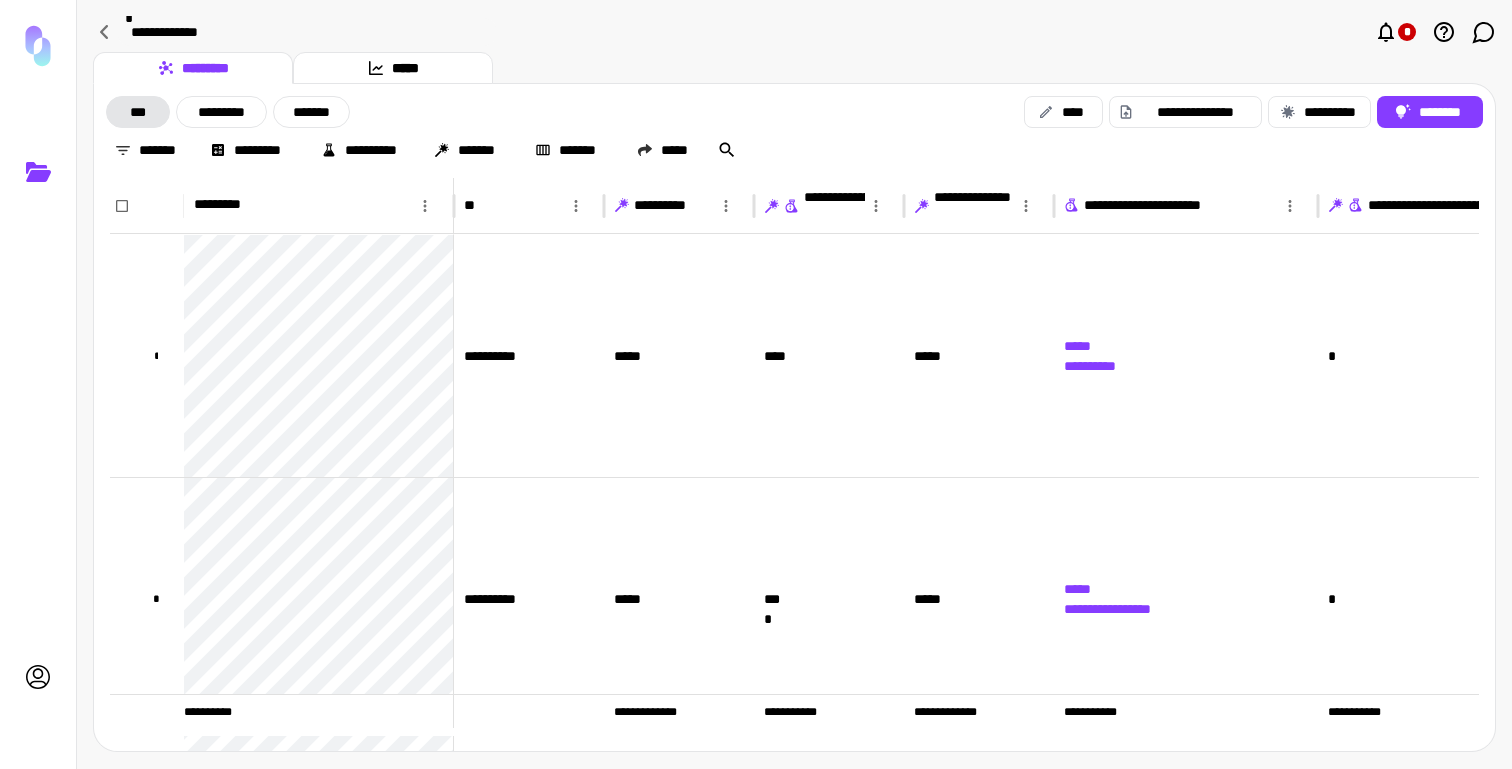 scroll, scrollTop: 0, scrollLeft: 0, axis: both 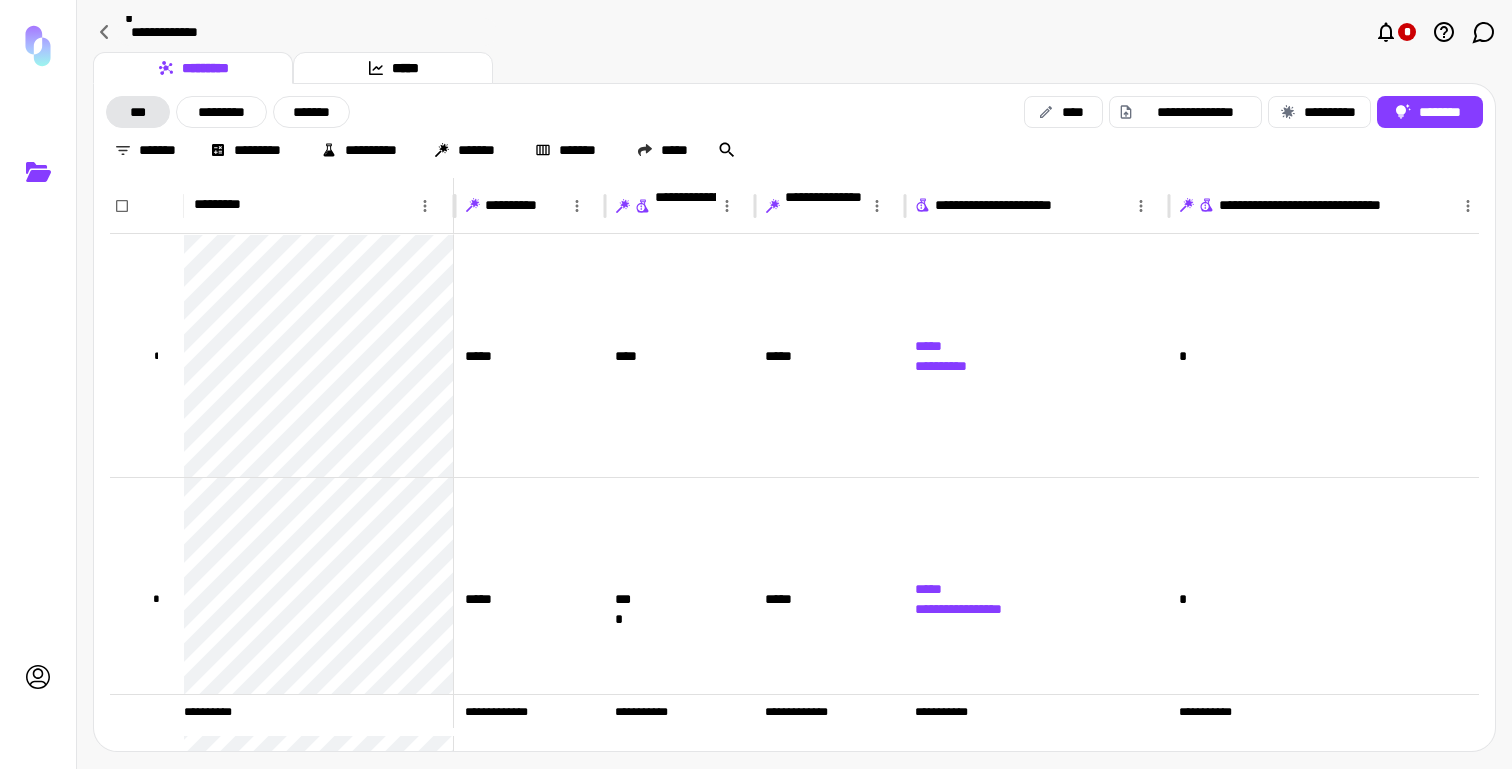 click at bounding box center [736, 743] 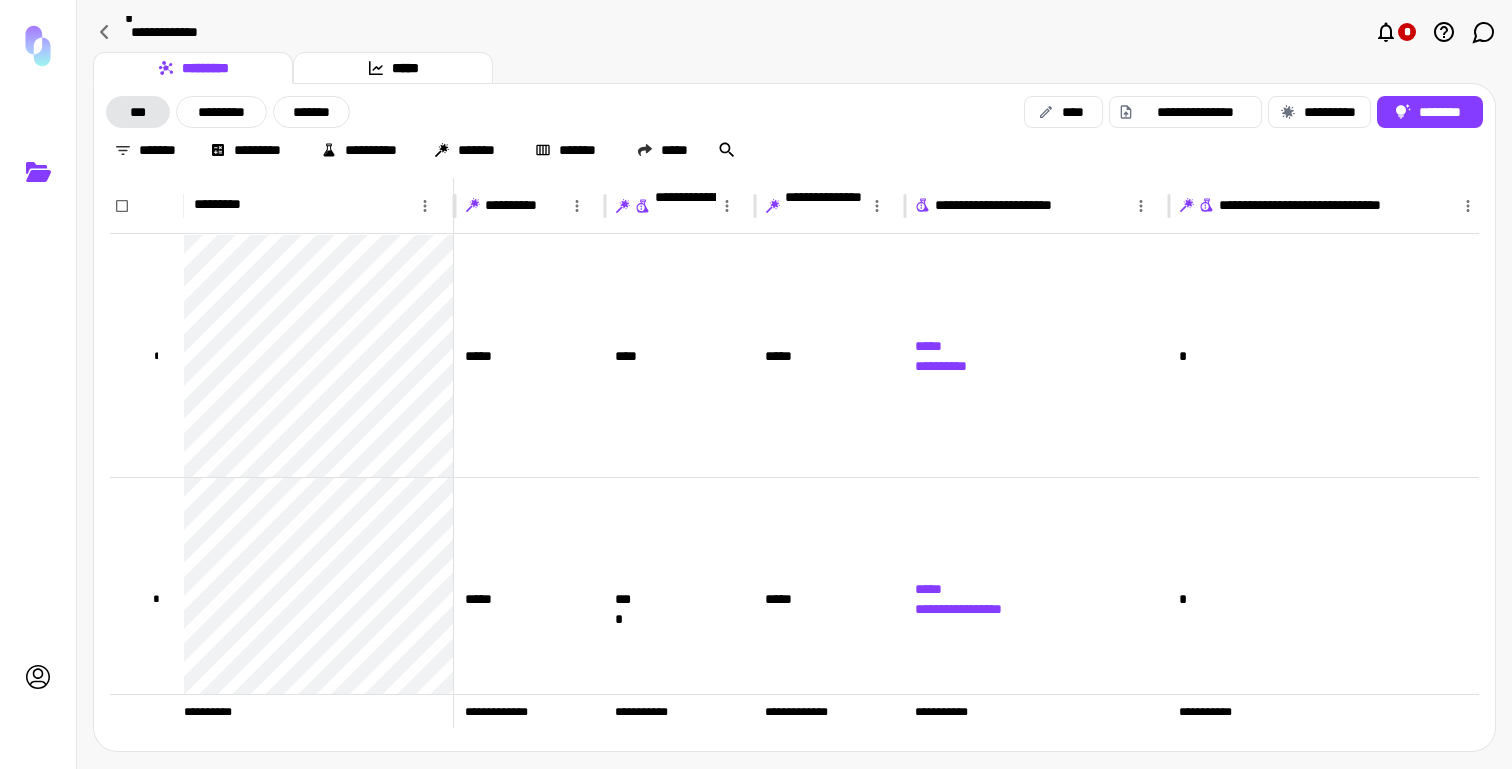 scroll, scrollTop: 0, scrollLeft: 0, axis: both 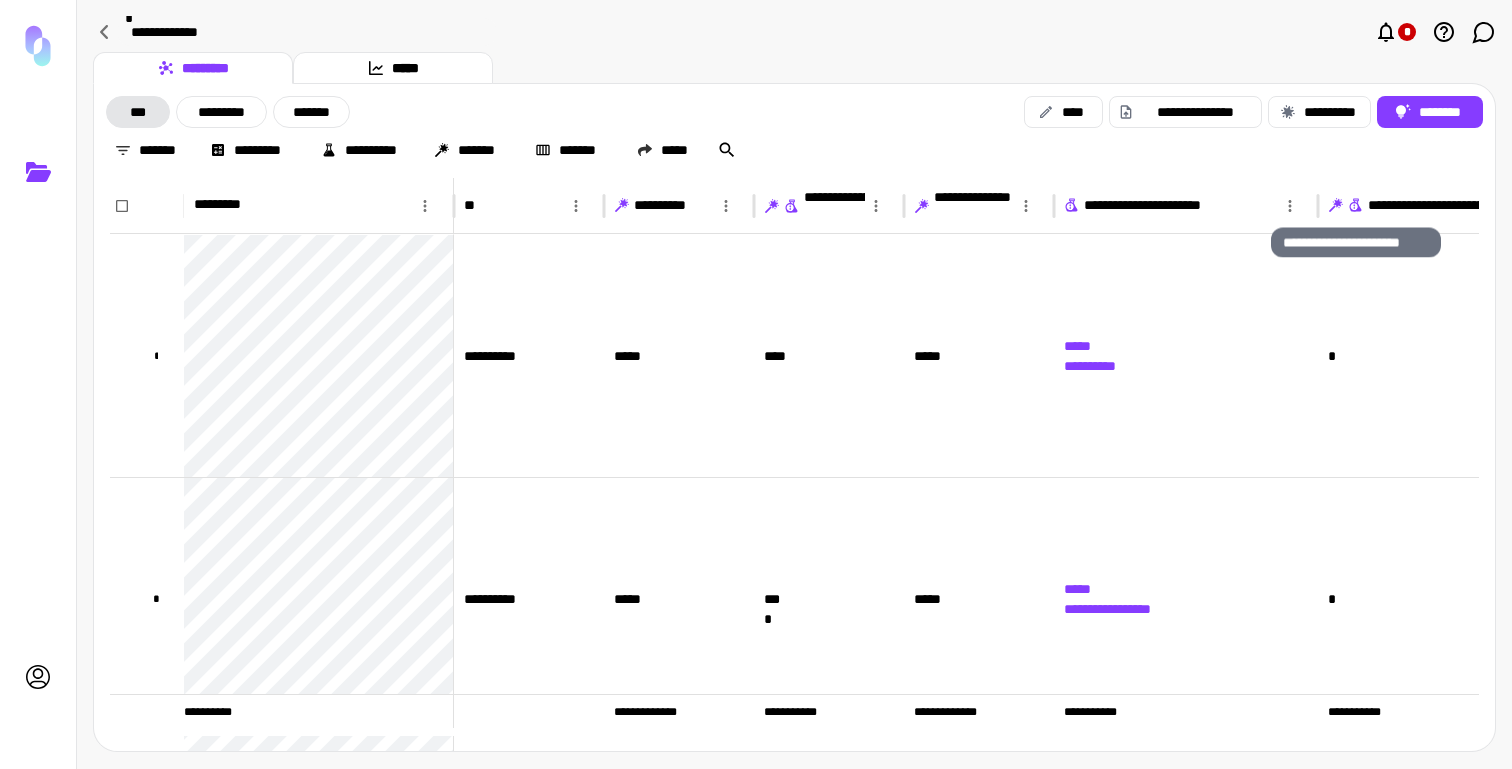 click 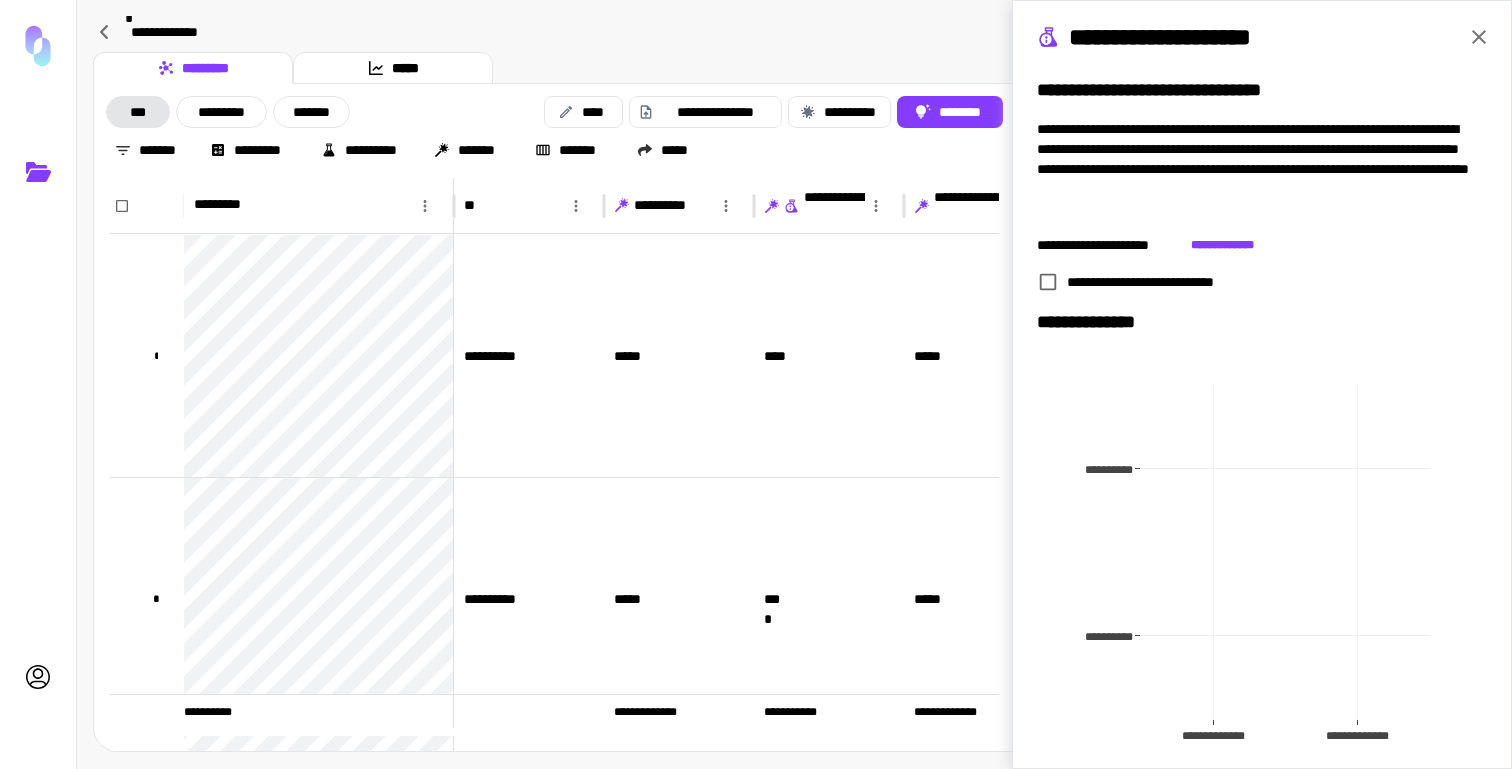 click on "**********" at bounding box center [1156, 282] 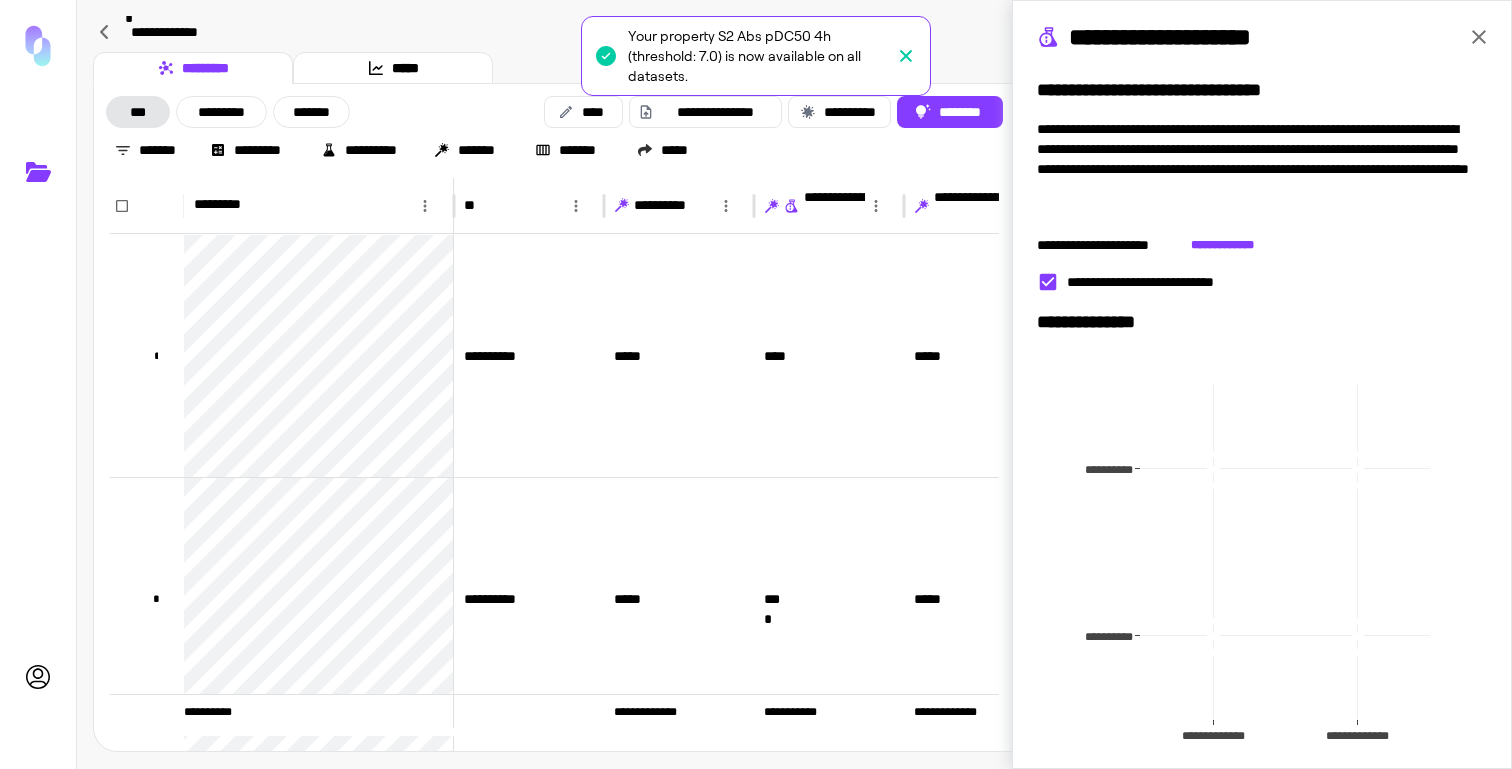 click 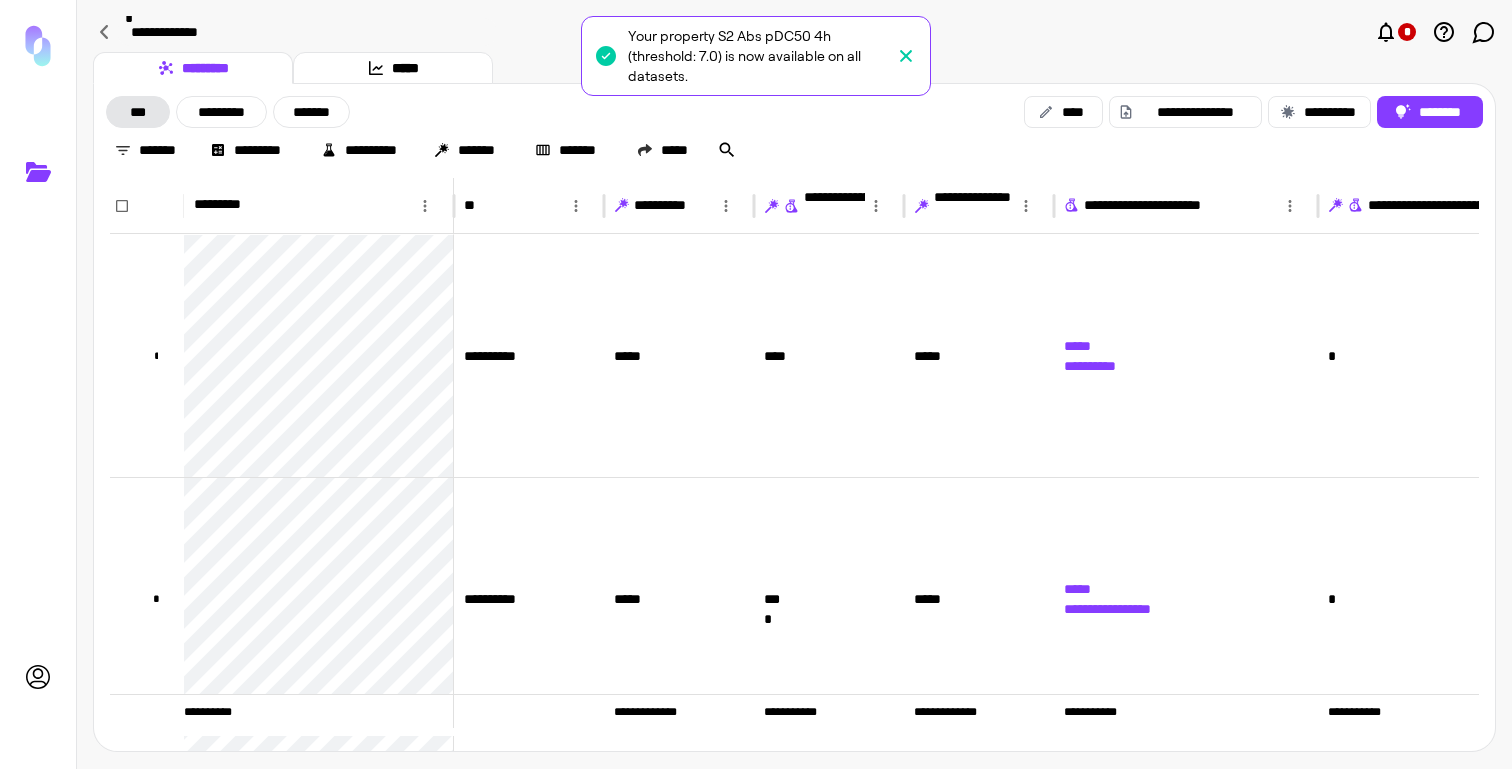 click on "**********" at bounding box center [307, 32] 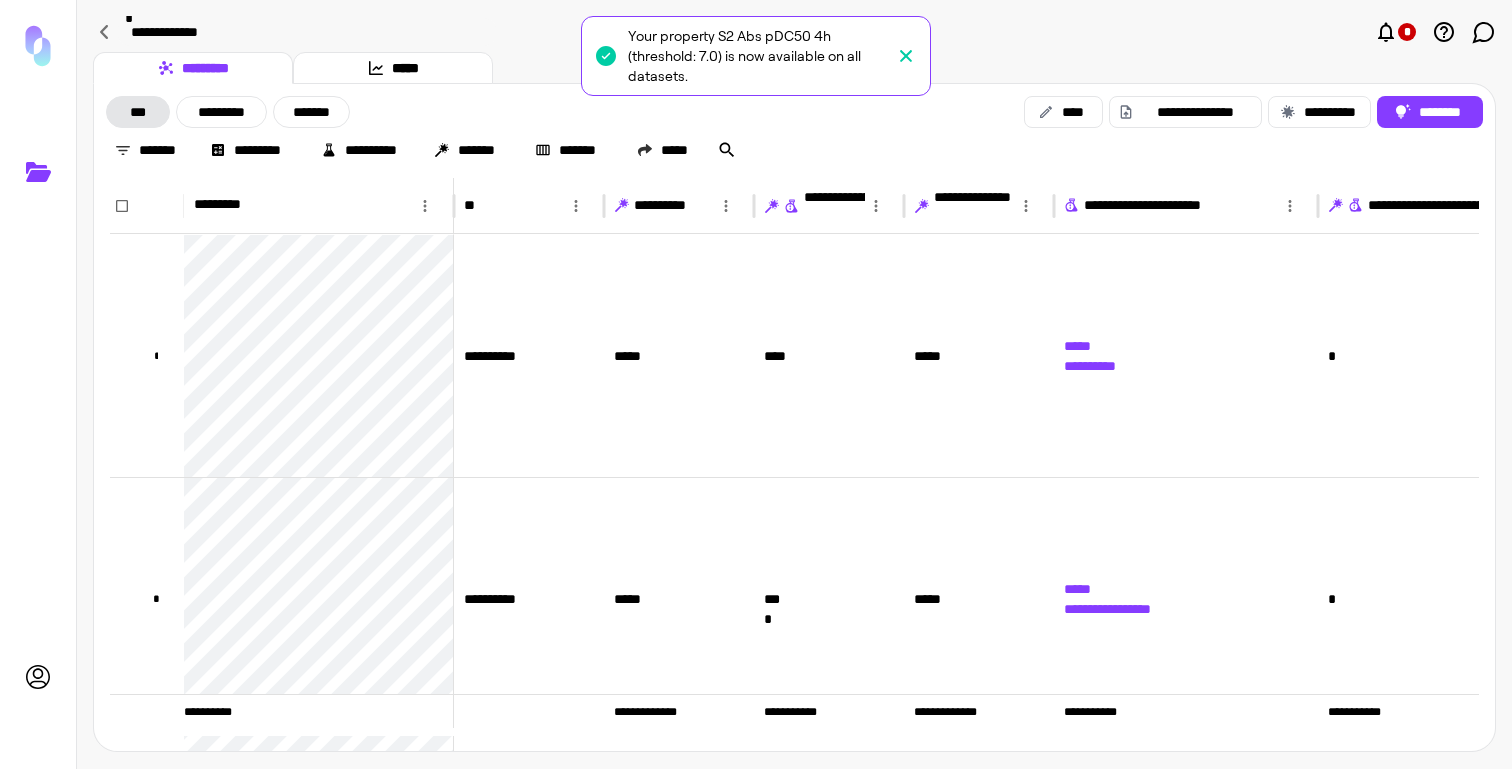 click on "**********" at bounding box center [794, 384] 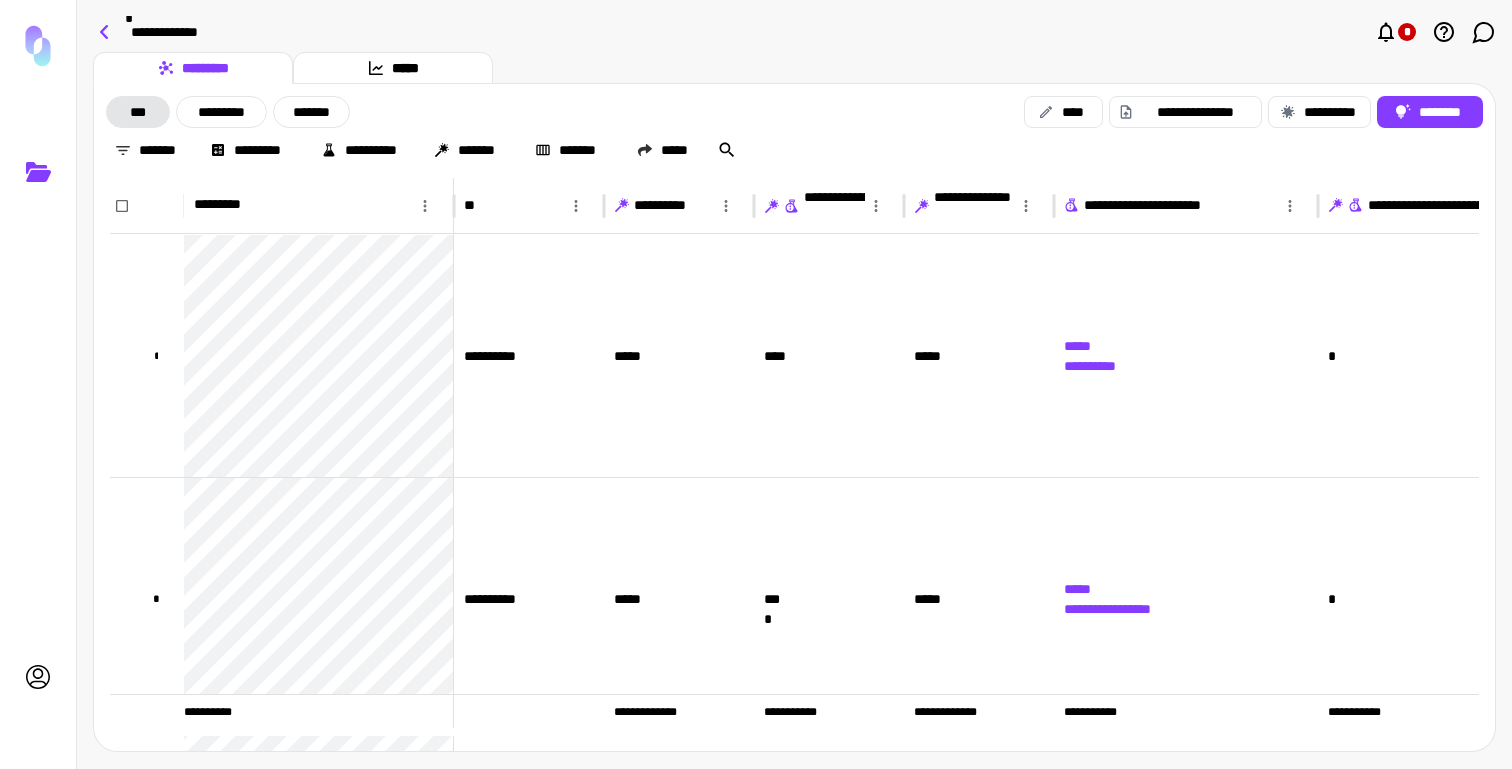 click 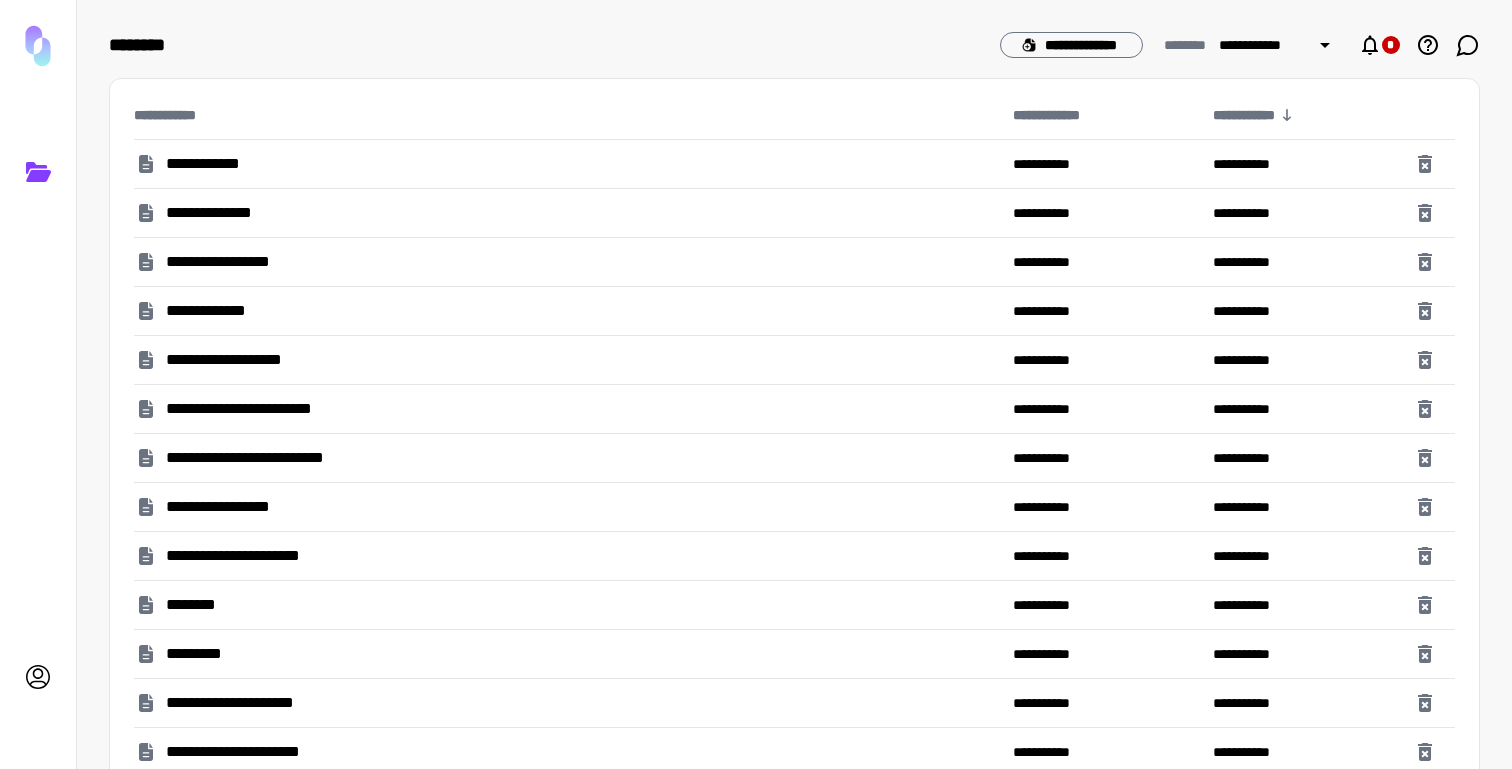 click on "**********" at bounding box center [251, 360] 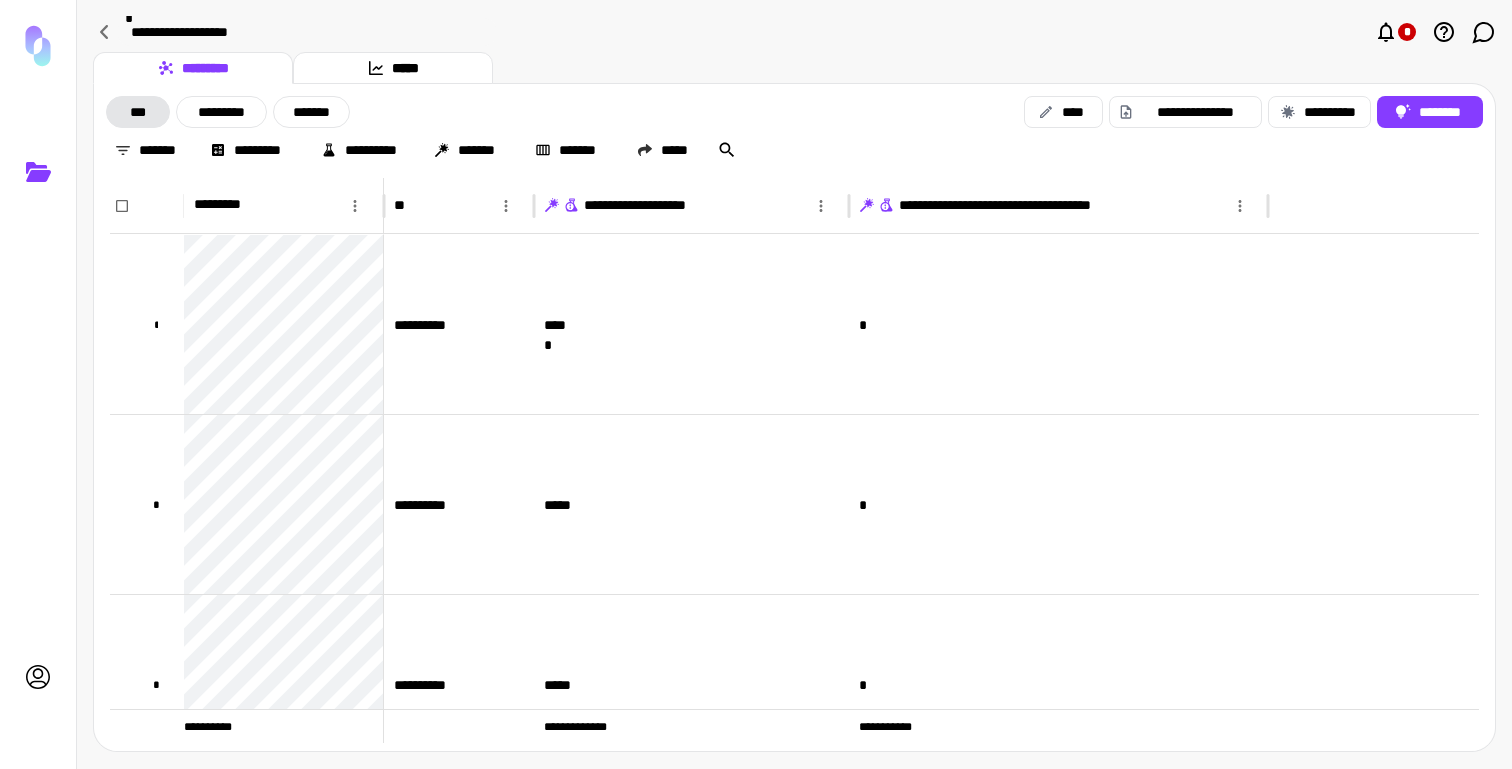 click 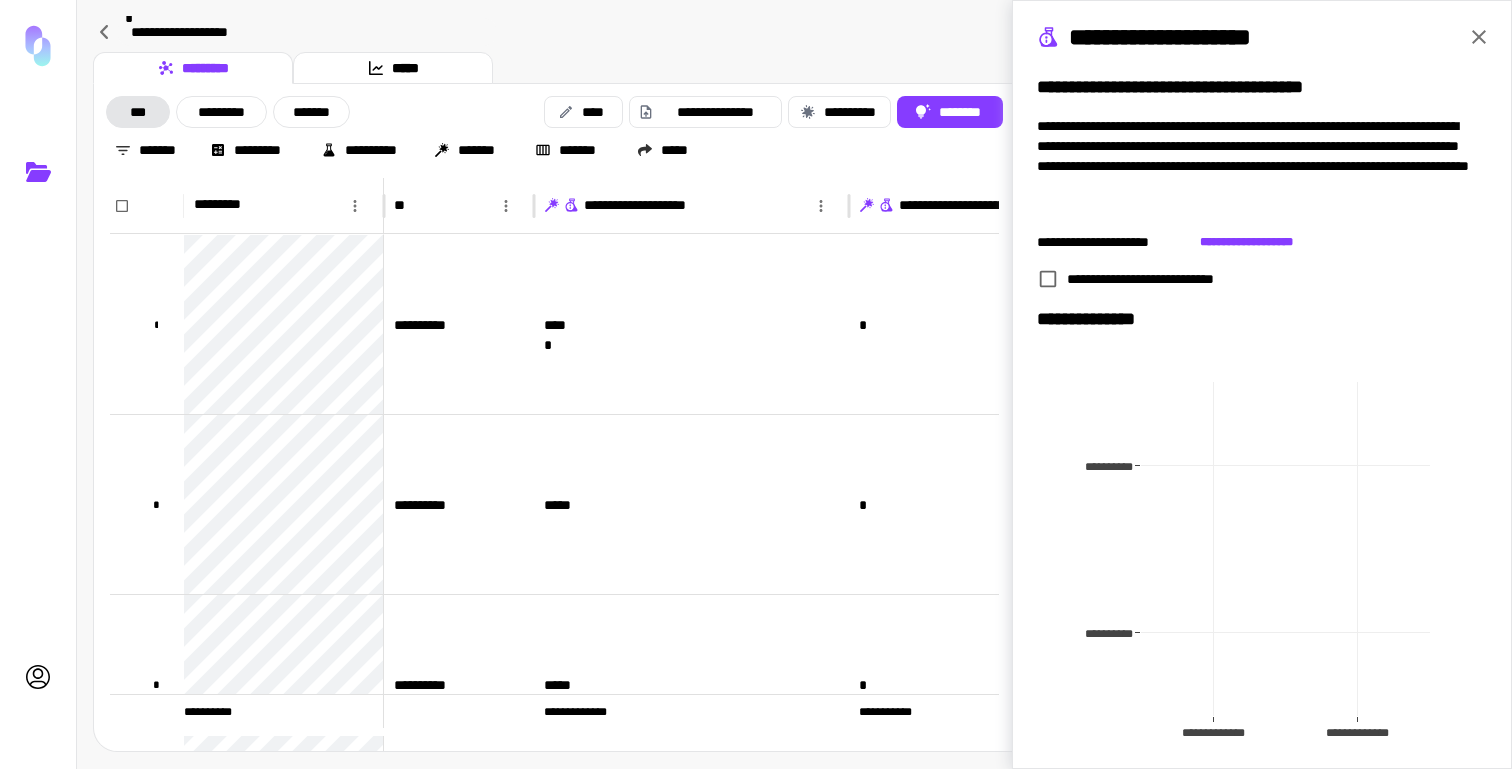 scroll, scrollTop: 0, scrollLeft: 0, axis: both 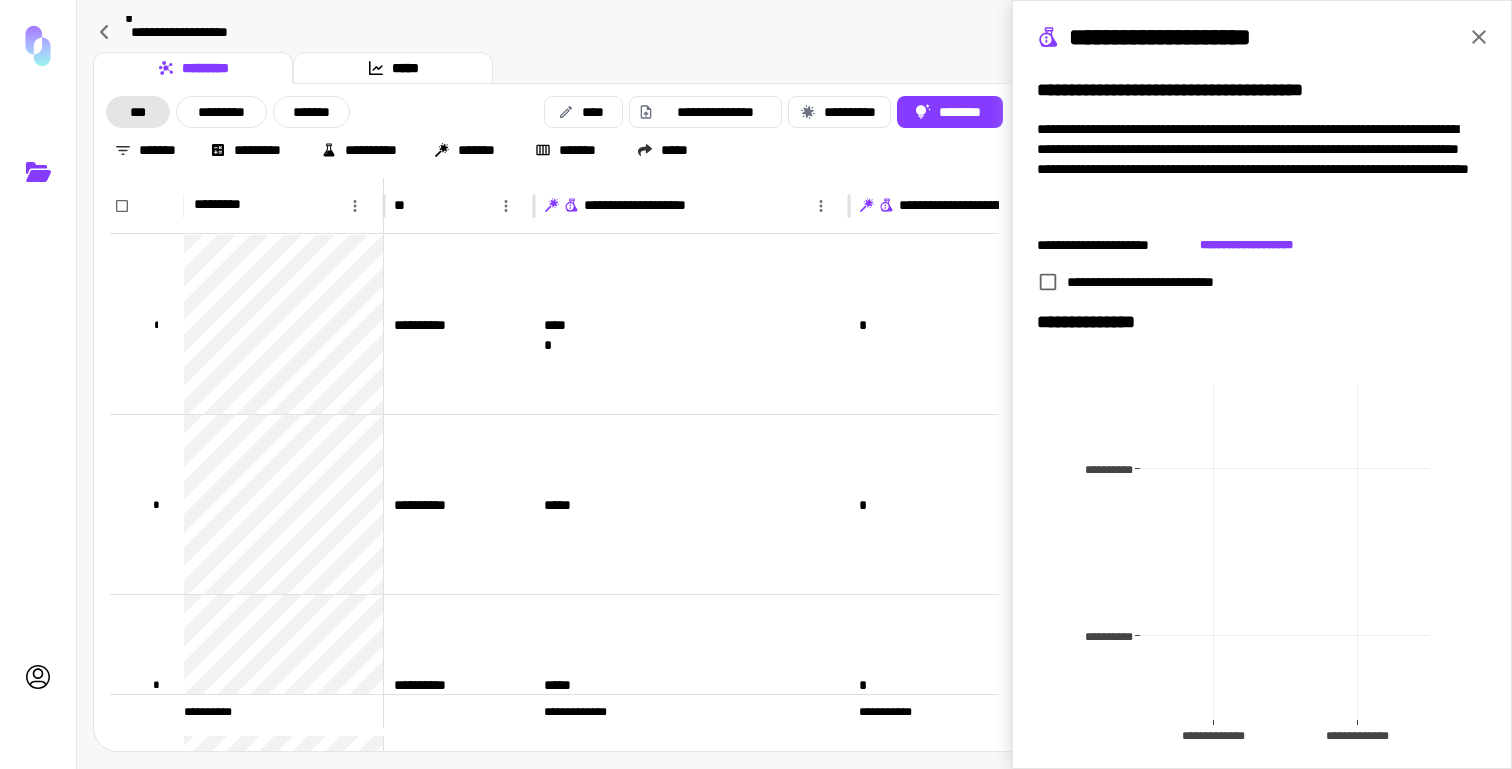 click on "**********" at bounding box center (1156, 282) 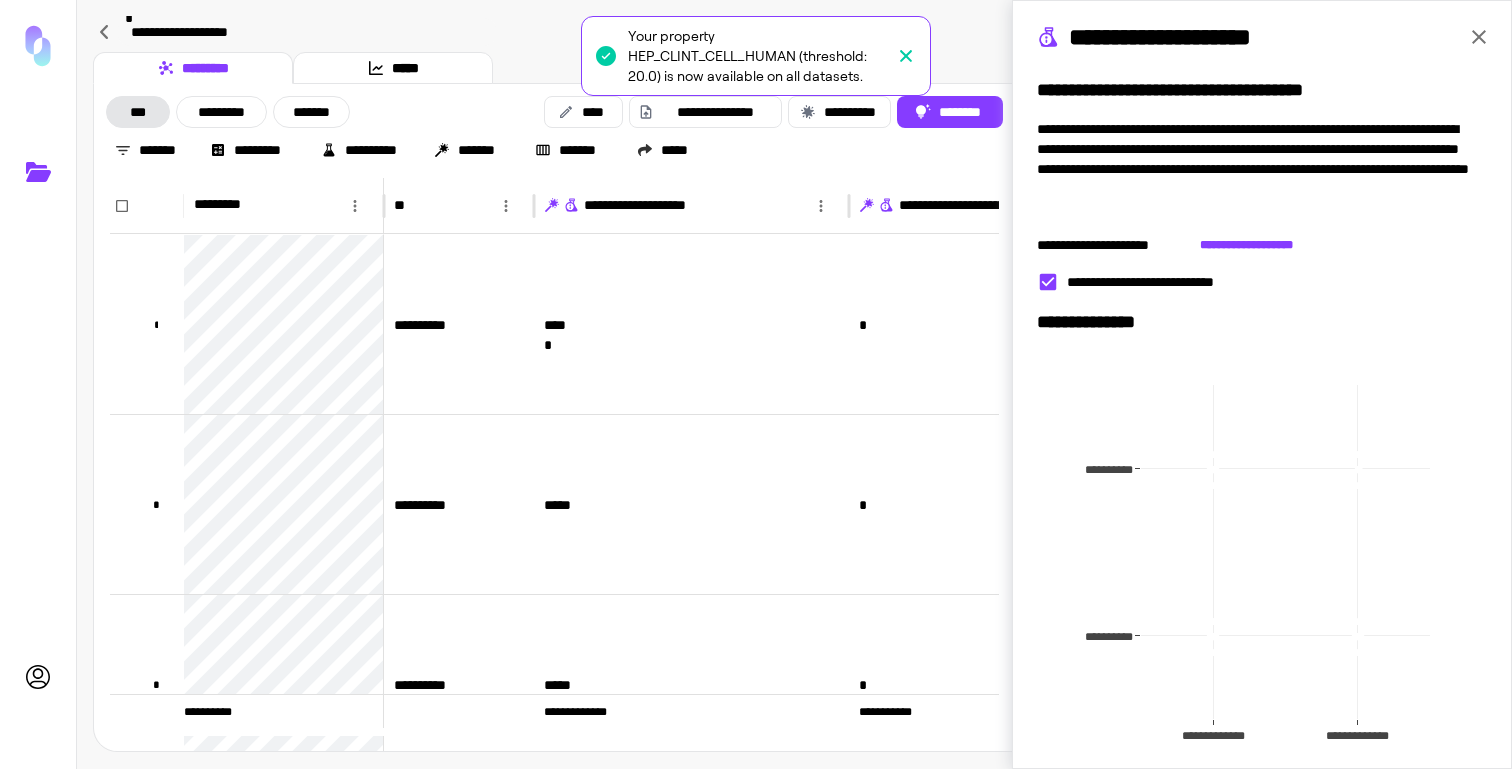 click on "**********" at bounding box center [1262, 384] 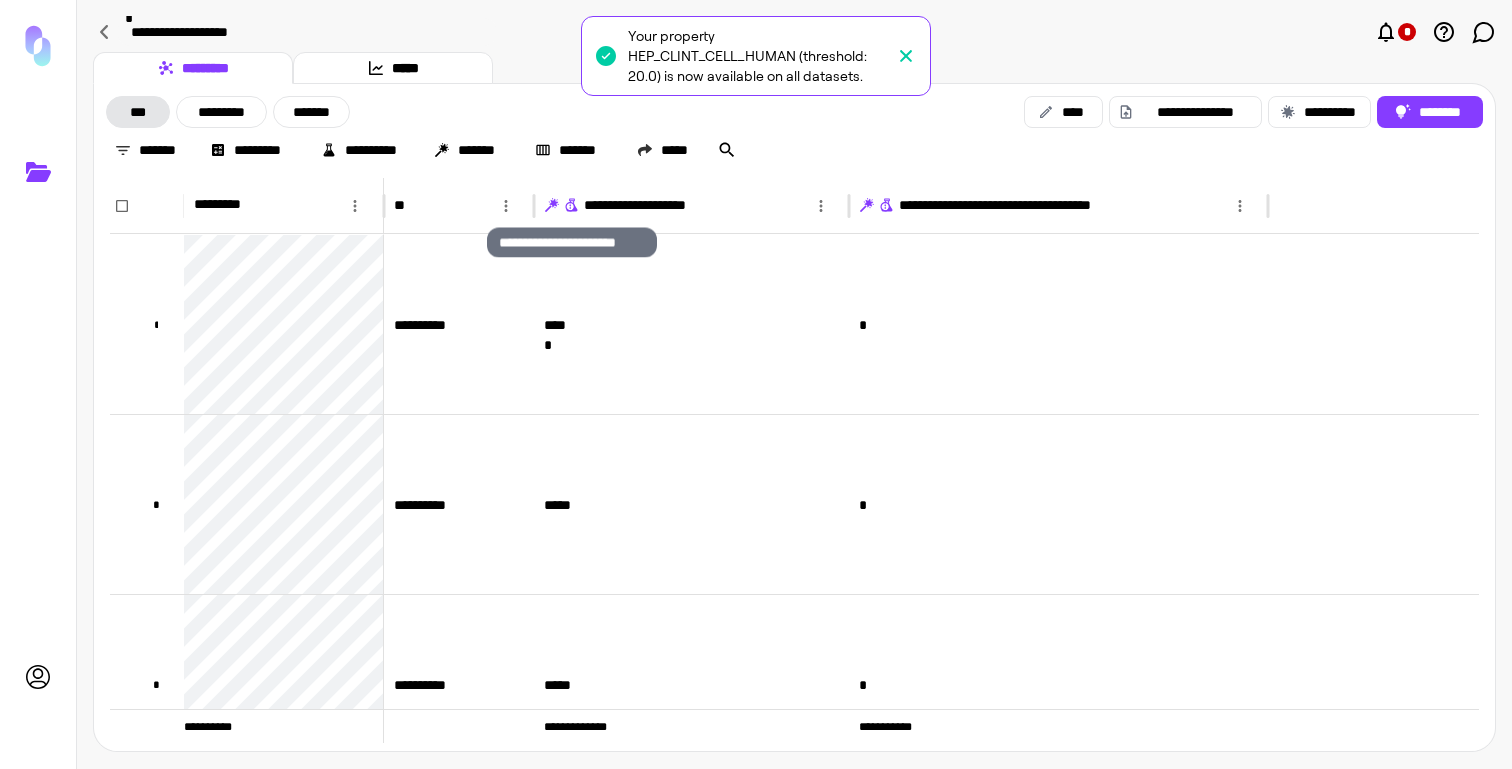 click 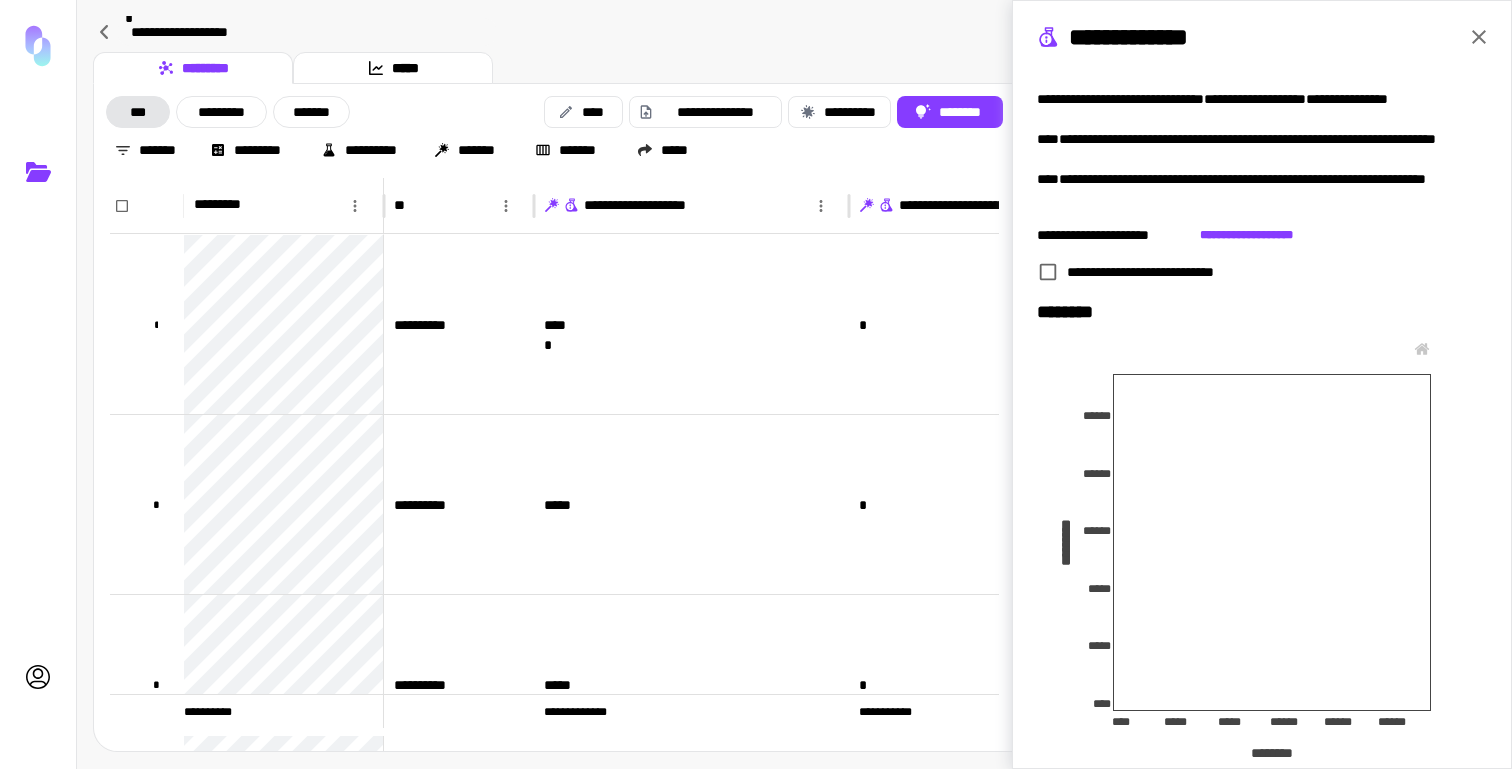 scroll, scrollTop: 0, scrollLeft: 0, axis: both 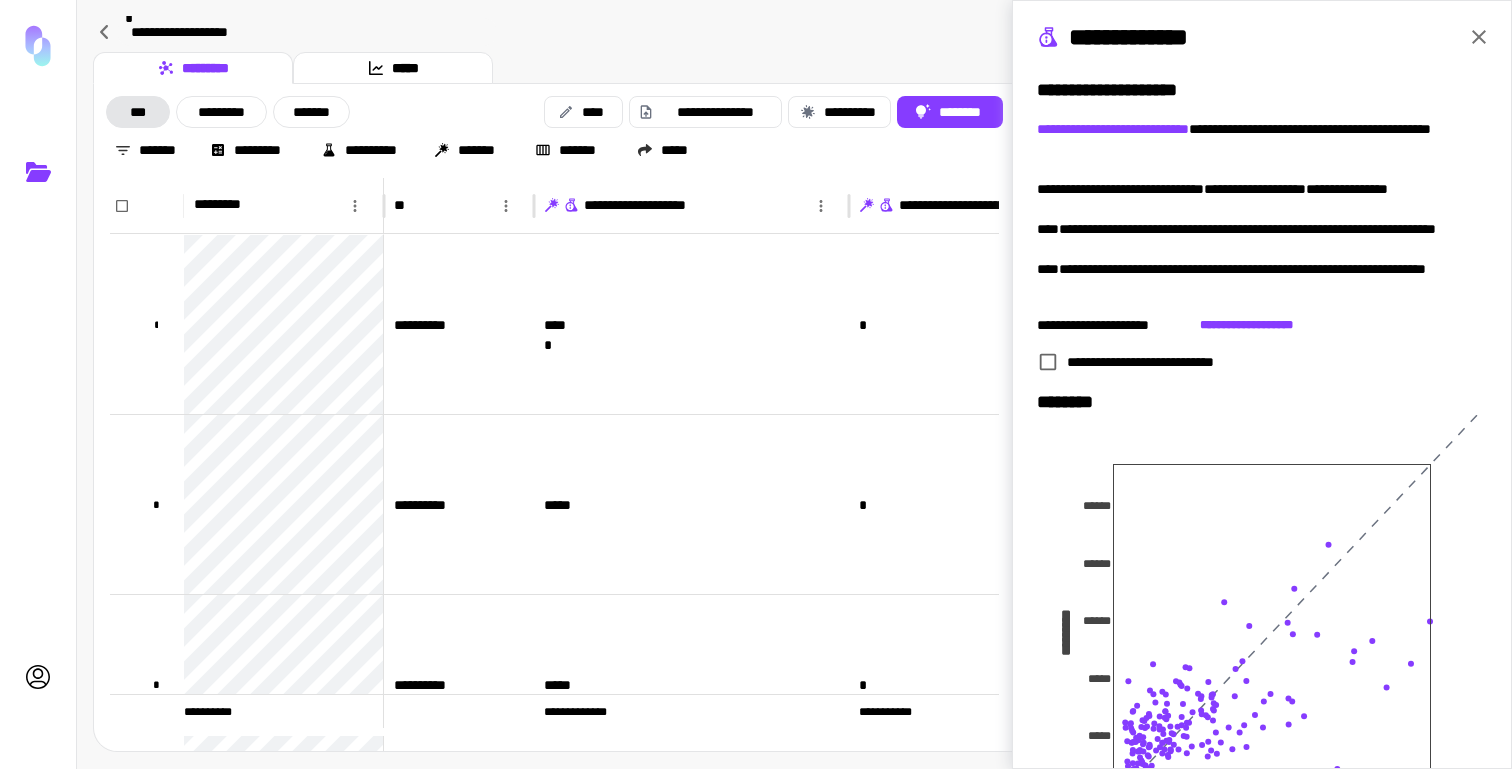 click 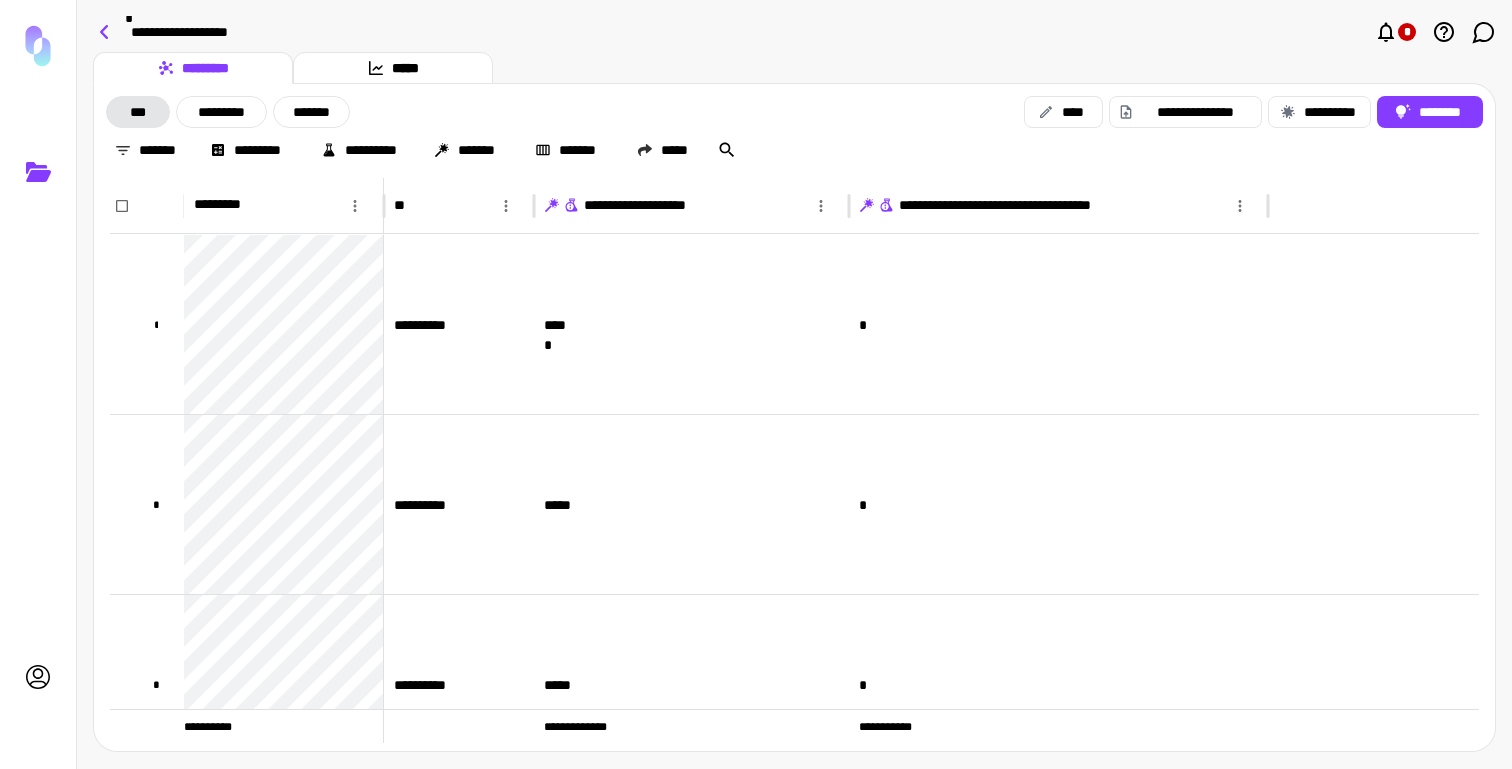 click 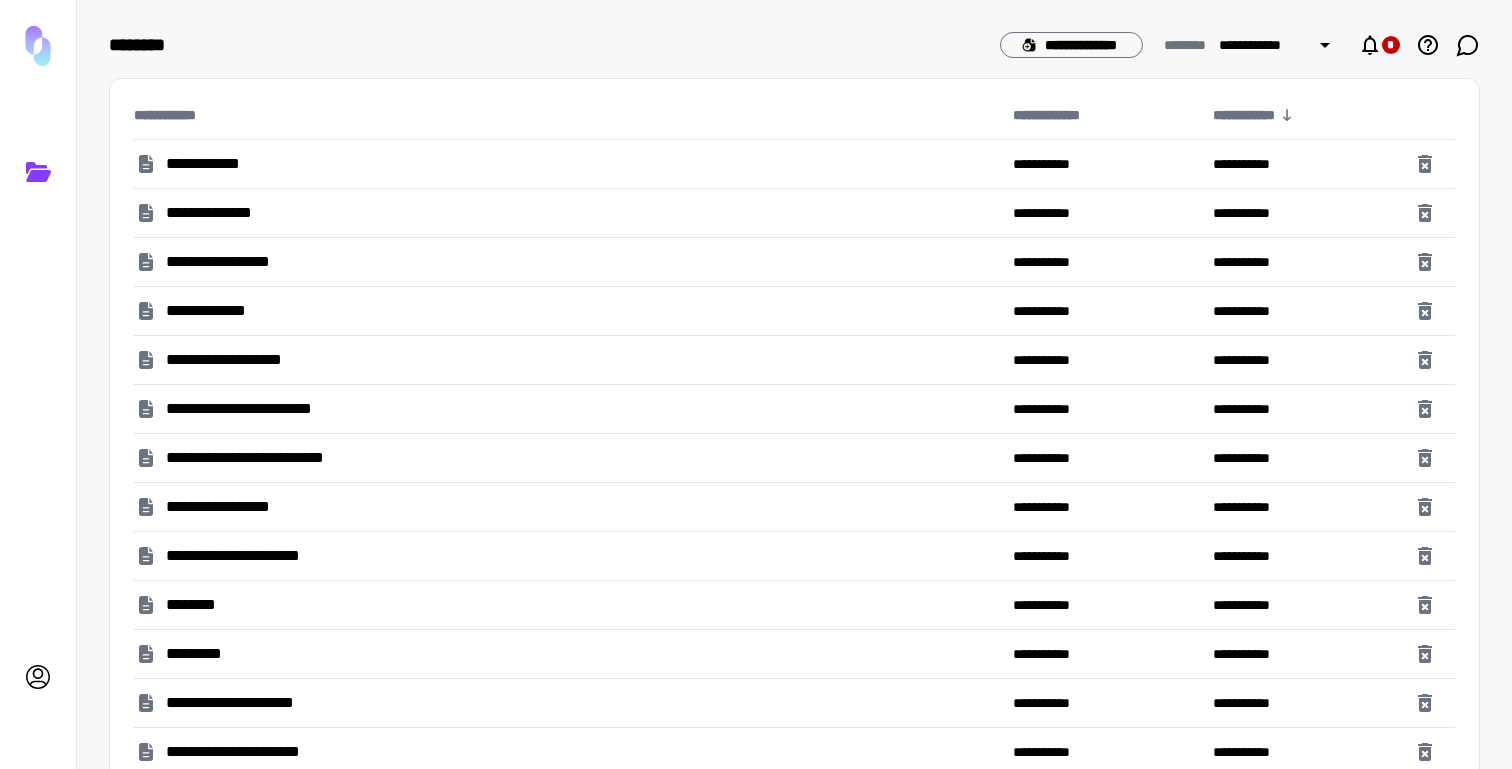 click on "**********" at bounding box center (219, 311) 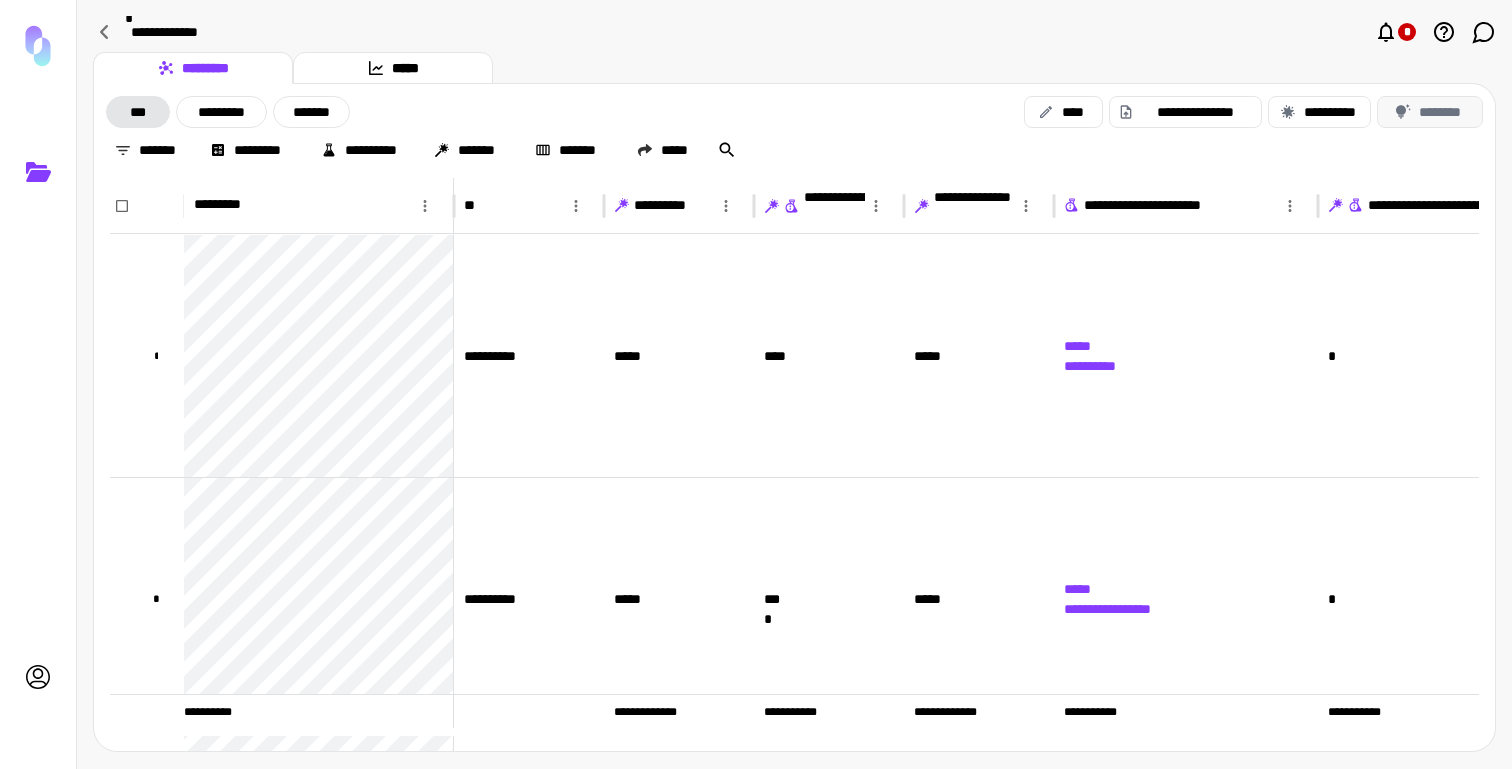 click on "********" at bounding box center [1430, 112] 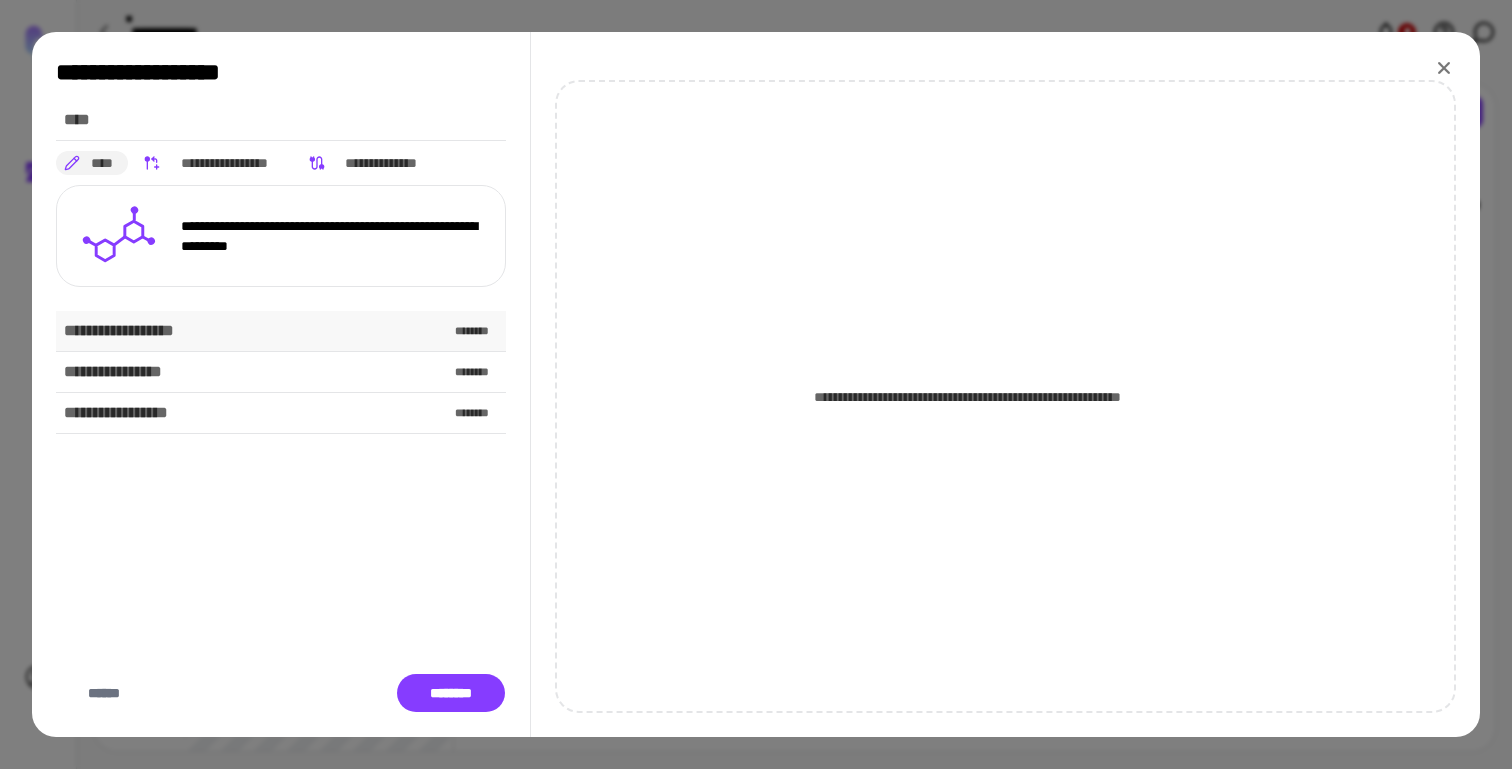 click on "**********" at bounding box center (281, 331) 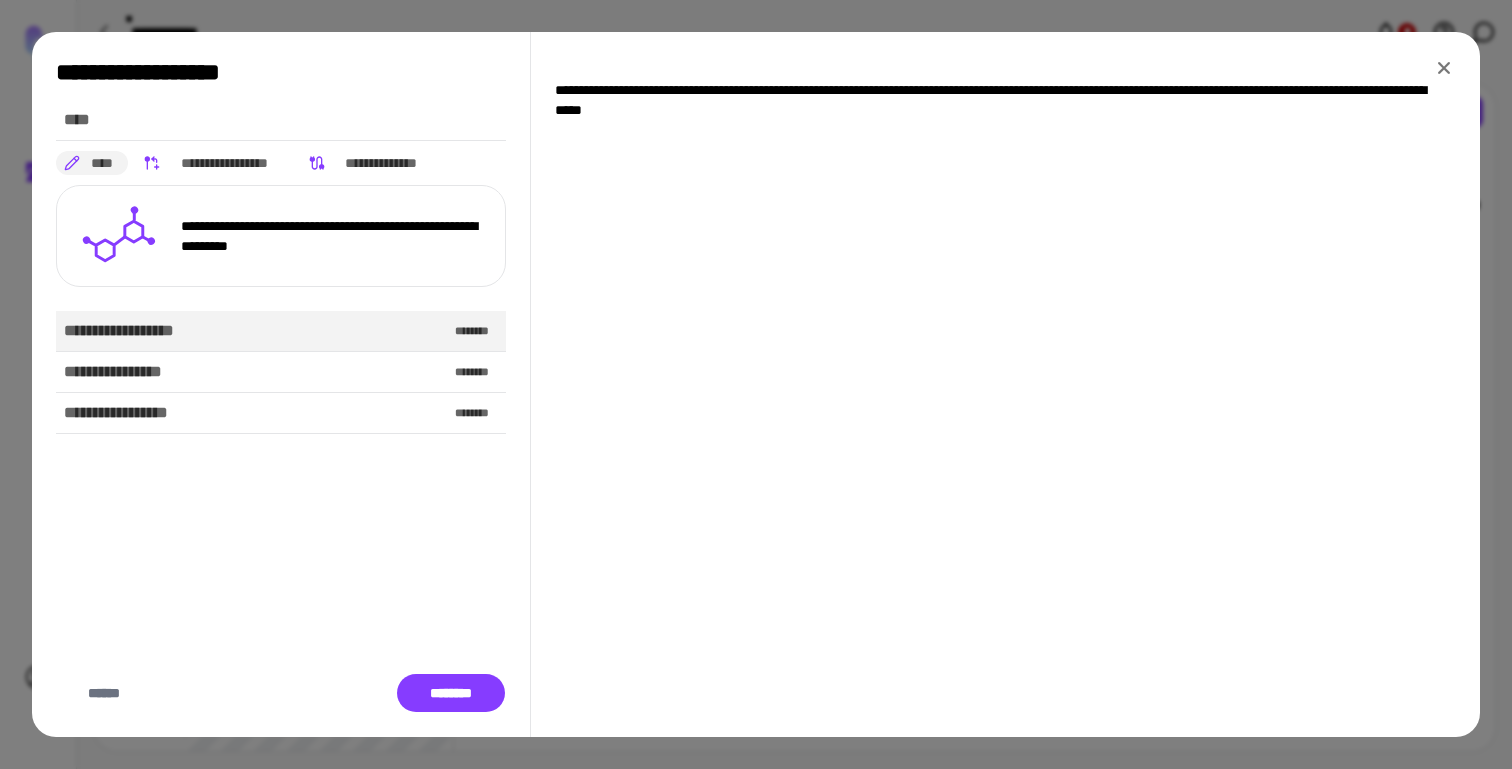 drag, startPoint x: 1434, startPoint y: 64, endPoint x: 1425, endPoint y: 69, distance: 10.29563 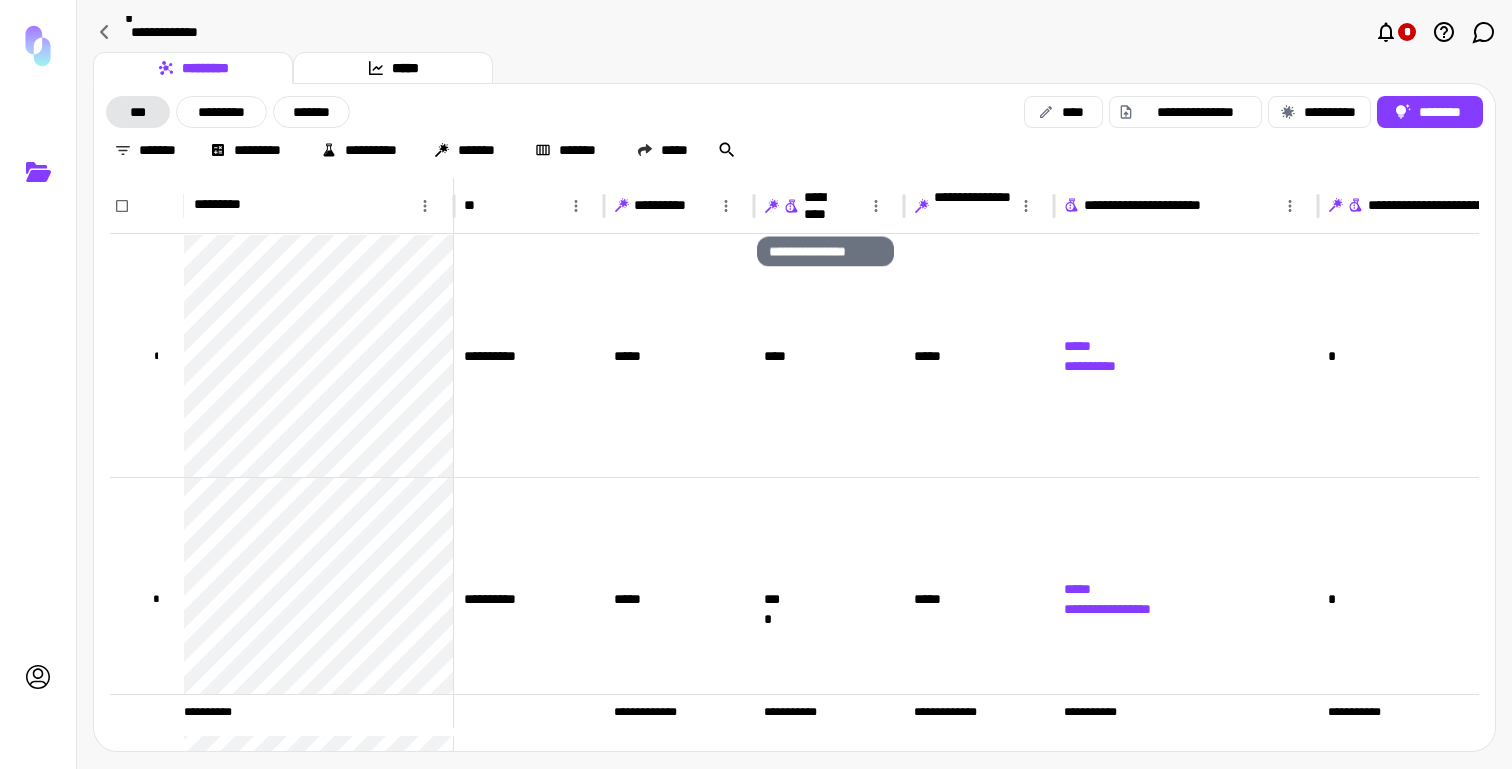 click on "**********" at bounding box center [825, 206] 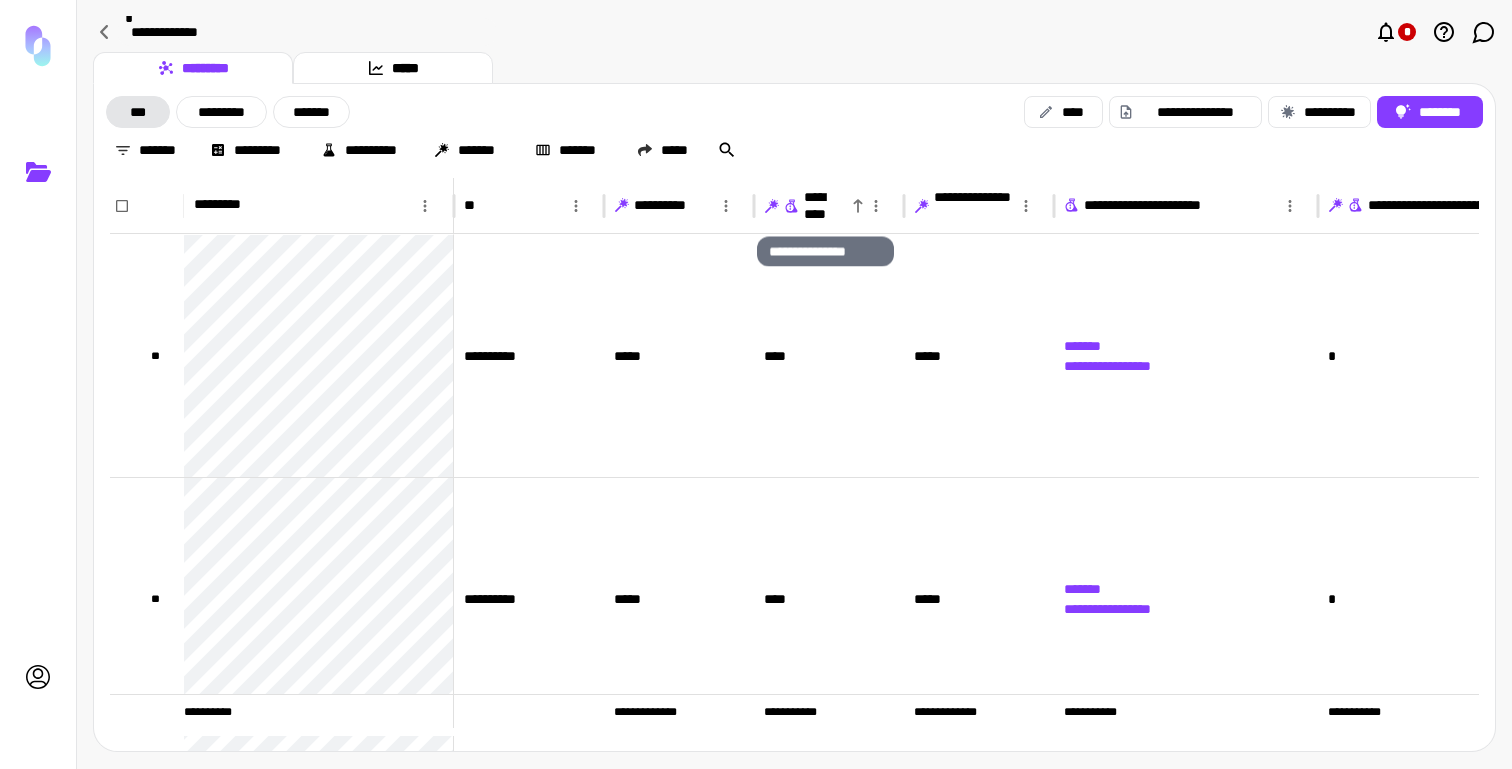 click on "**********" at bounding box center [825, 206] 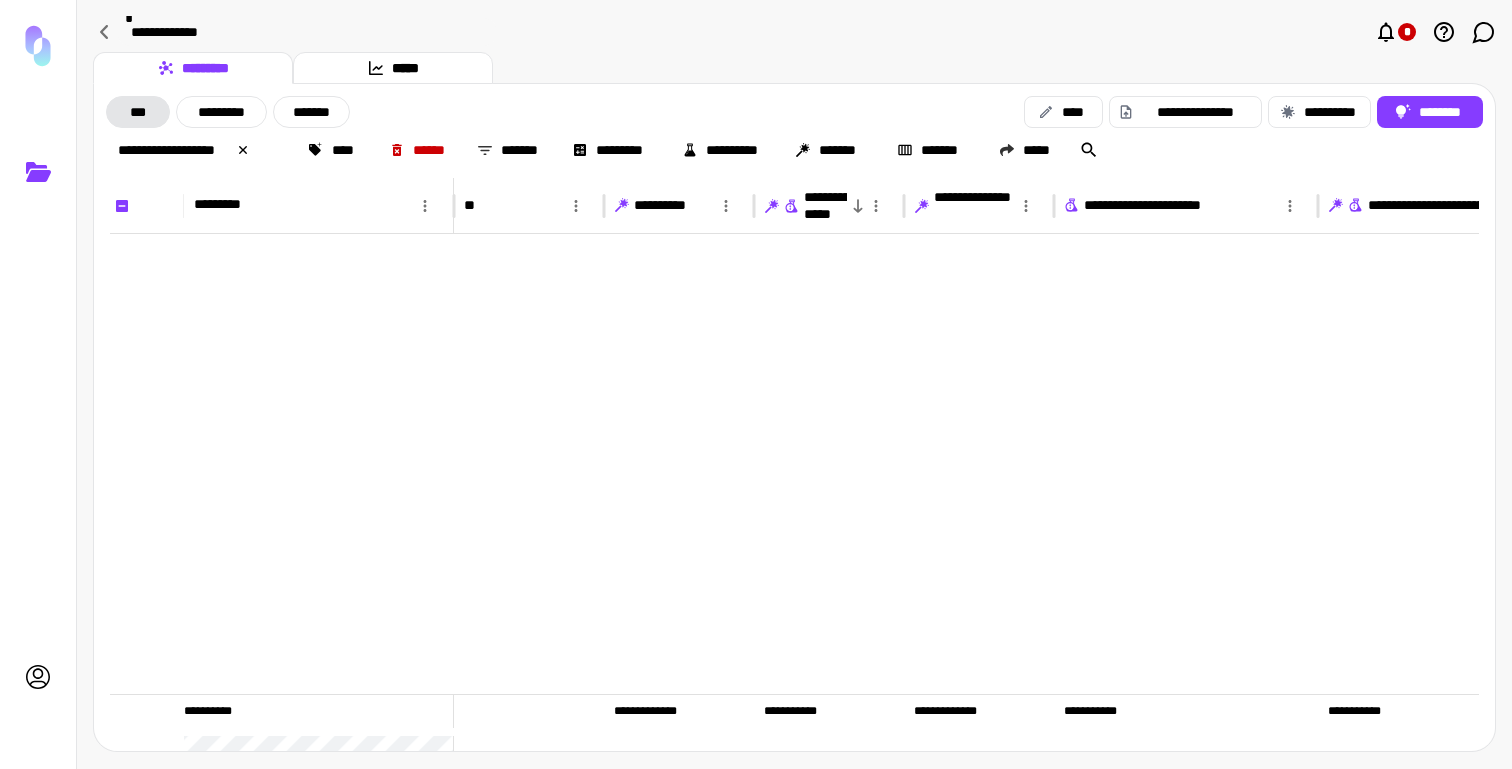 scroll, scrollTop: 630, scrollLeft: 0, axis: vertical 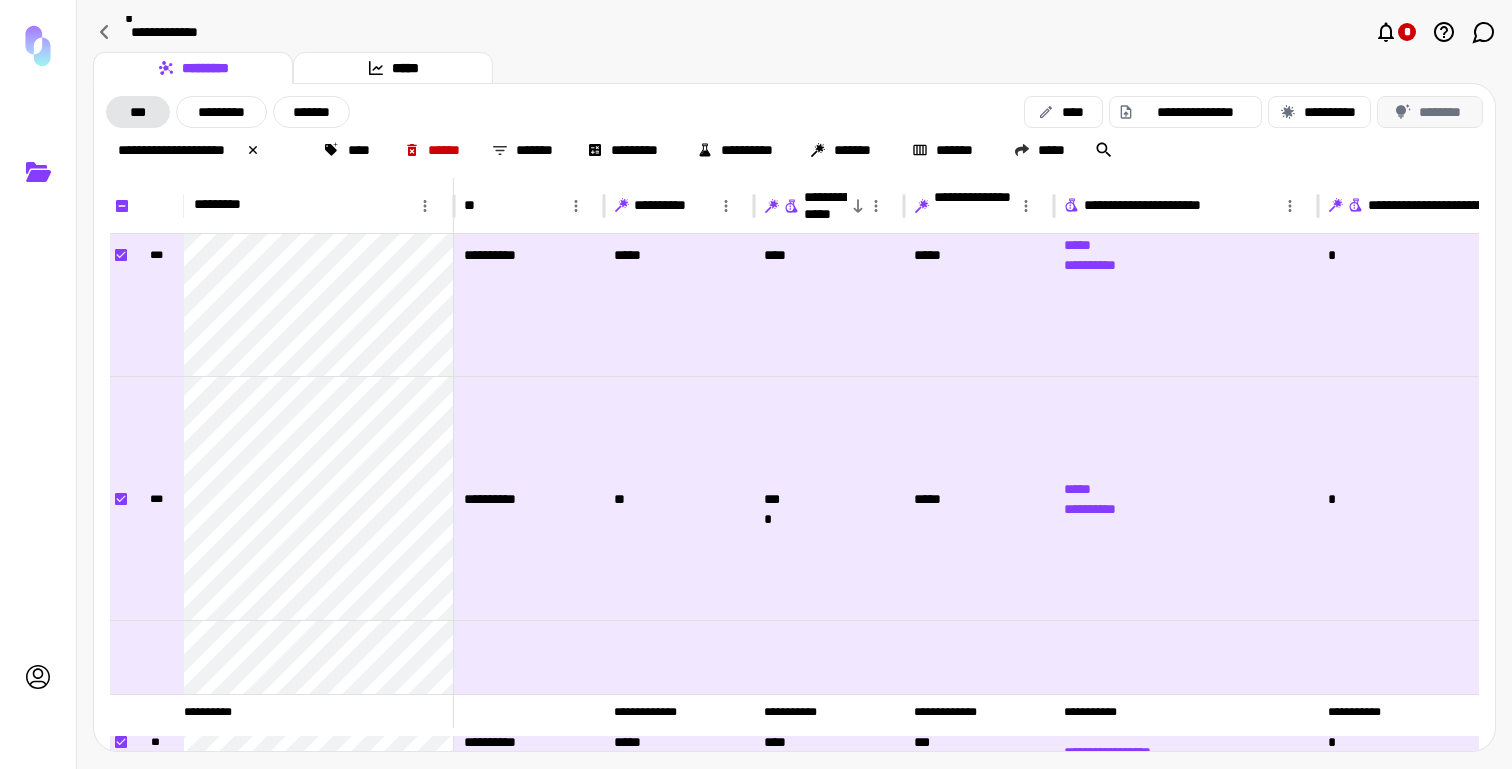 click on "********" at bounding box center [1430, 112] 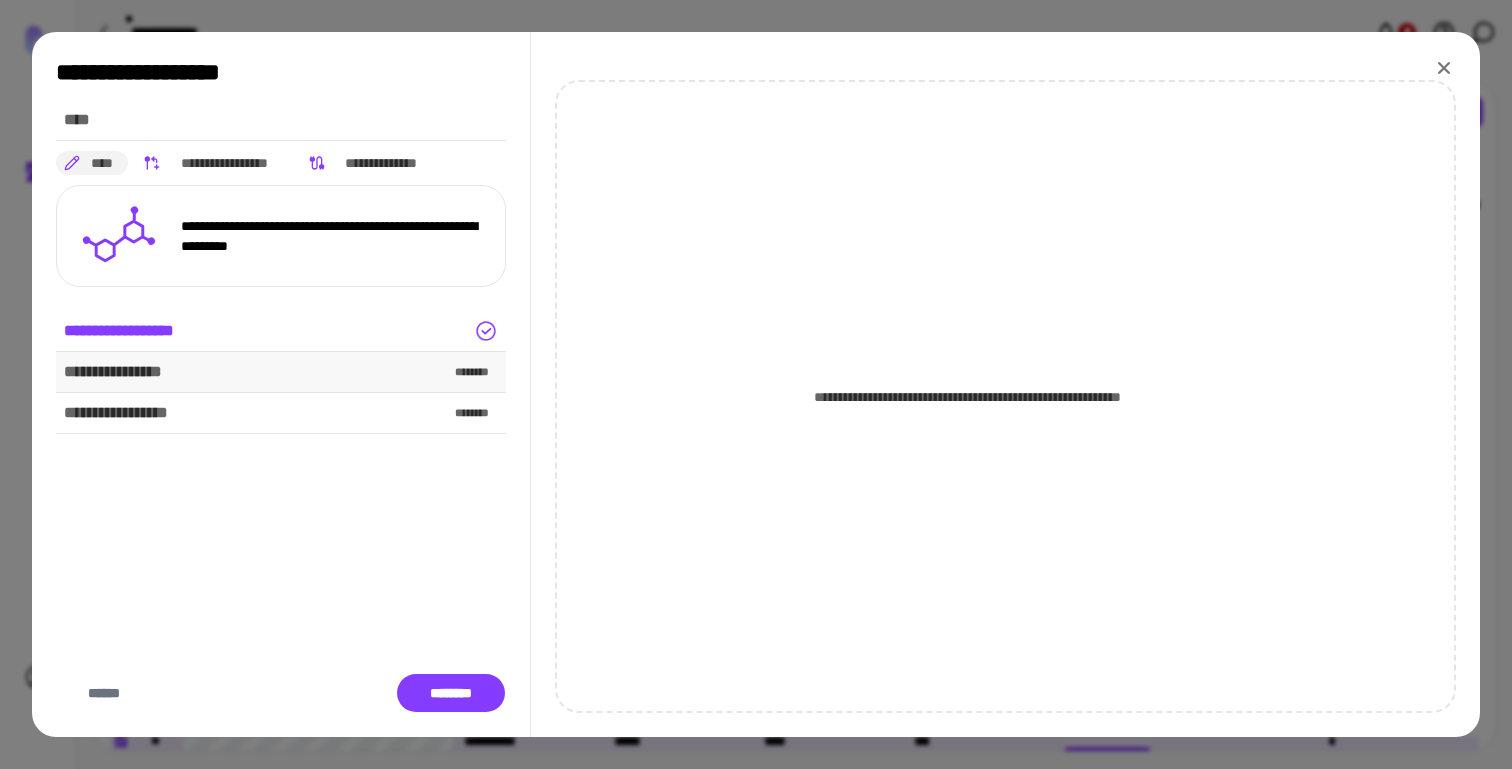 click on "**********" at bounding box center [281, 372] 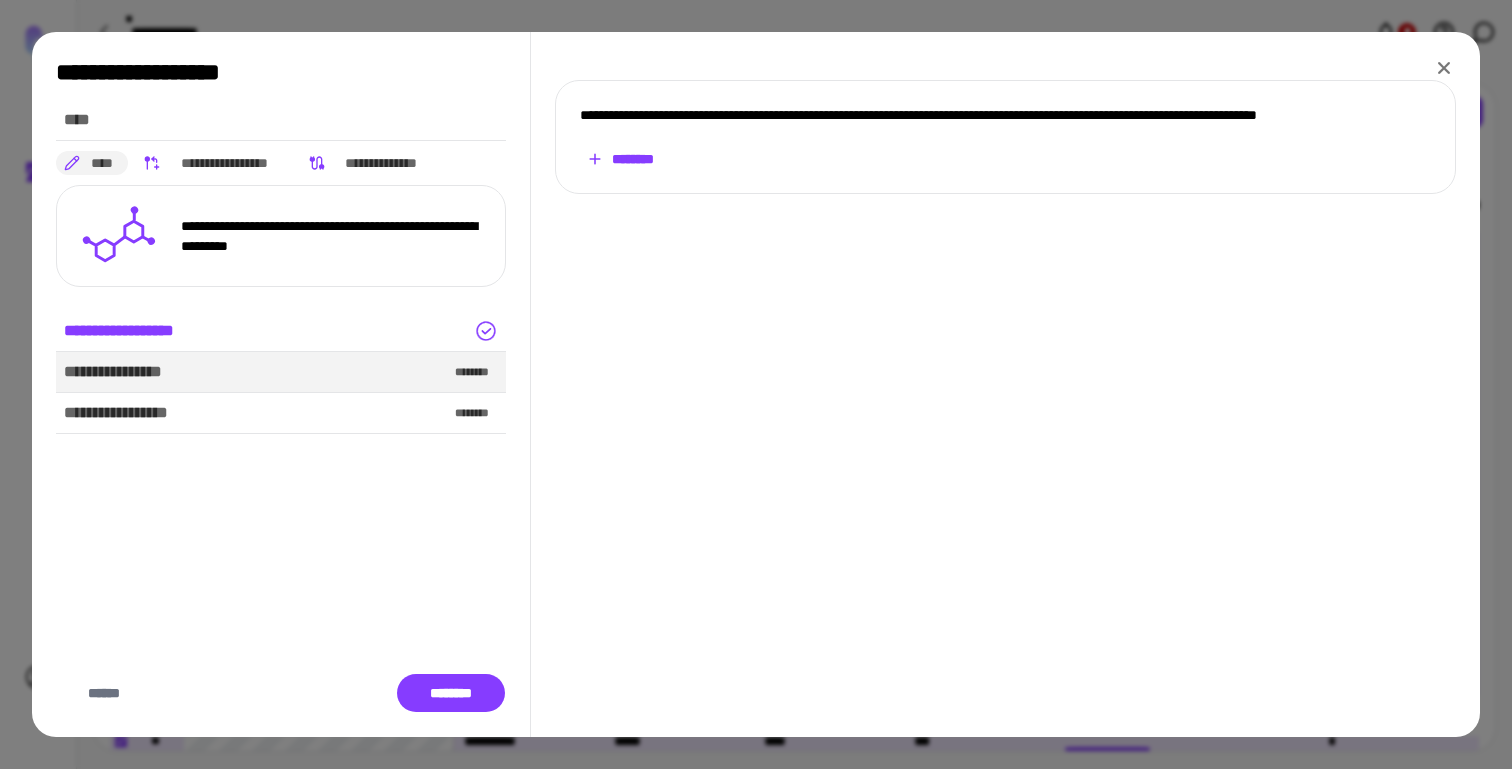 click on "********" at bounding box center [620, 159] 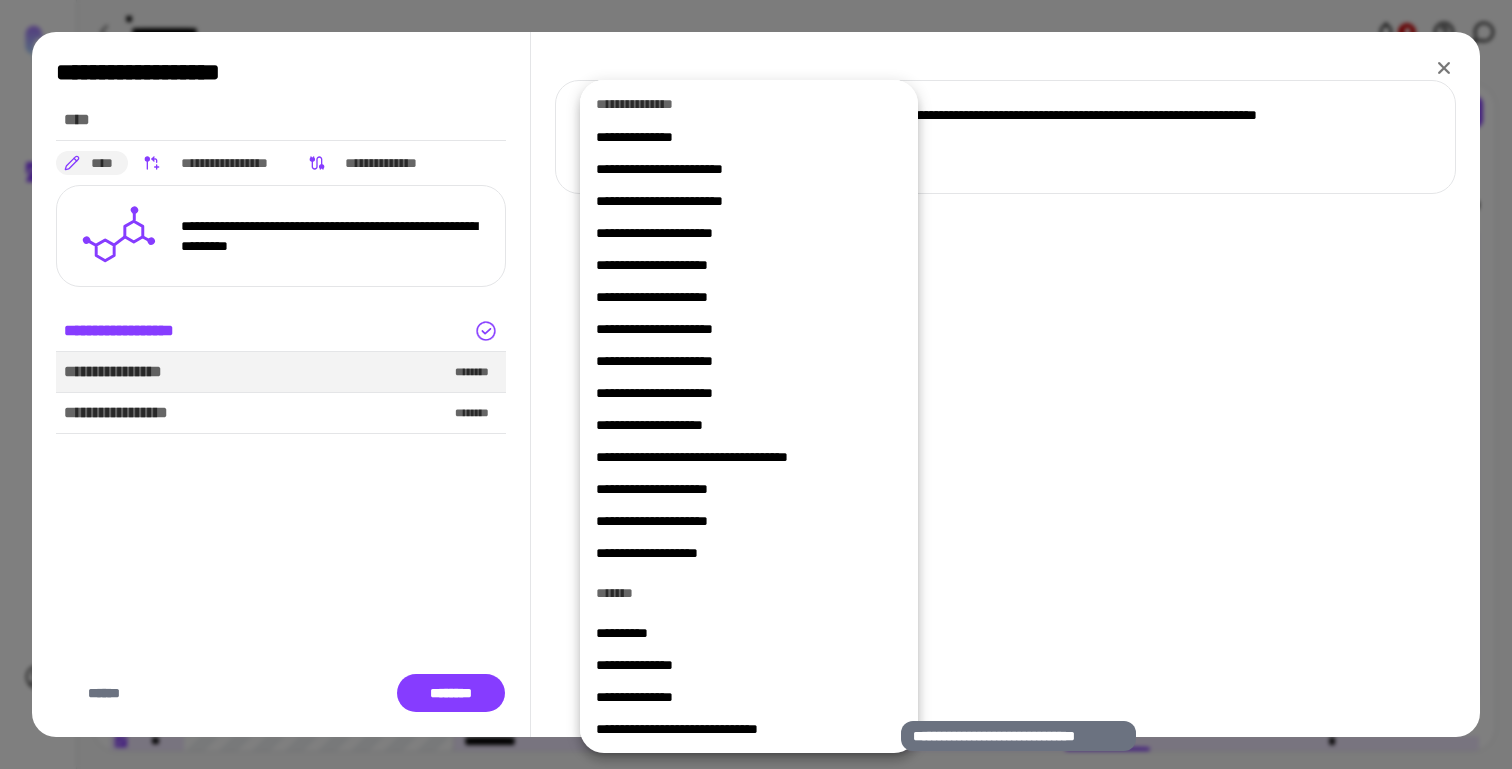 click on "**********" at bounding box center [741, 729] 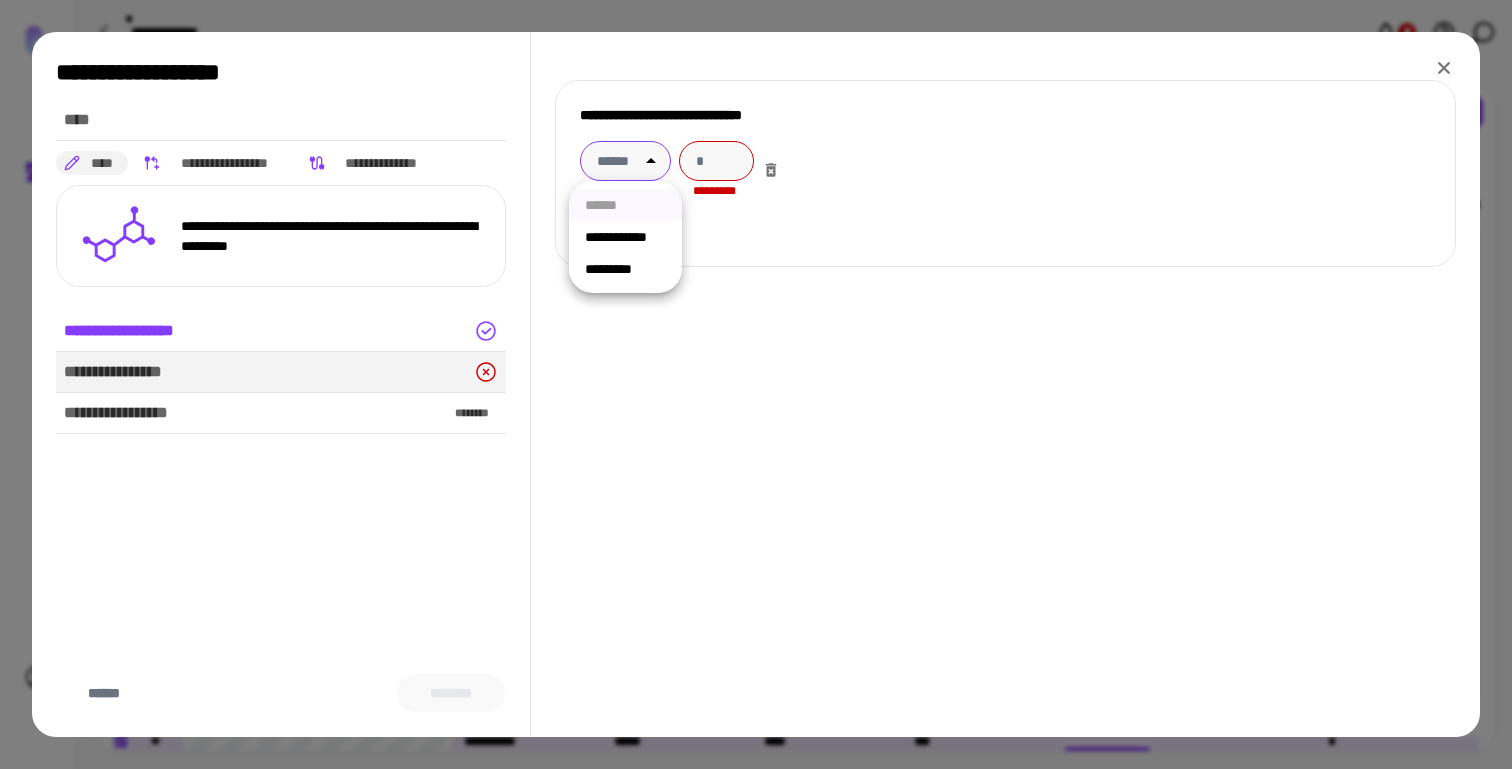 click on "******" at bounding box center [625, 161] 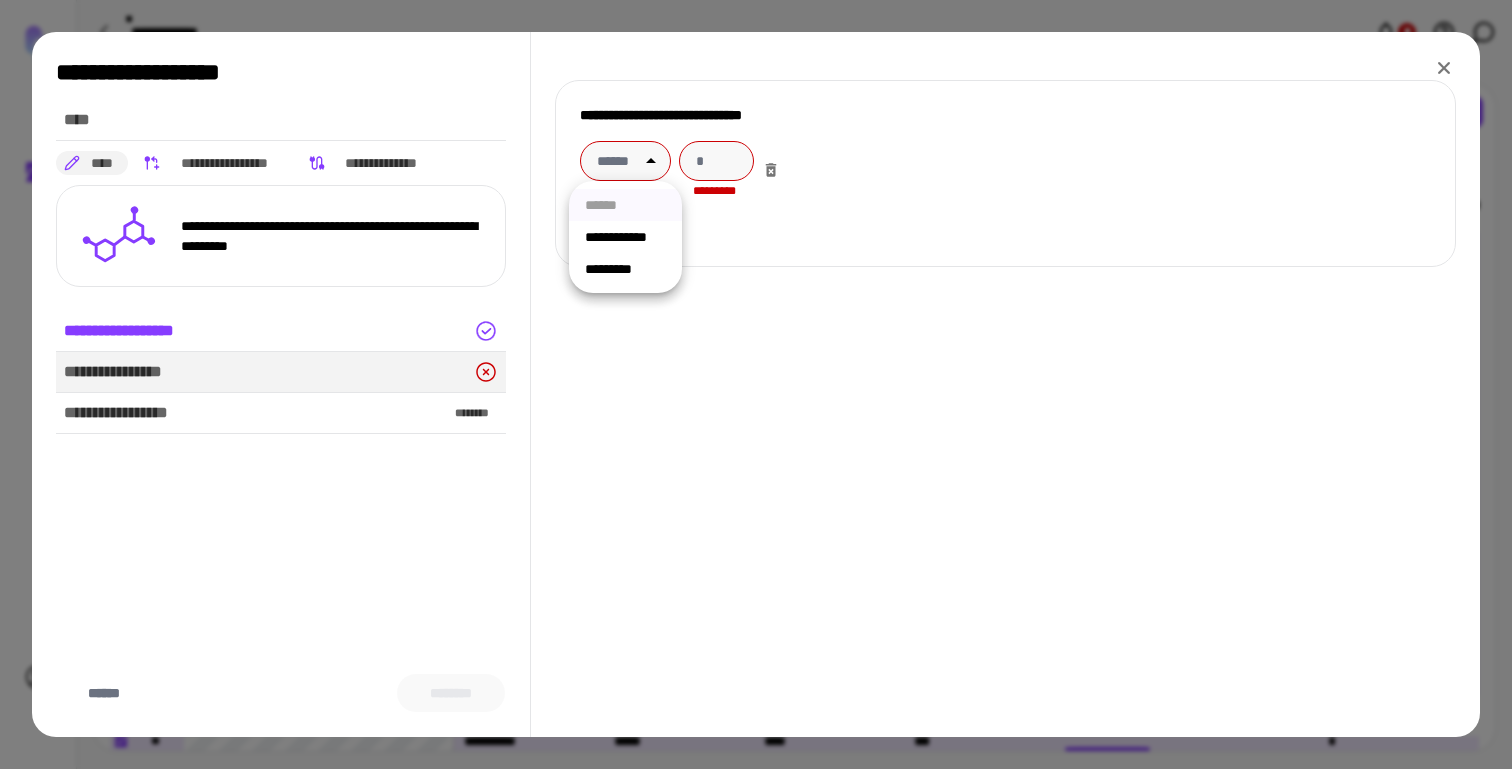 click on "**********" at bounding box center (625, 237) 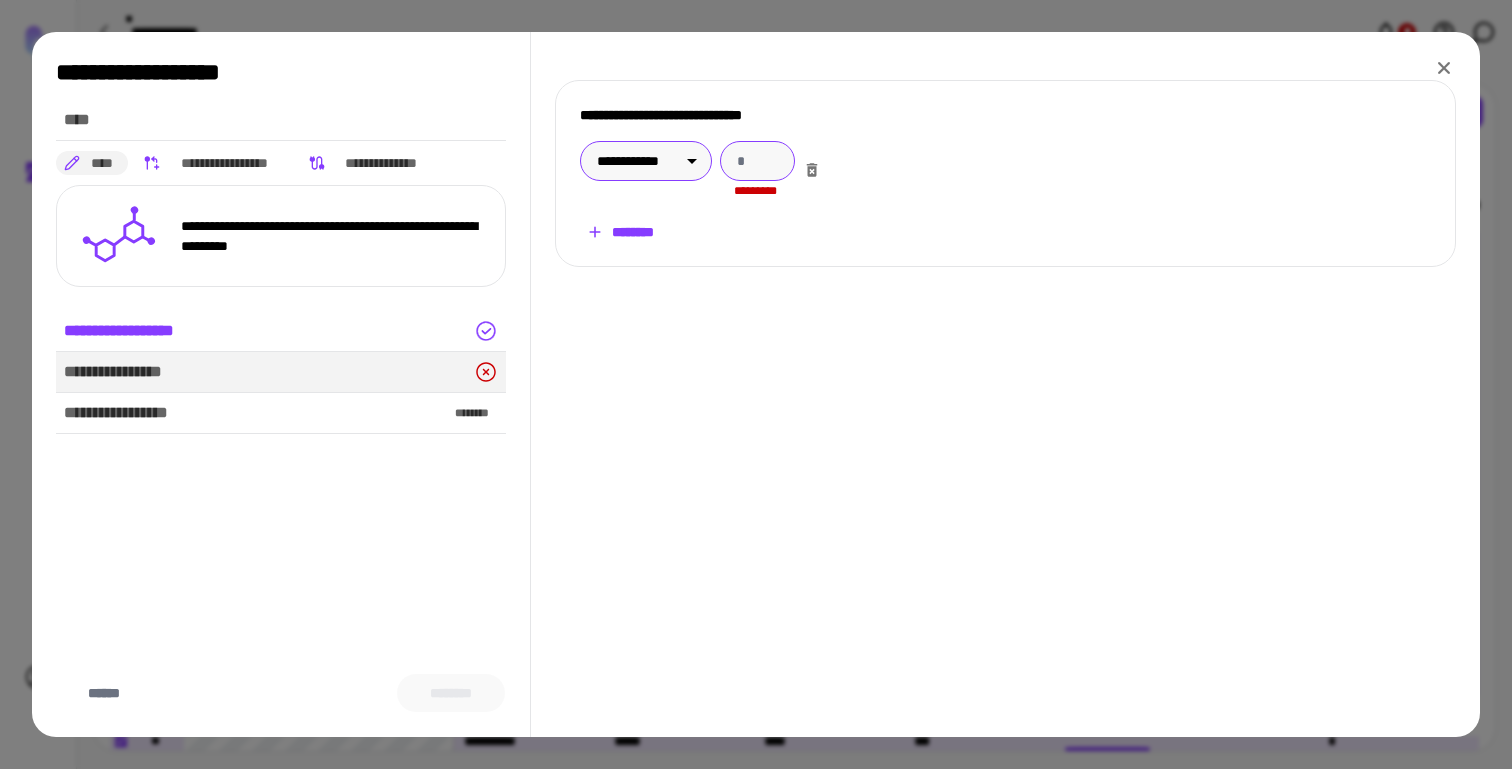 click at bounding box center [757, 161] 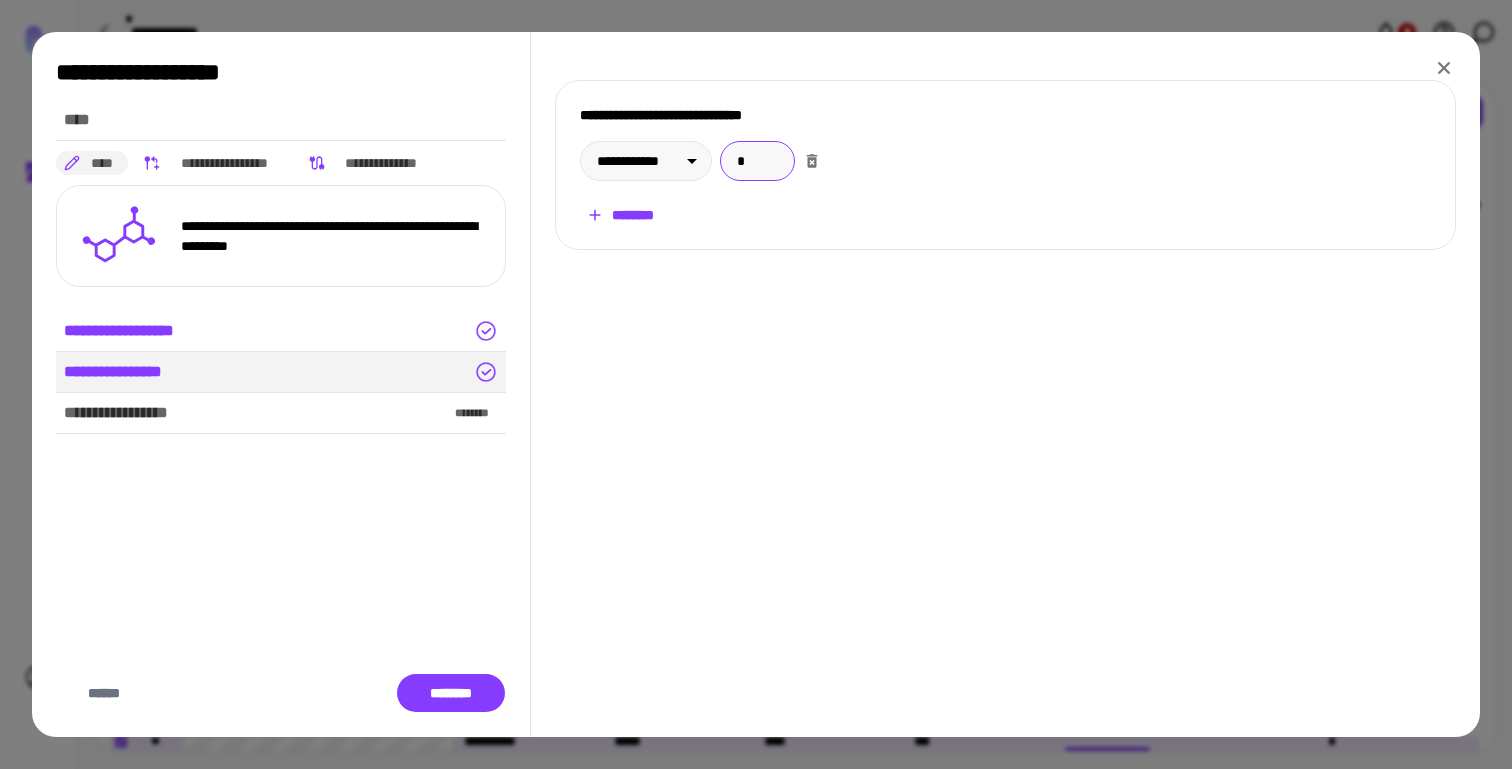 drag, startPoint x: 754, startPoint y: 164, endPoint x: 726, endPoint y: 168, distance: 28.284271 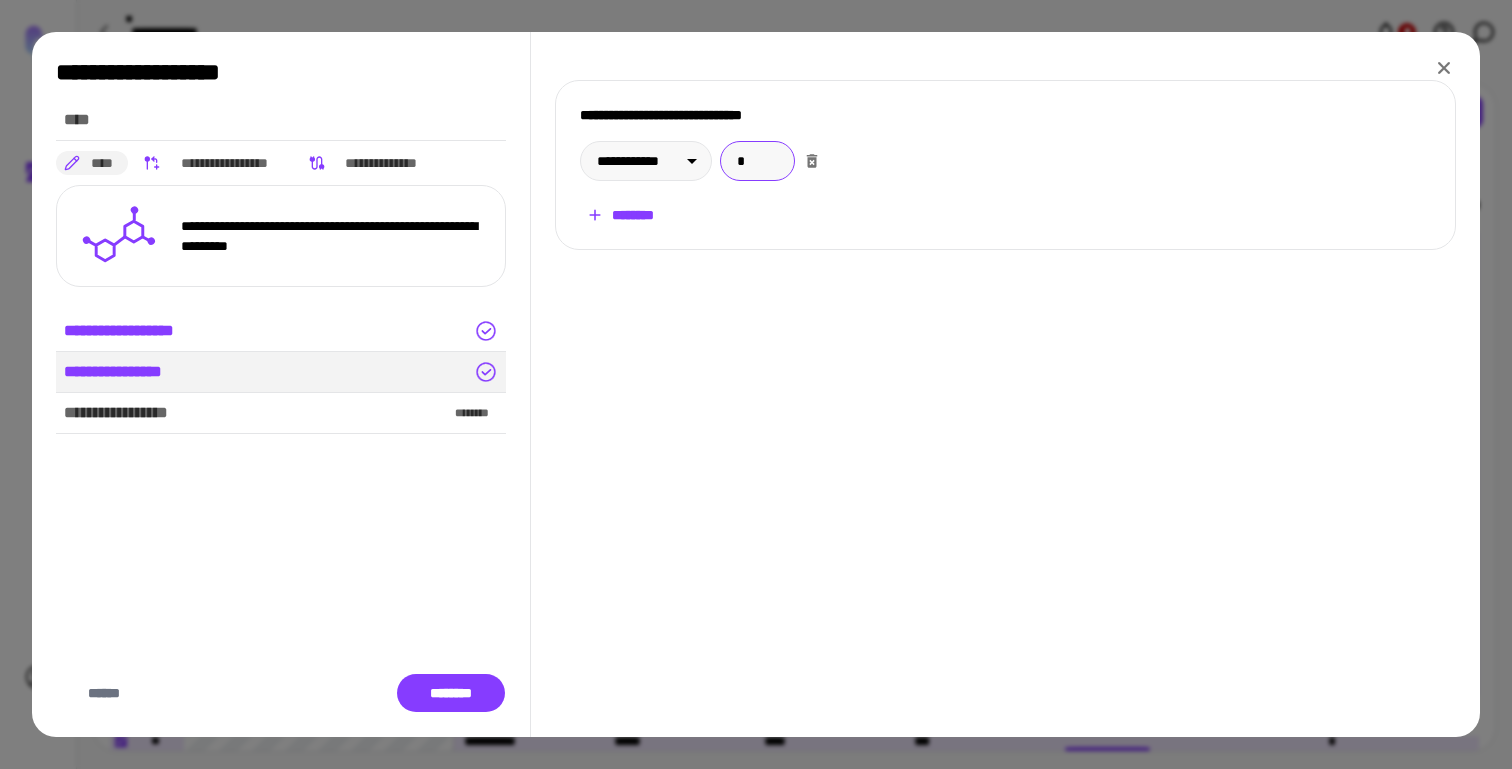 type on "*" 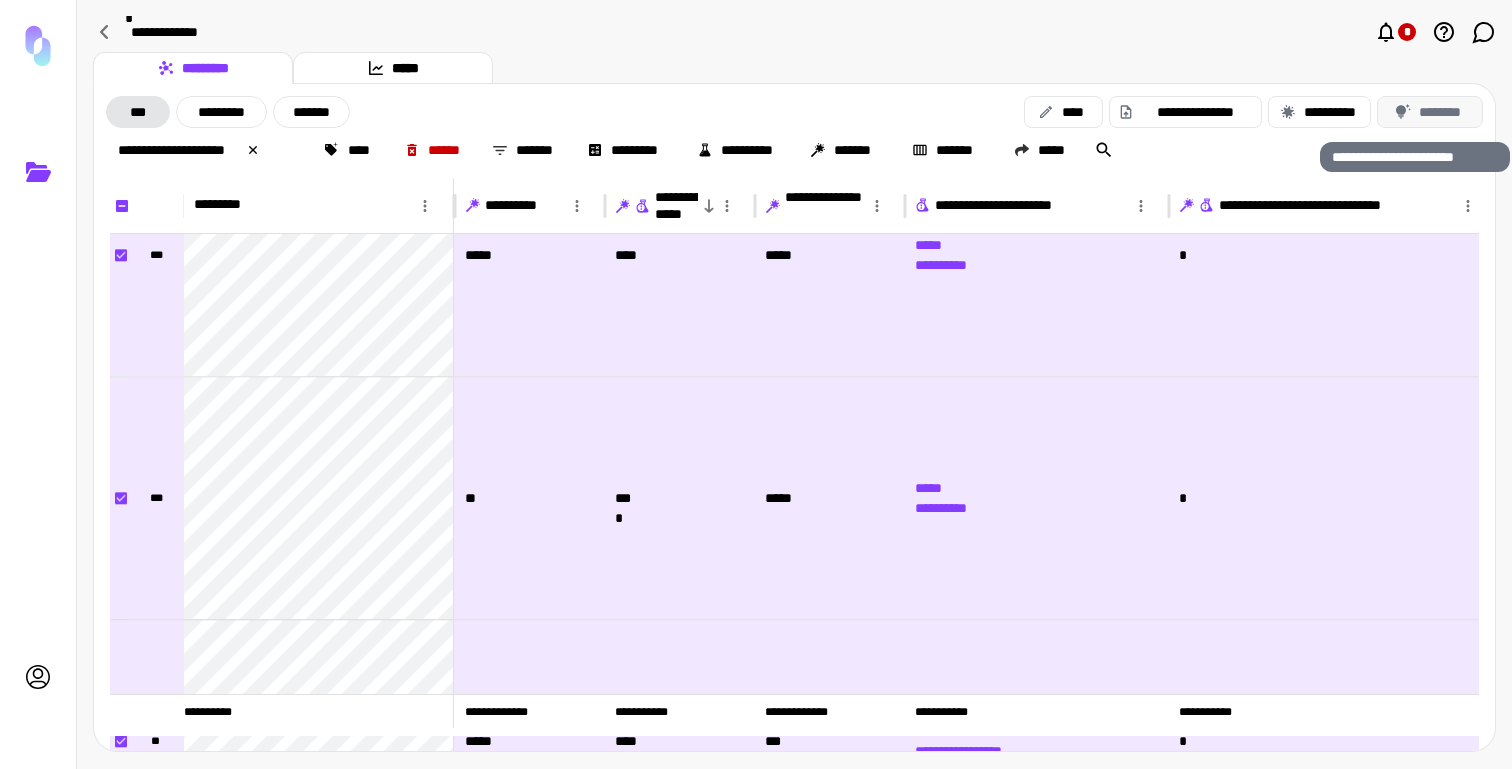 click on "********" at bounding box center (1430, 112) 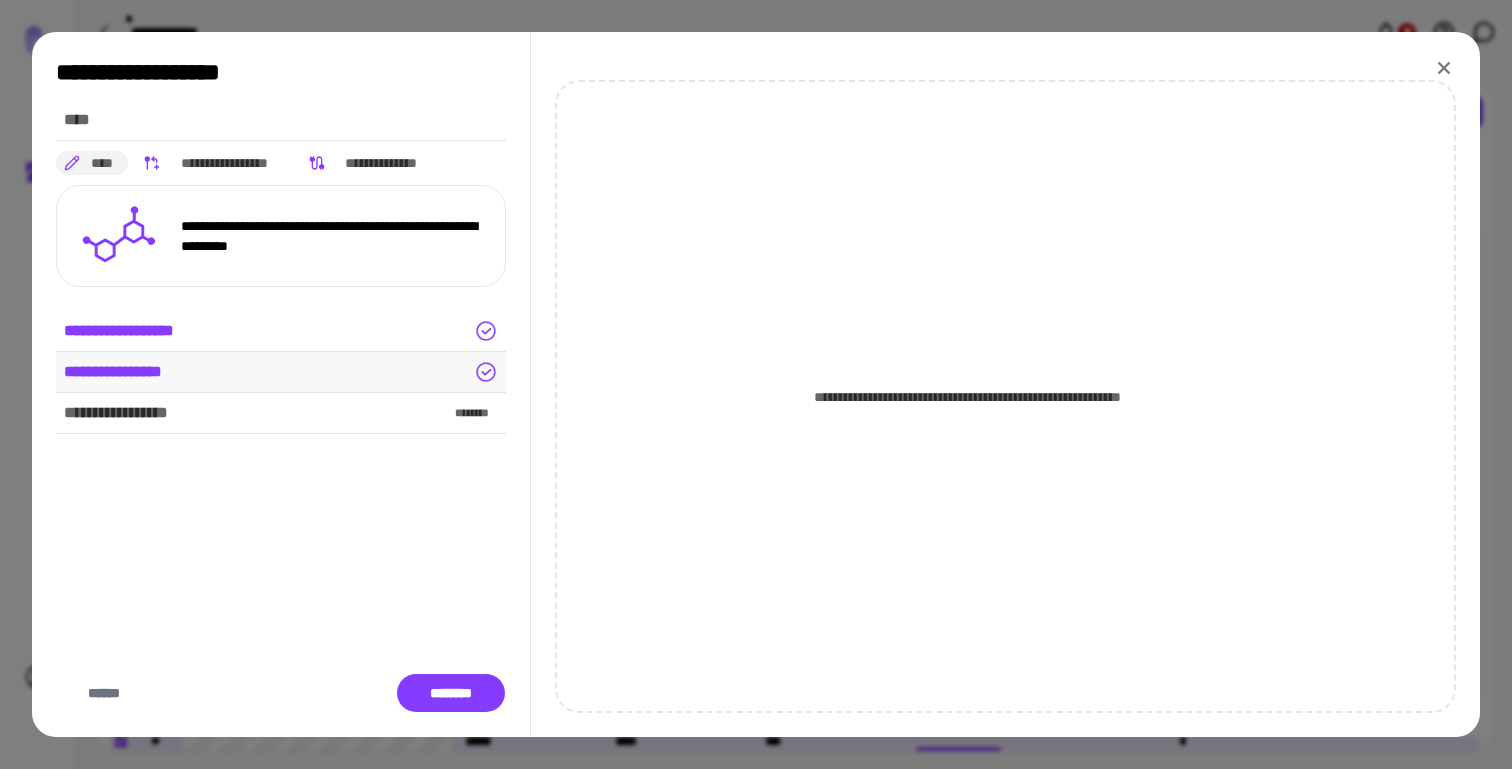 click on "**********" at bounding box center [281, 372] 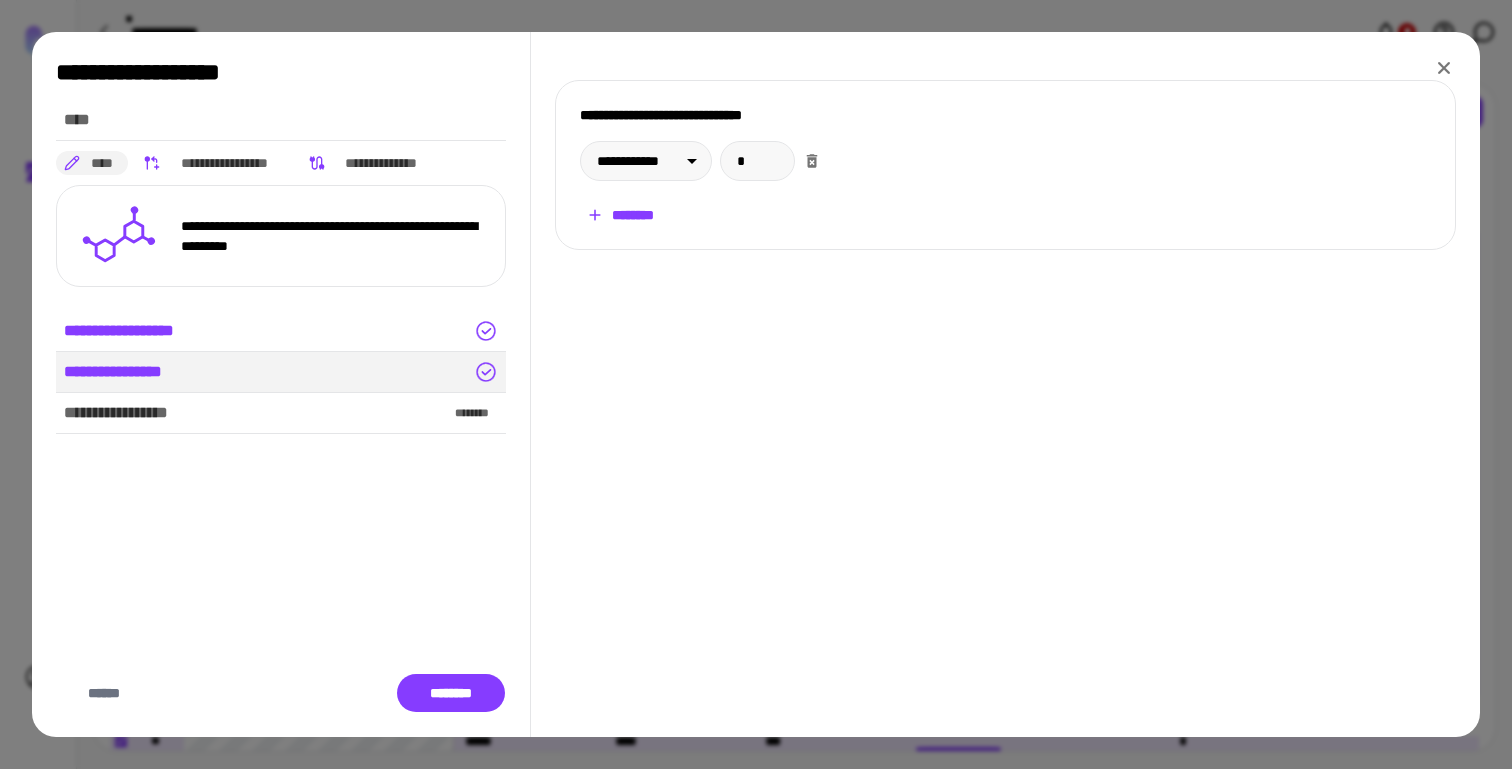 click 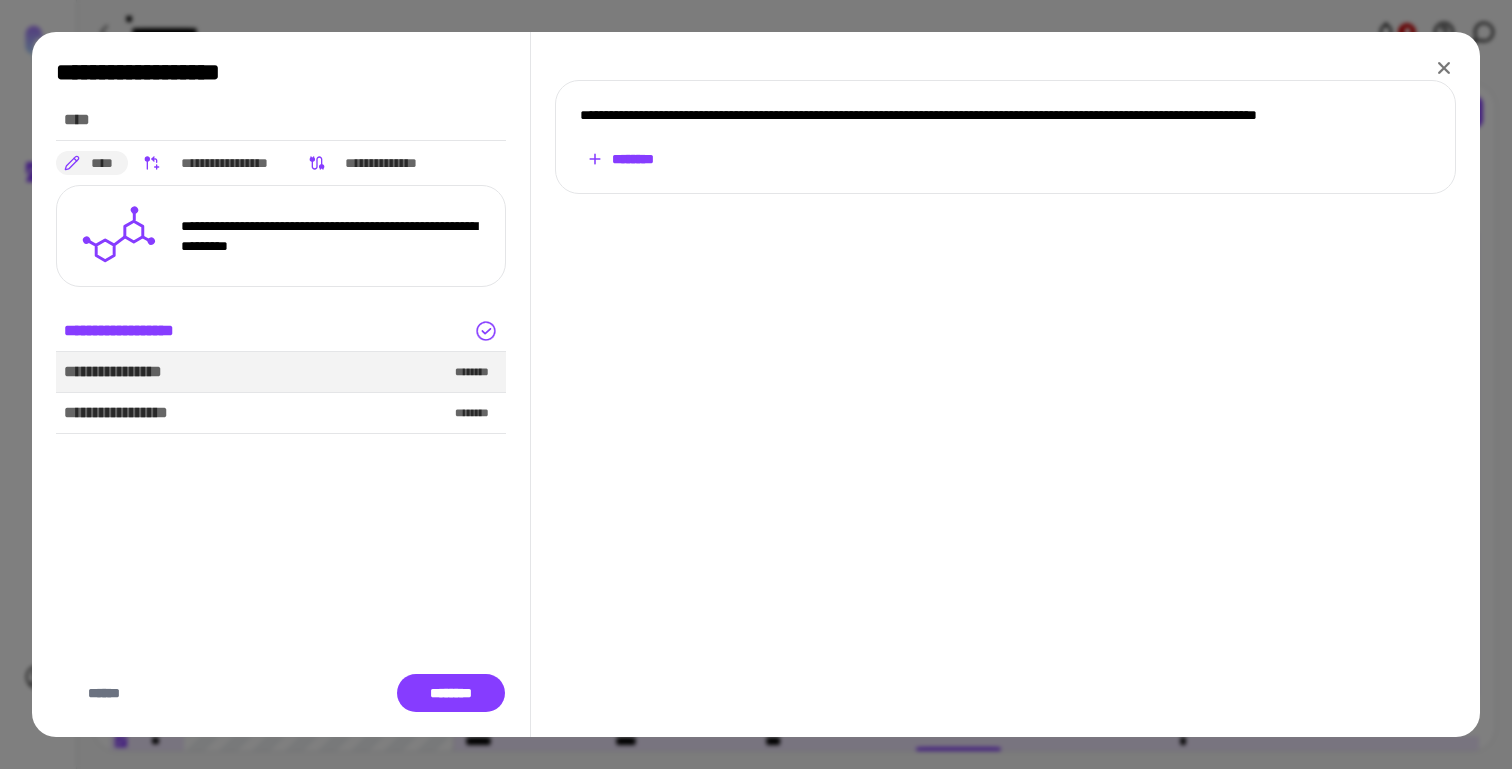 click on "********" at bounding box center [620, 159] 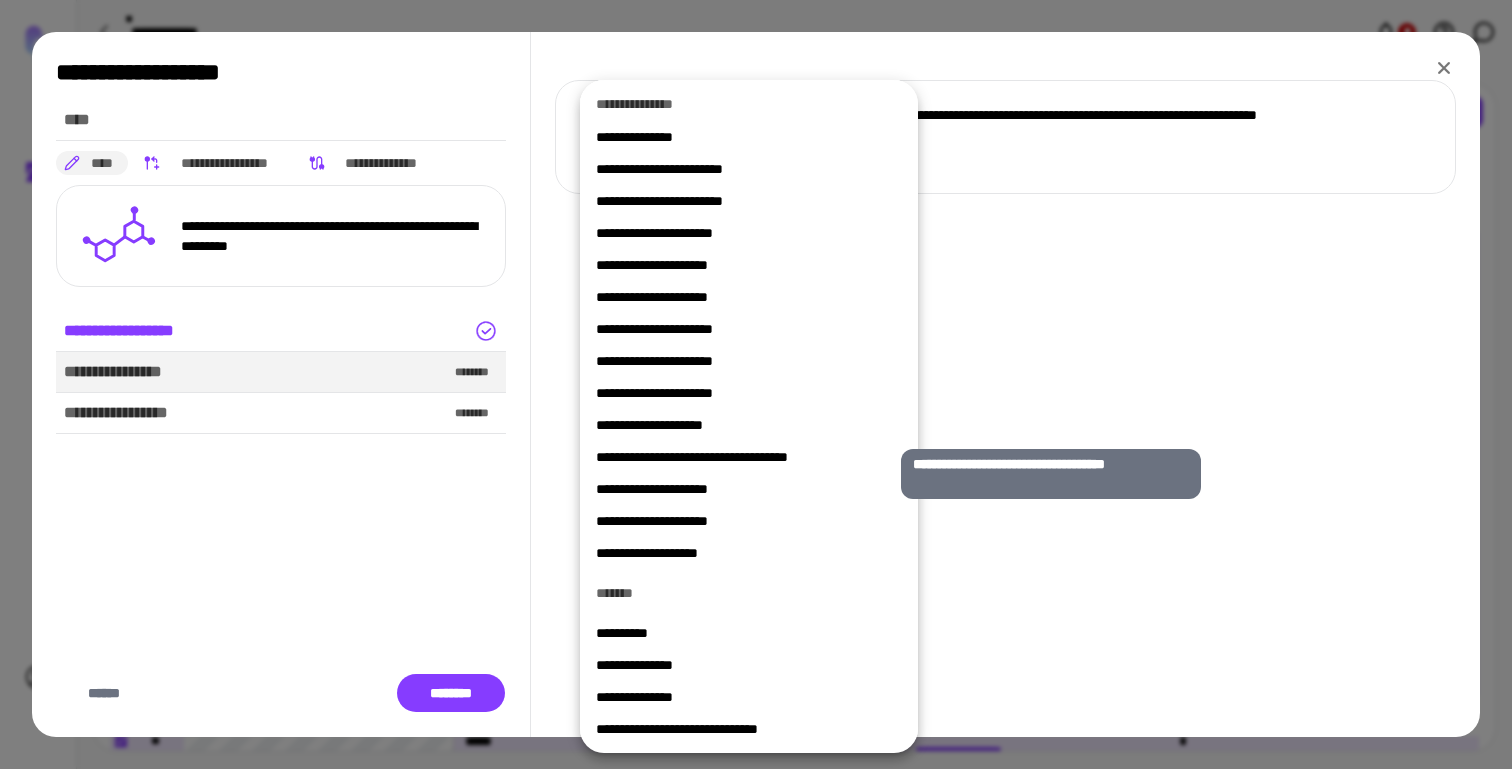 click on "**********" at bounding box center [741, 457] 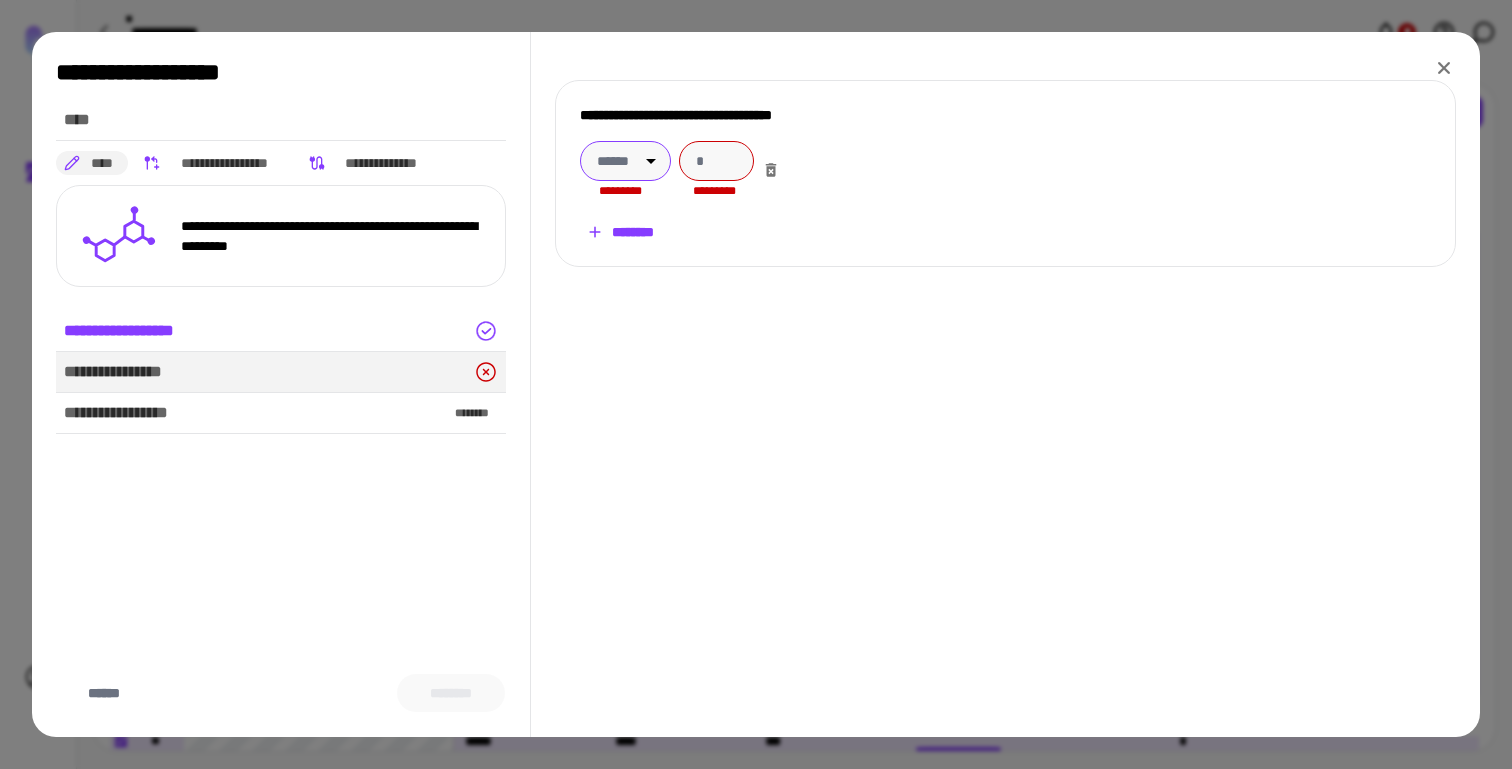 click on "******" at bounding box center (625, 161) 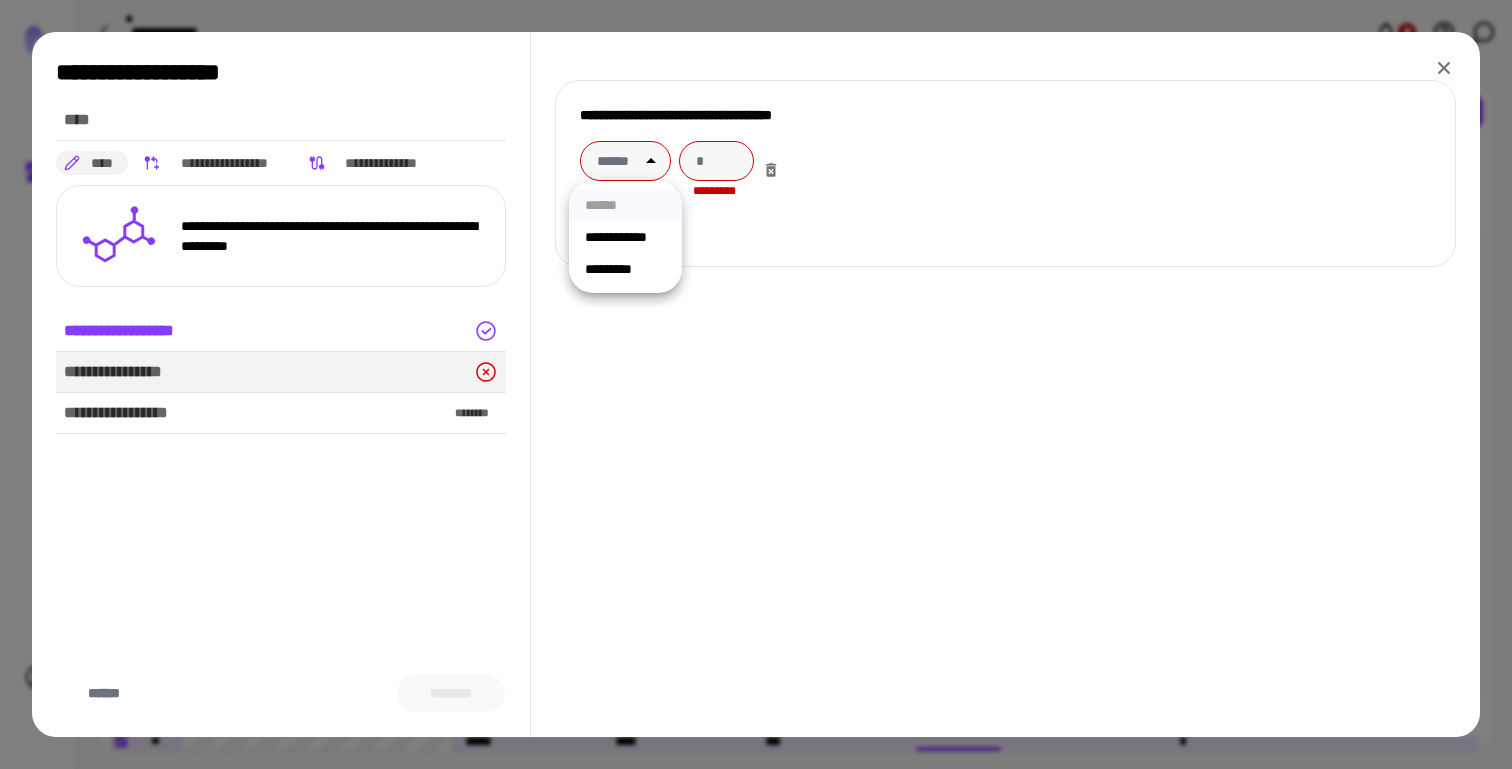 click on "**********" at bounding box center [625, 237] 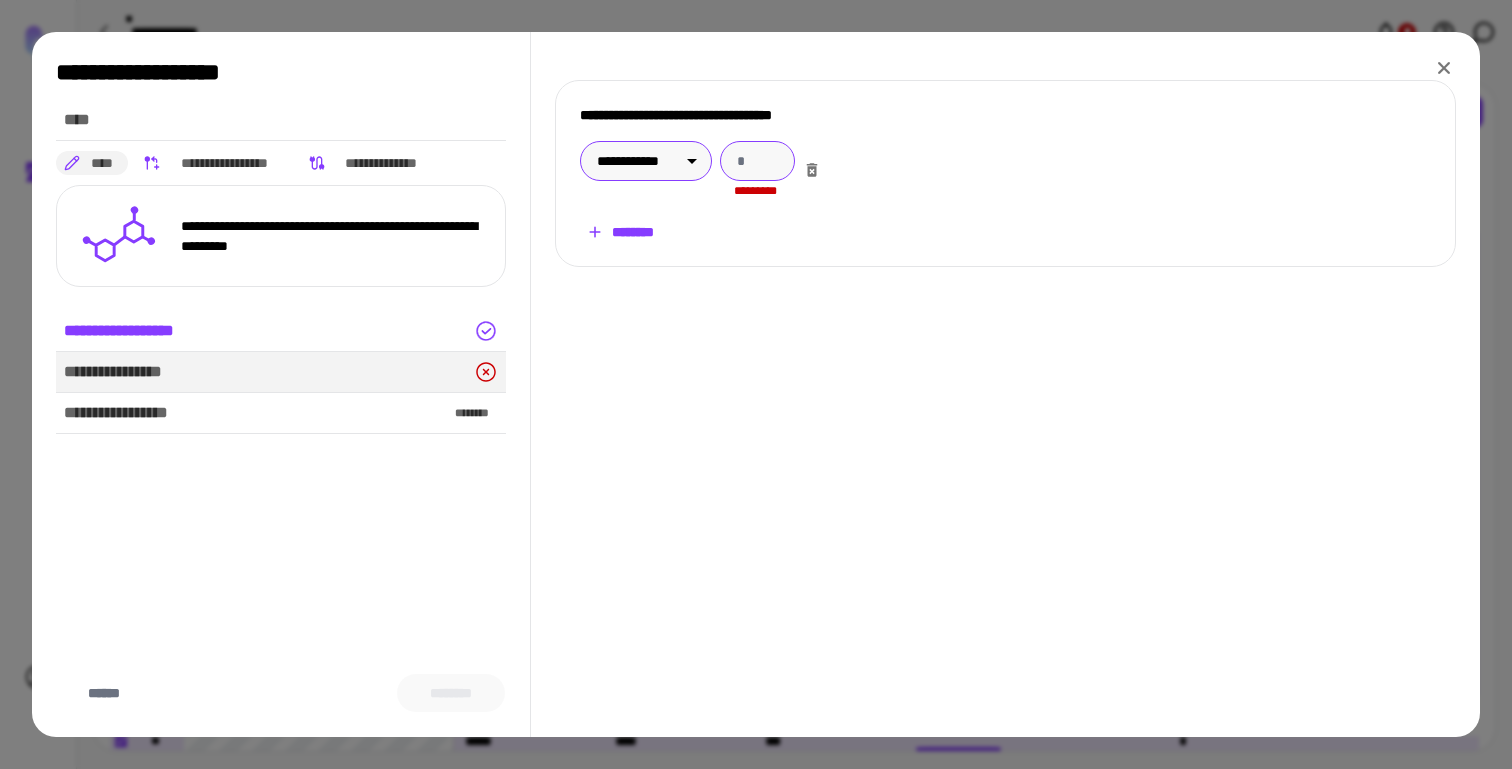 click at bounding box center (757, 161) 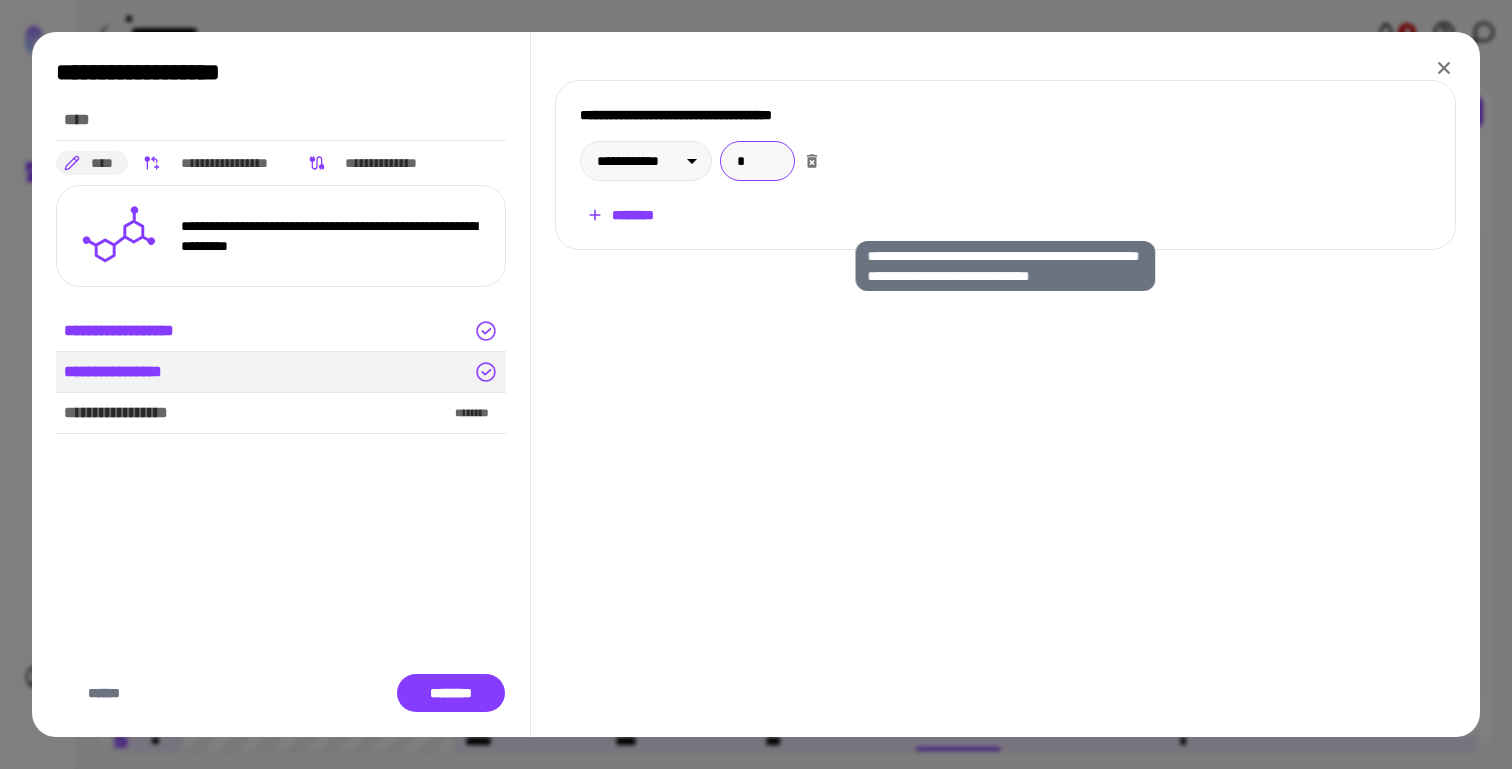 type on "*" 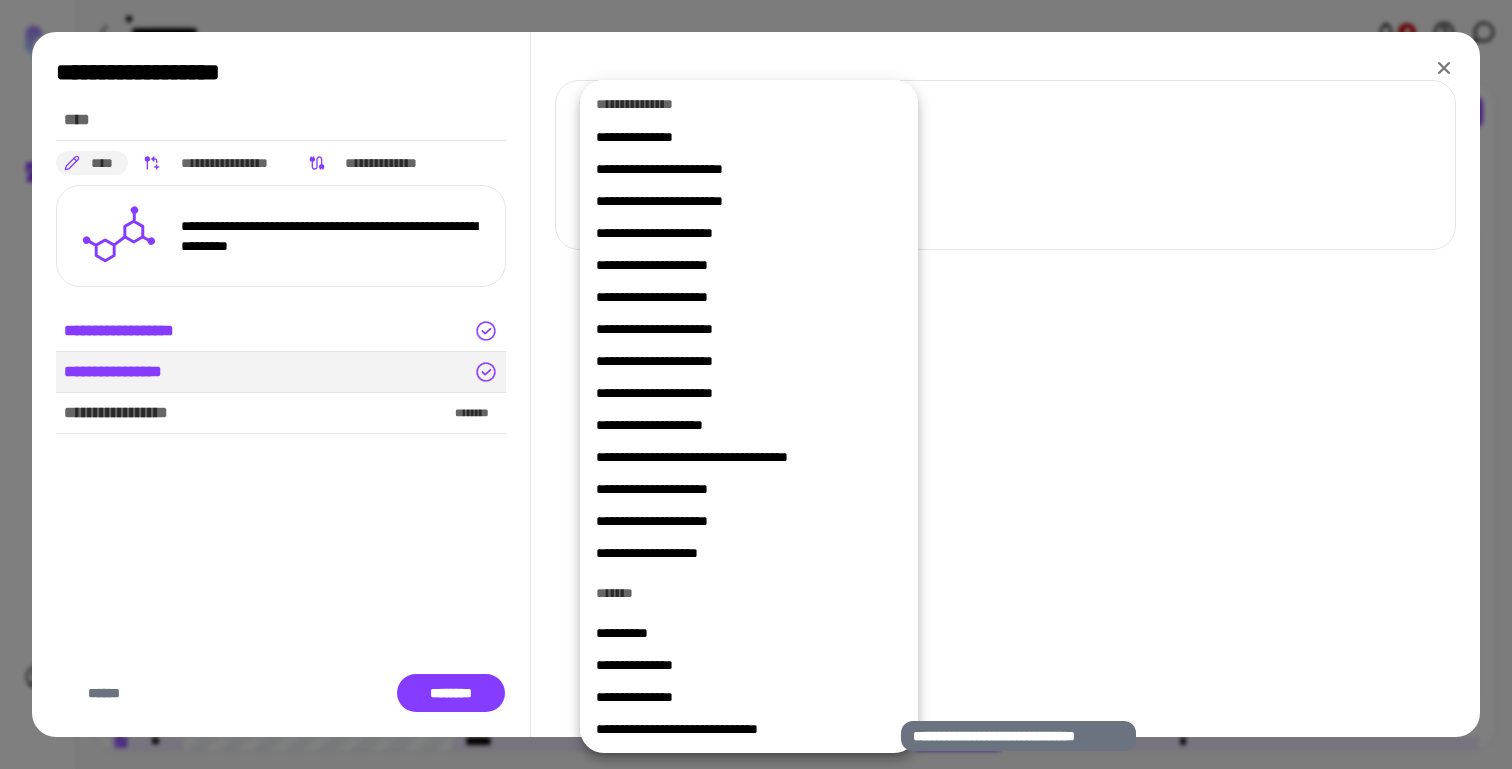 click on "**********" at bounding box center (741, 729) 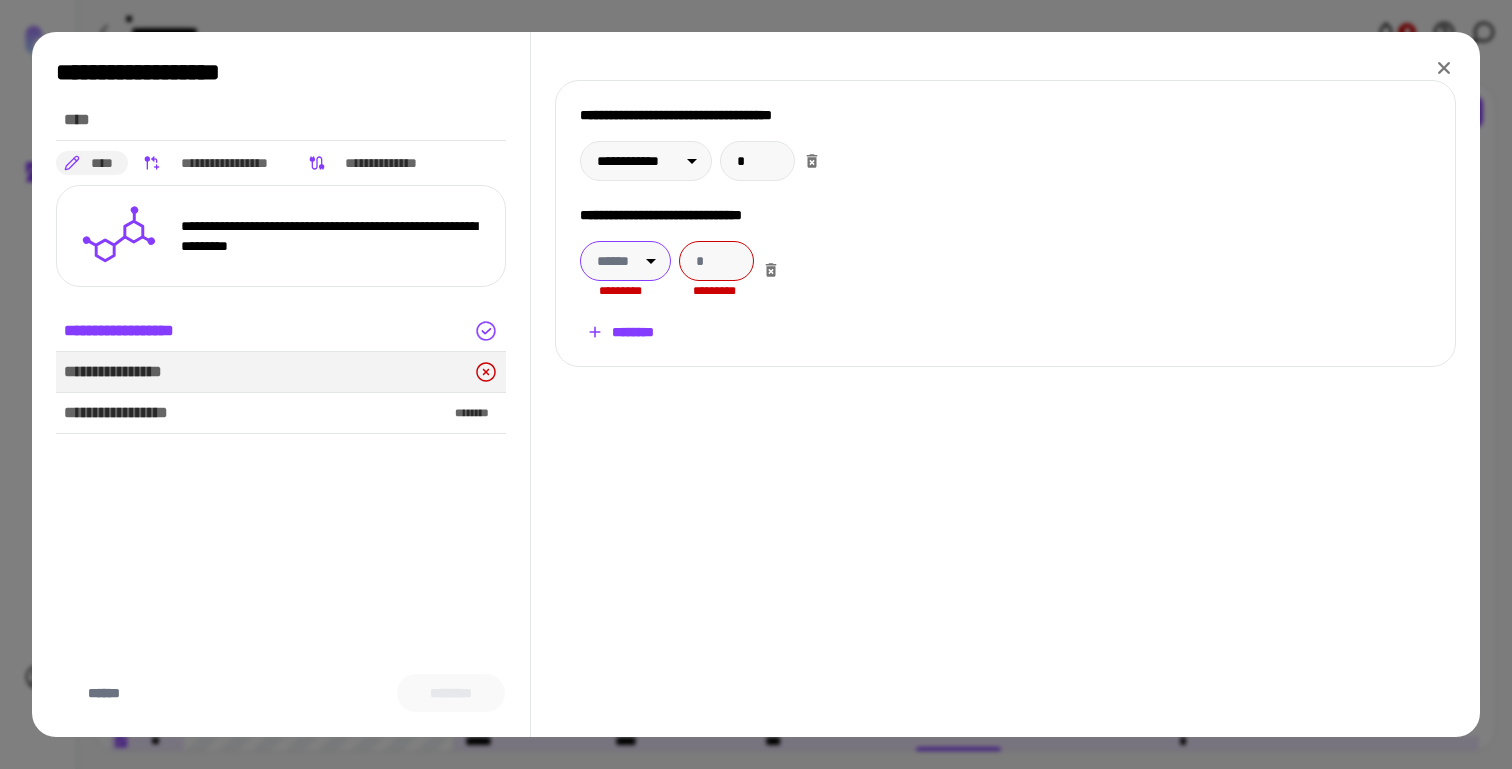 click on "******" at bounding box center (625, 261) 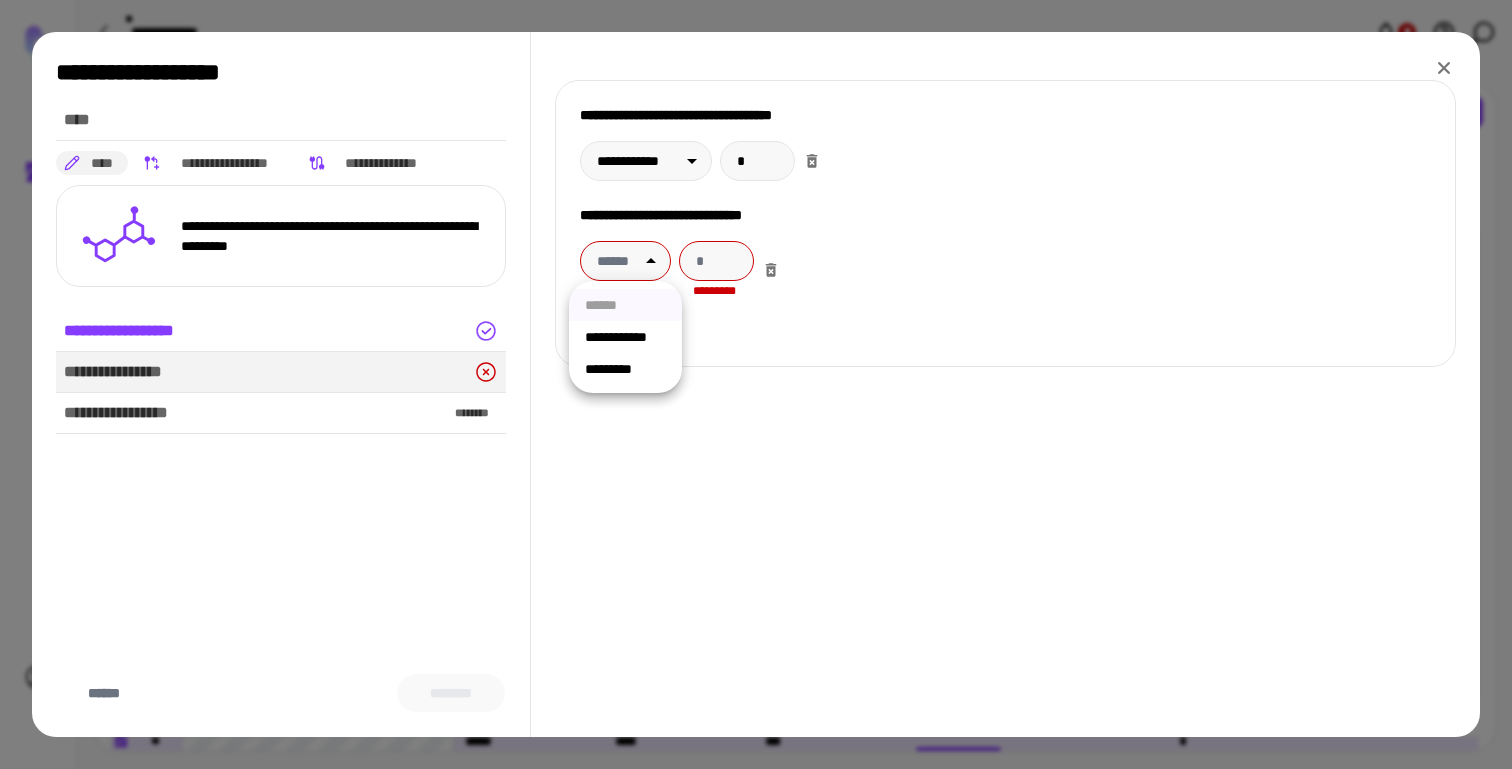 click on "**********" at bounding box center (625, 337) 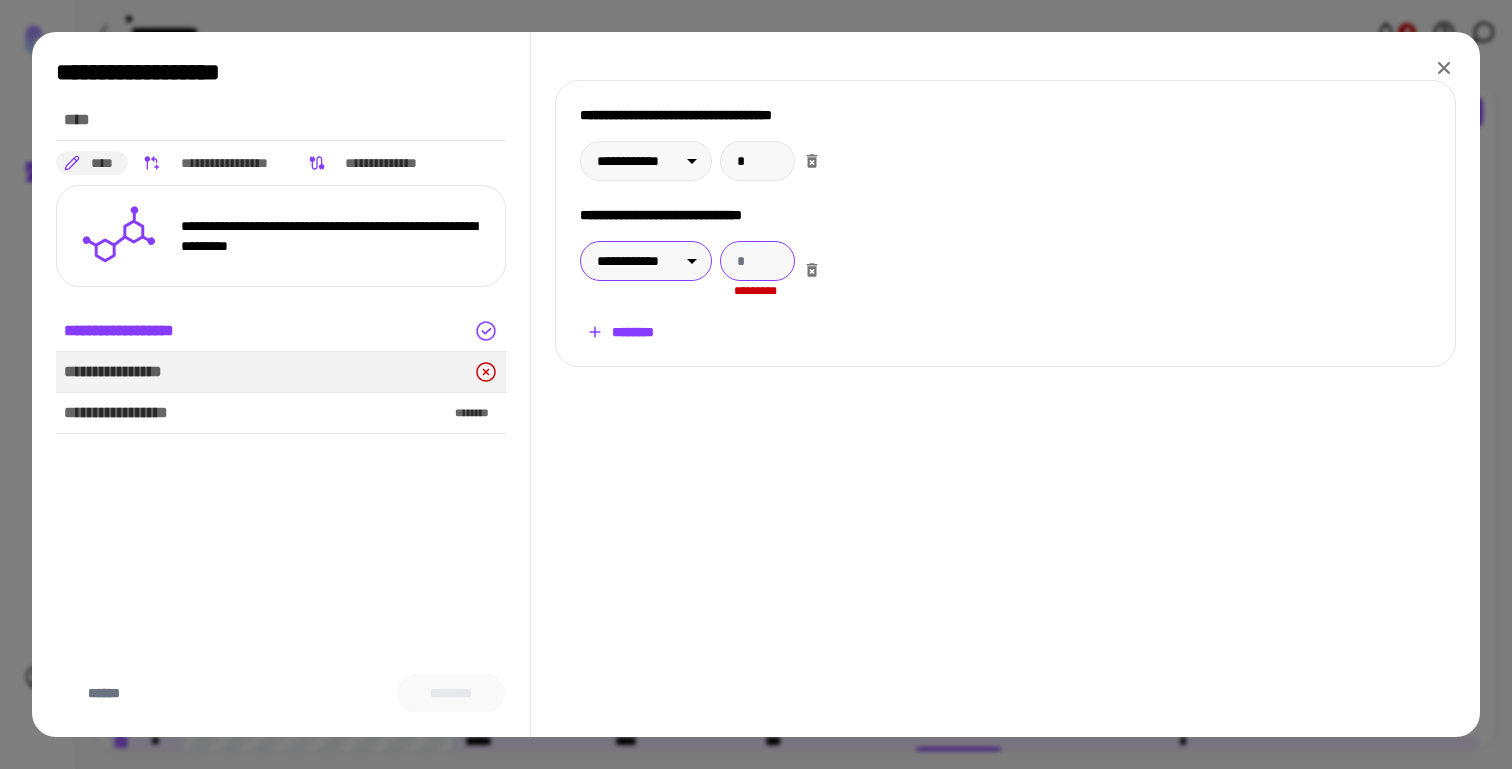 click at bounding box center (757, 261) 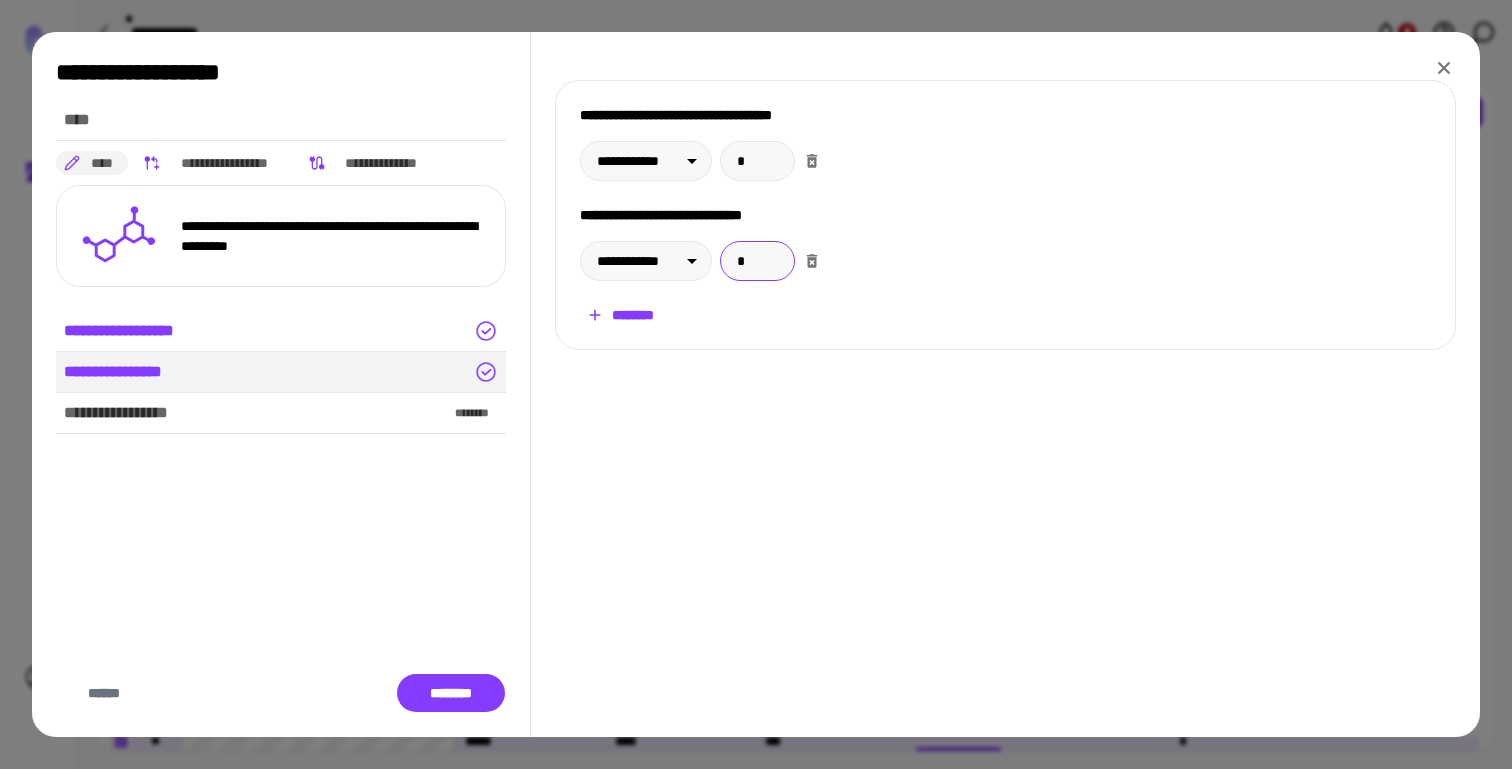 type on "*" 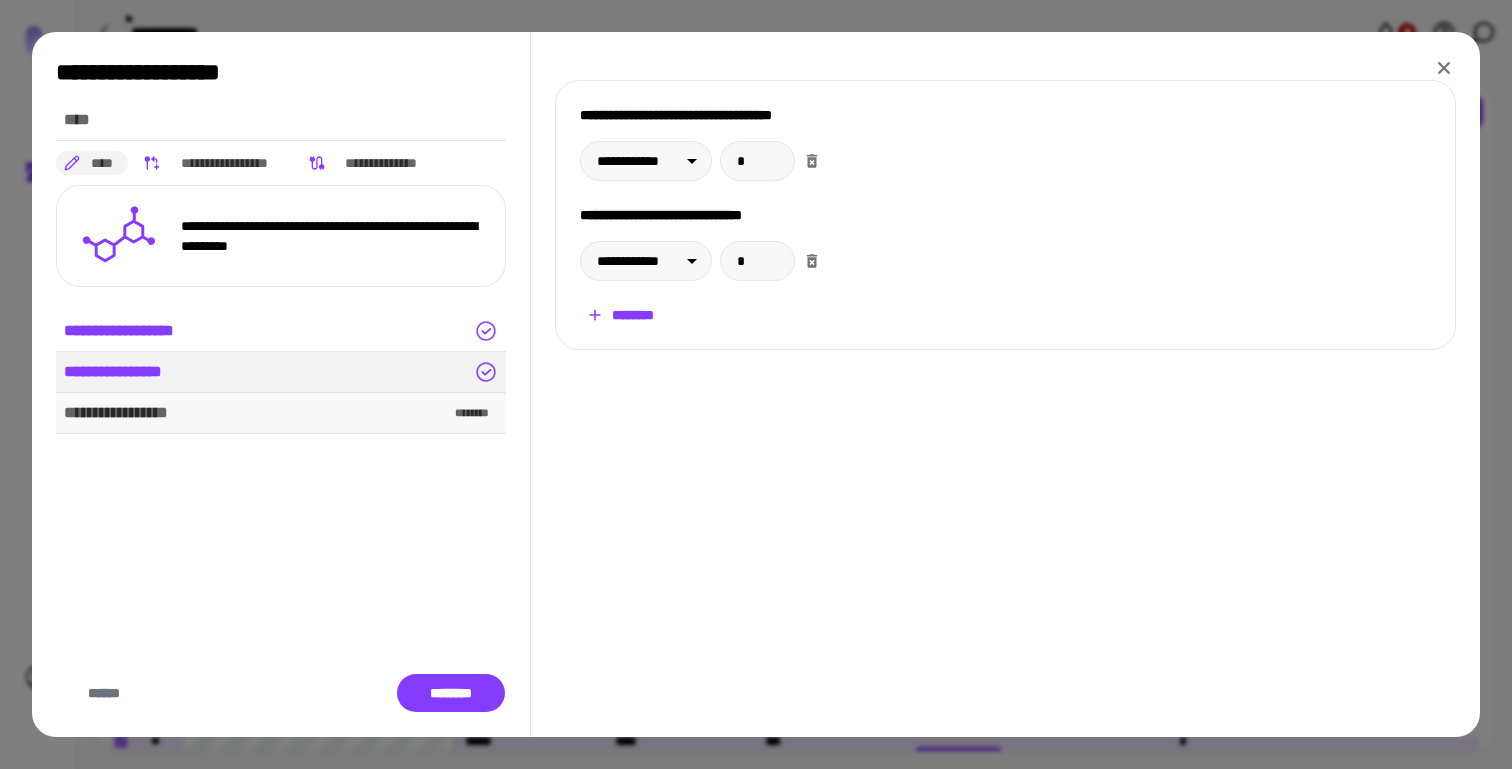 click on "**********" at bounding box center (281, 413) 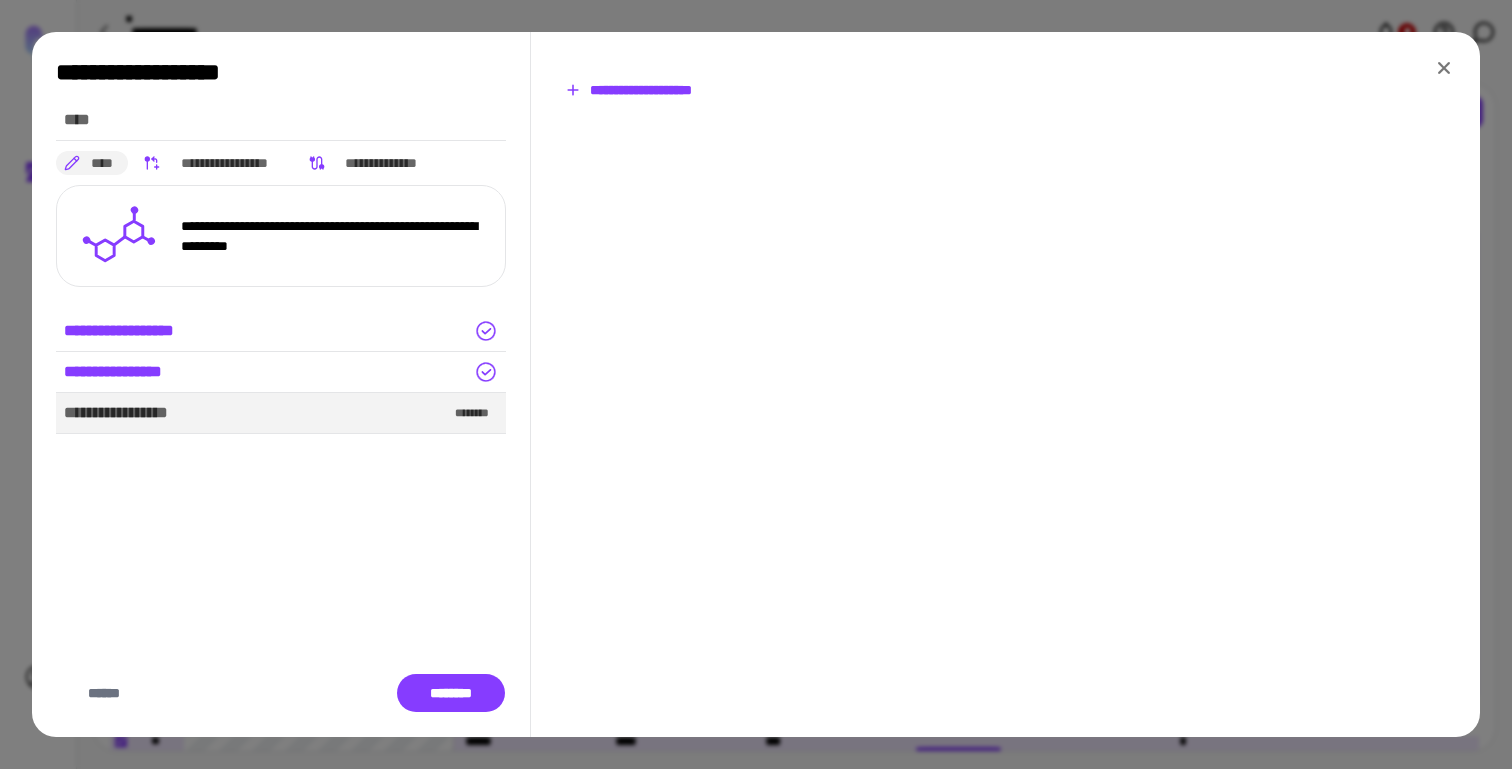 click on "**********" at bounding box center (1005, 396) 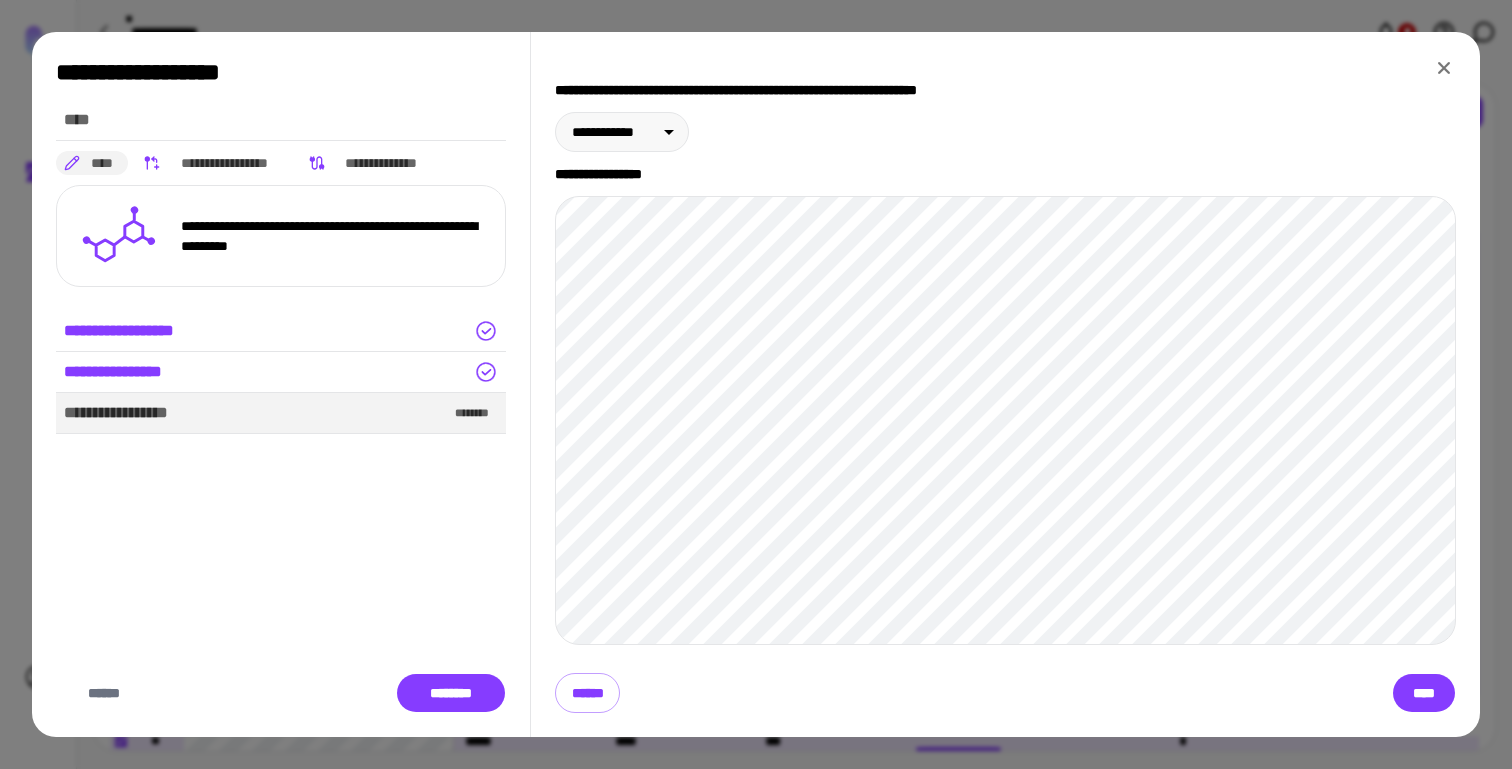 click 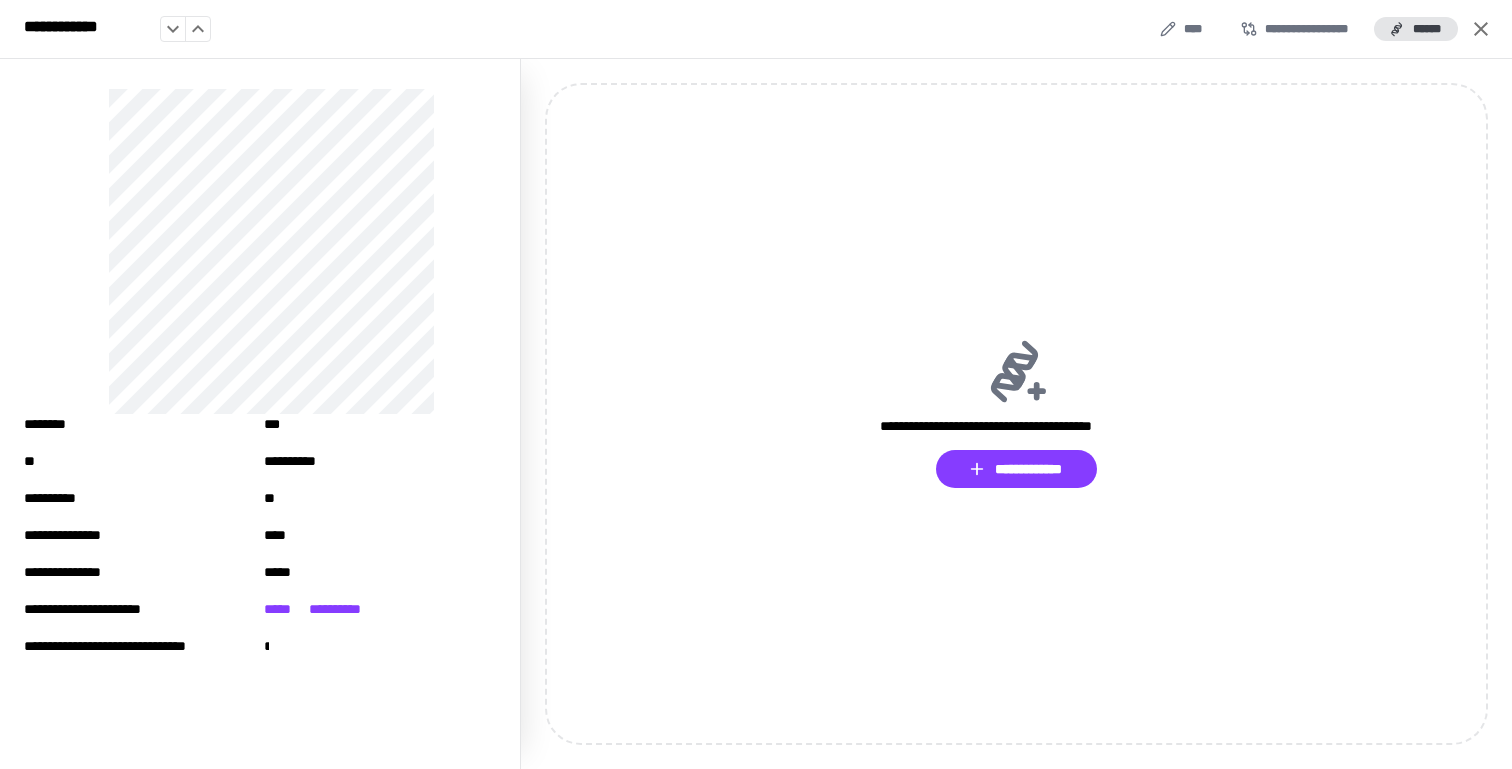 click 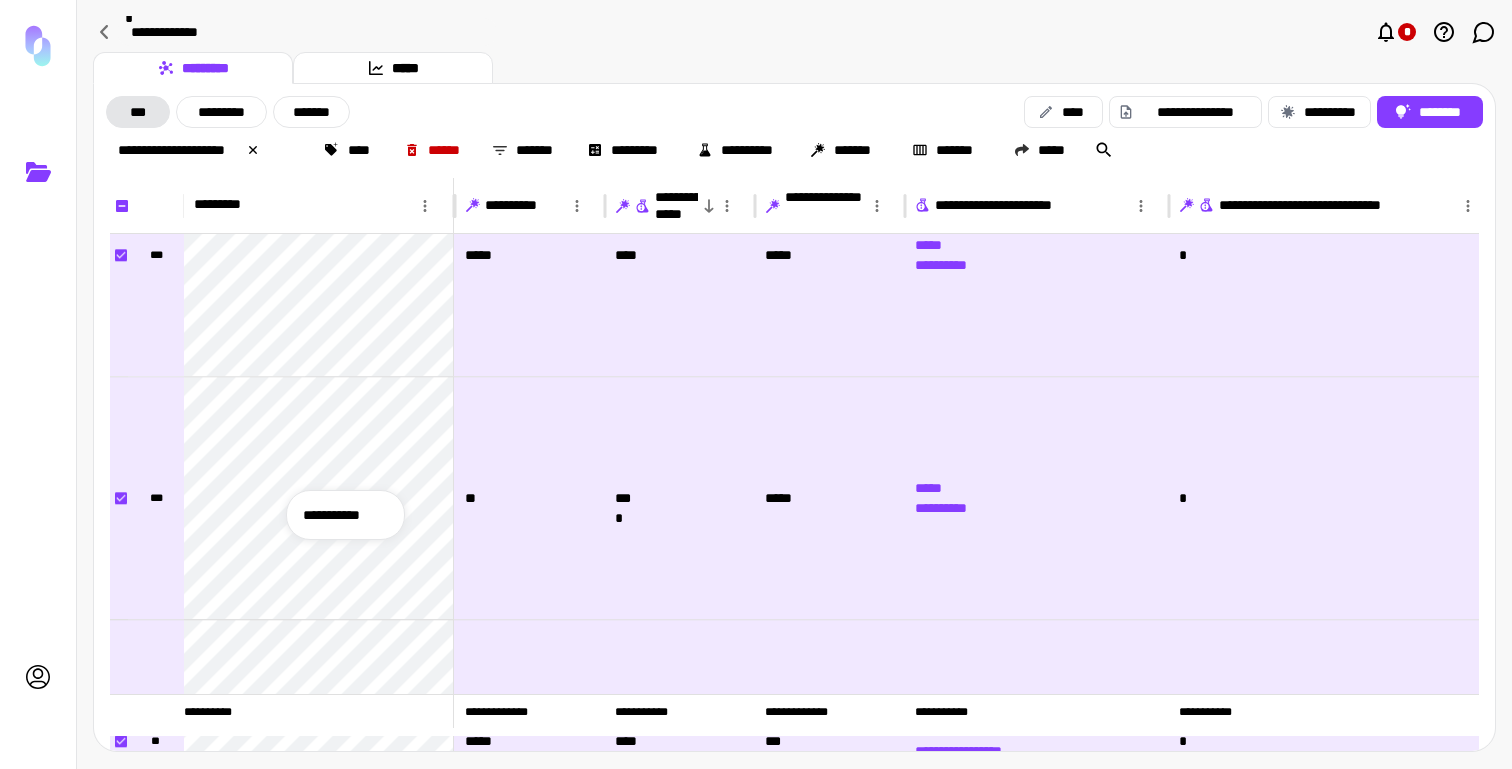 click on "**********" at bounding box center [345, 515] 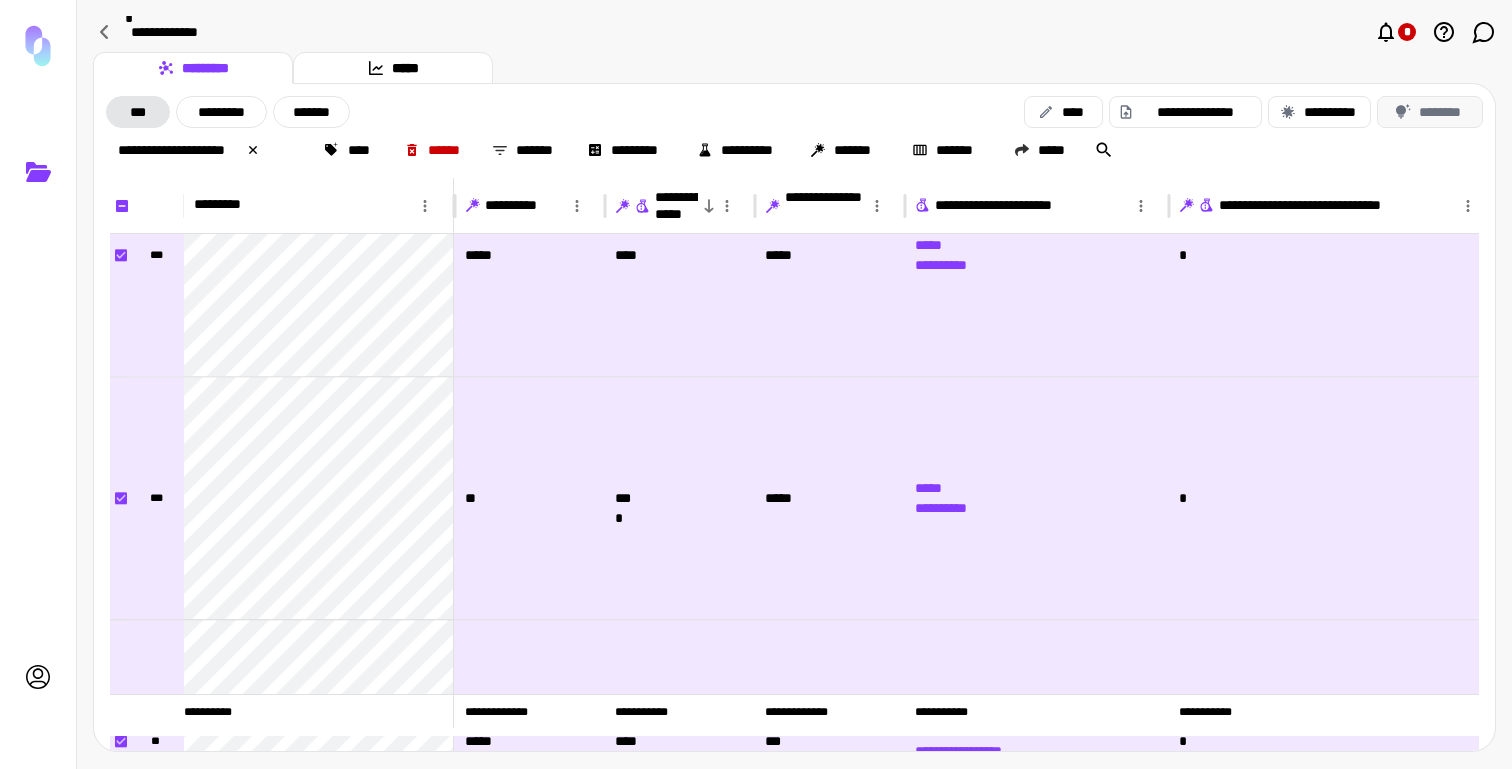 click on "********" at bounding box center (1430, 112) 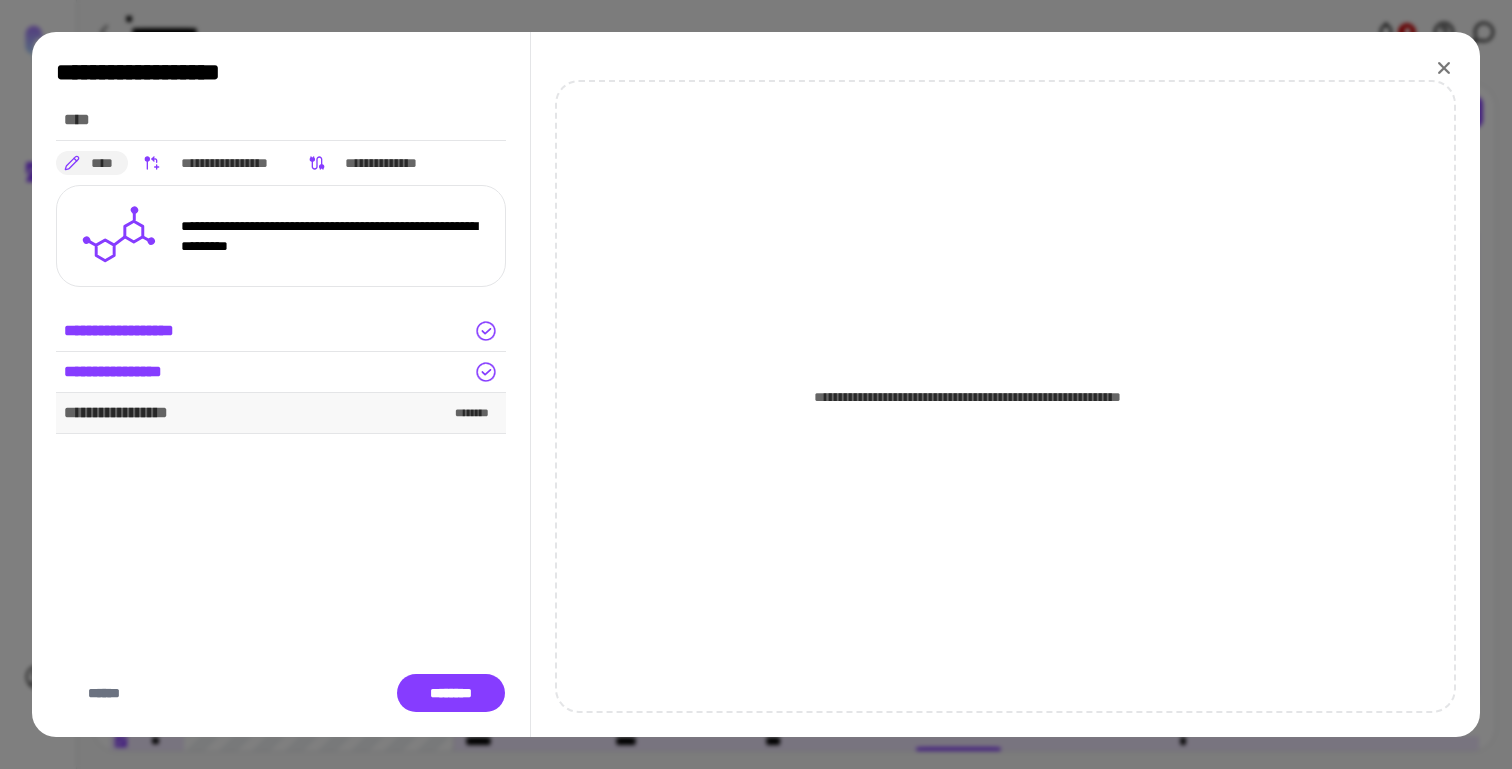 click on "**********" at bounding box center (281, 413) 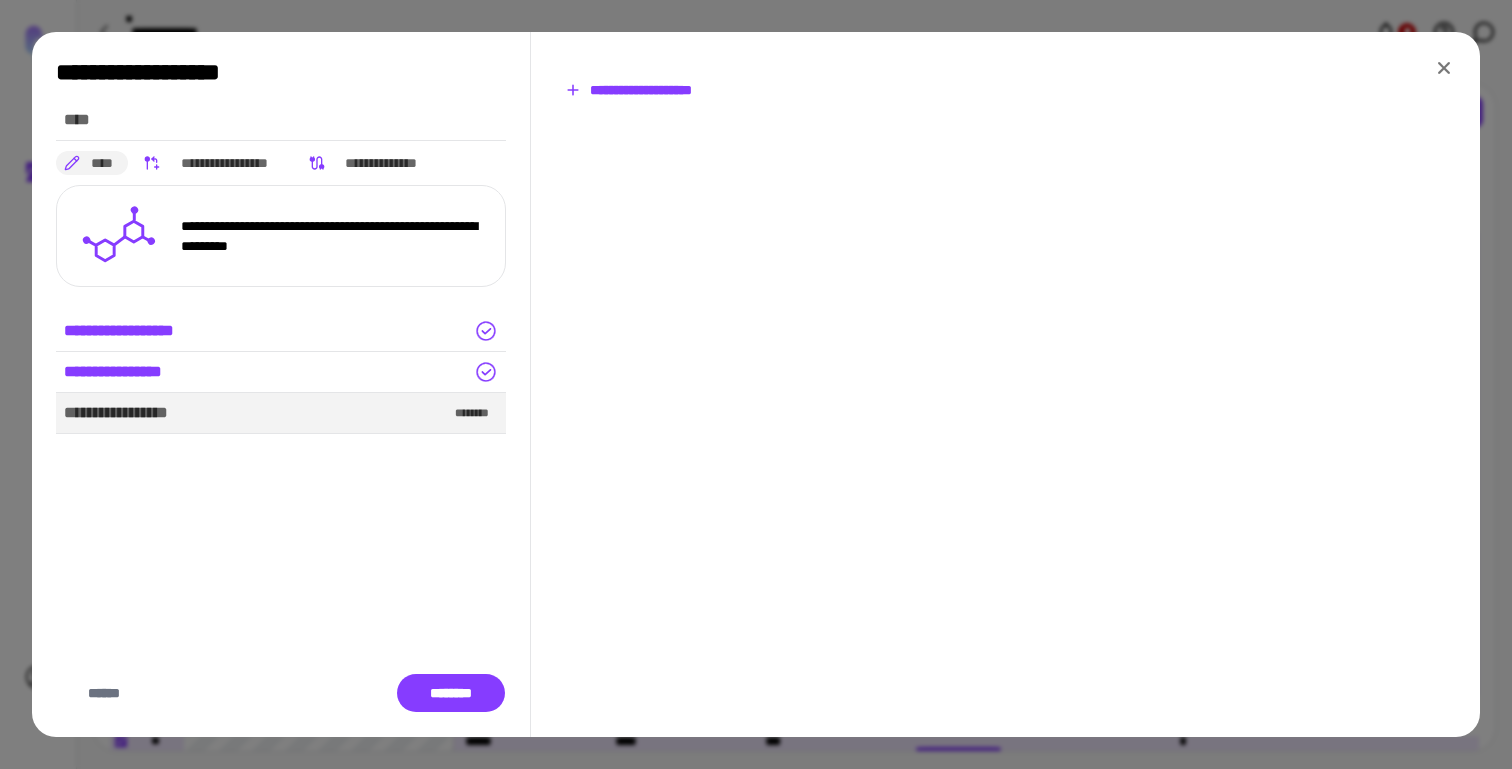 click on "**********" at bounding box center [628, 90] 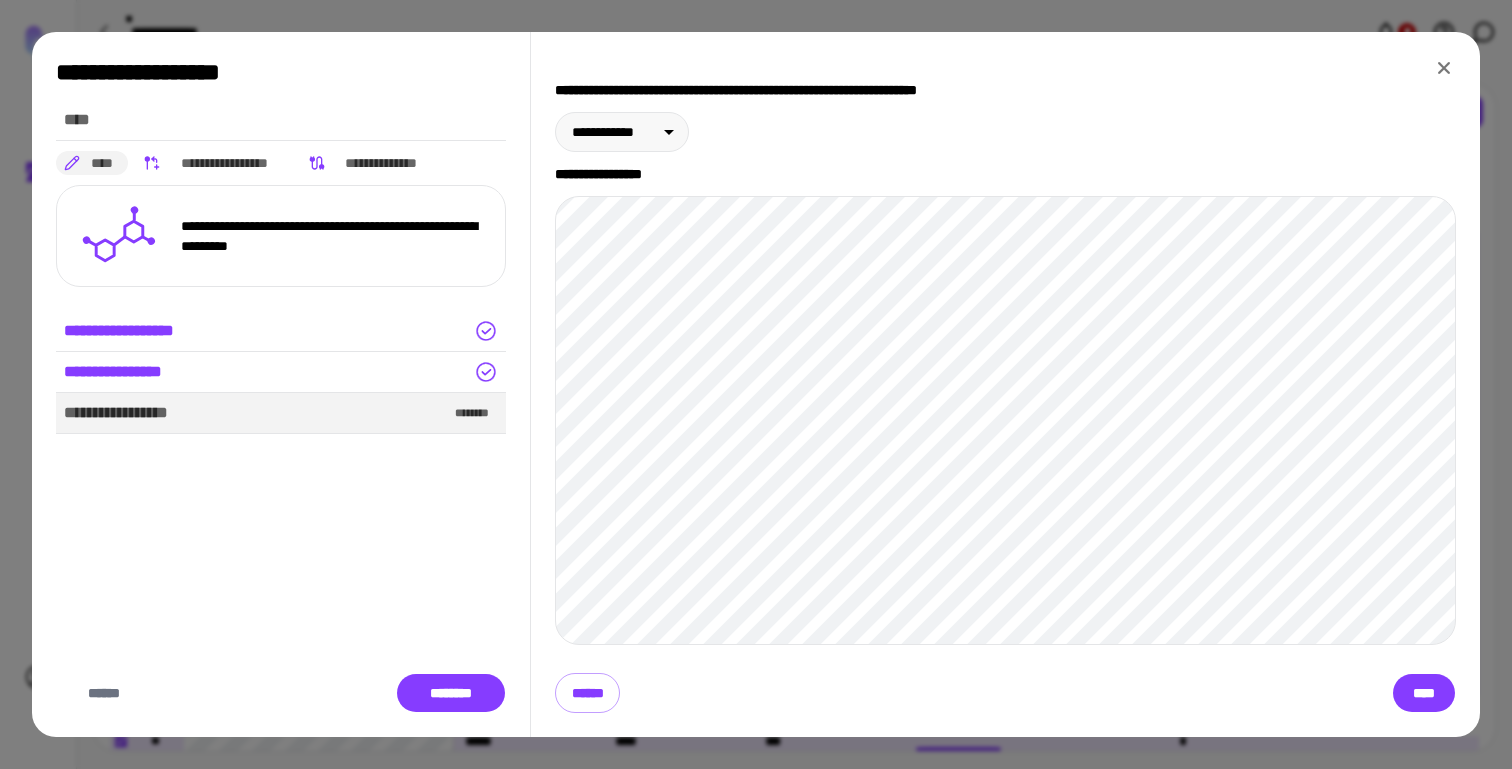 click on "******" at bounding box center [587, 693] 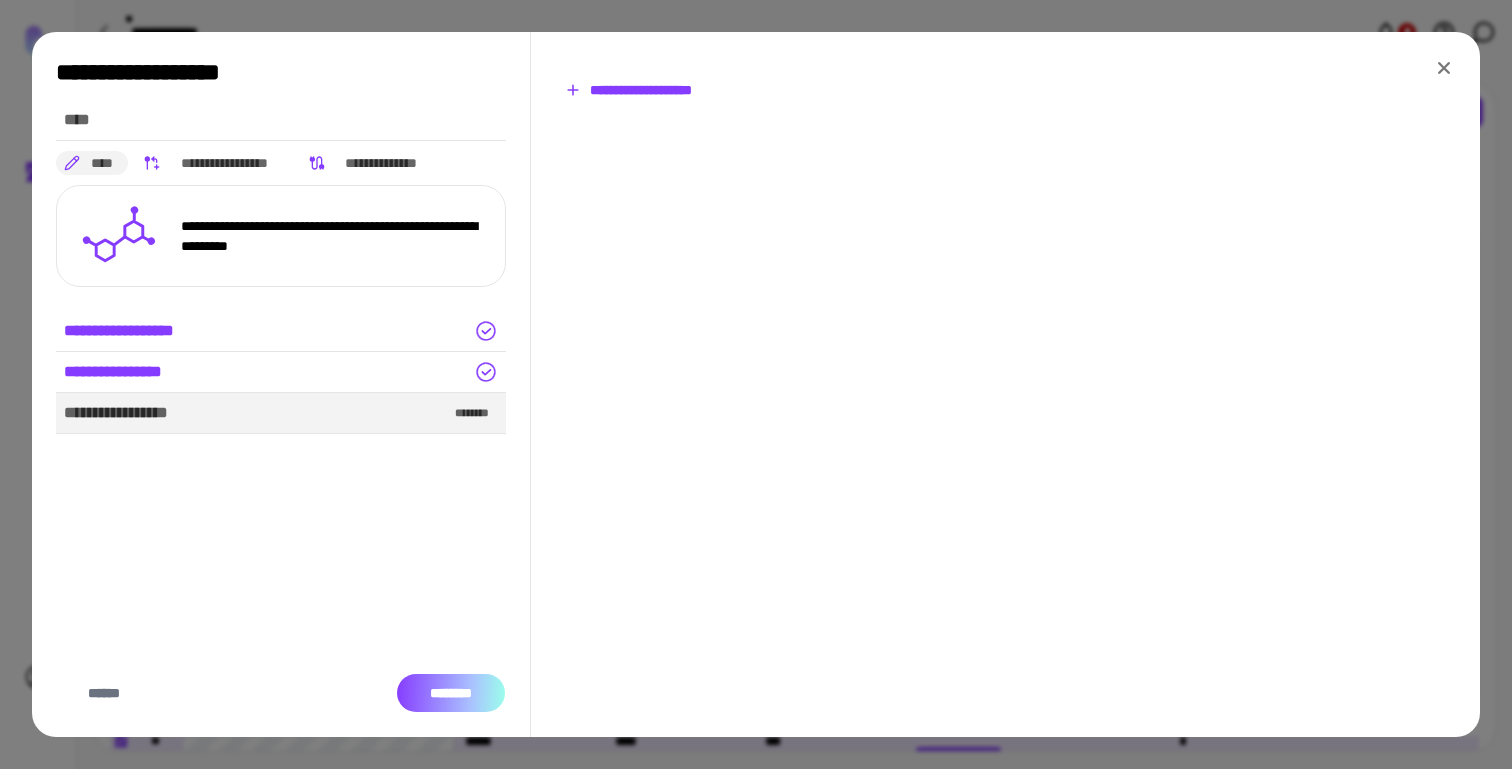 click on "********" at bounding box center (451, 693) 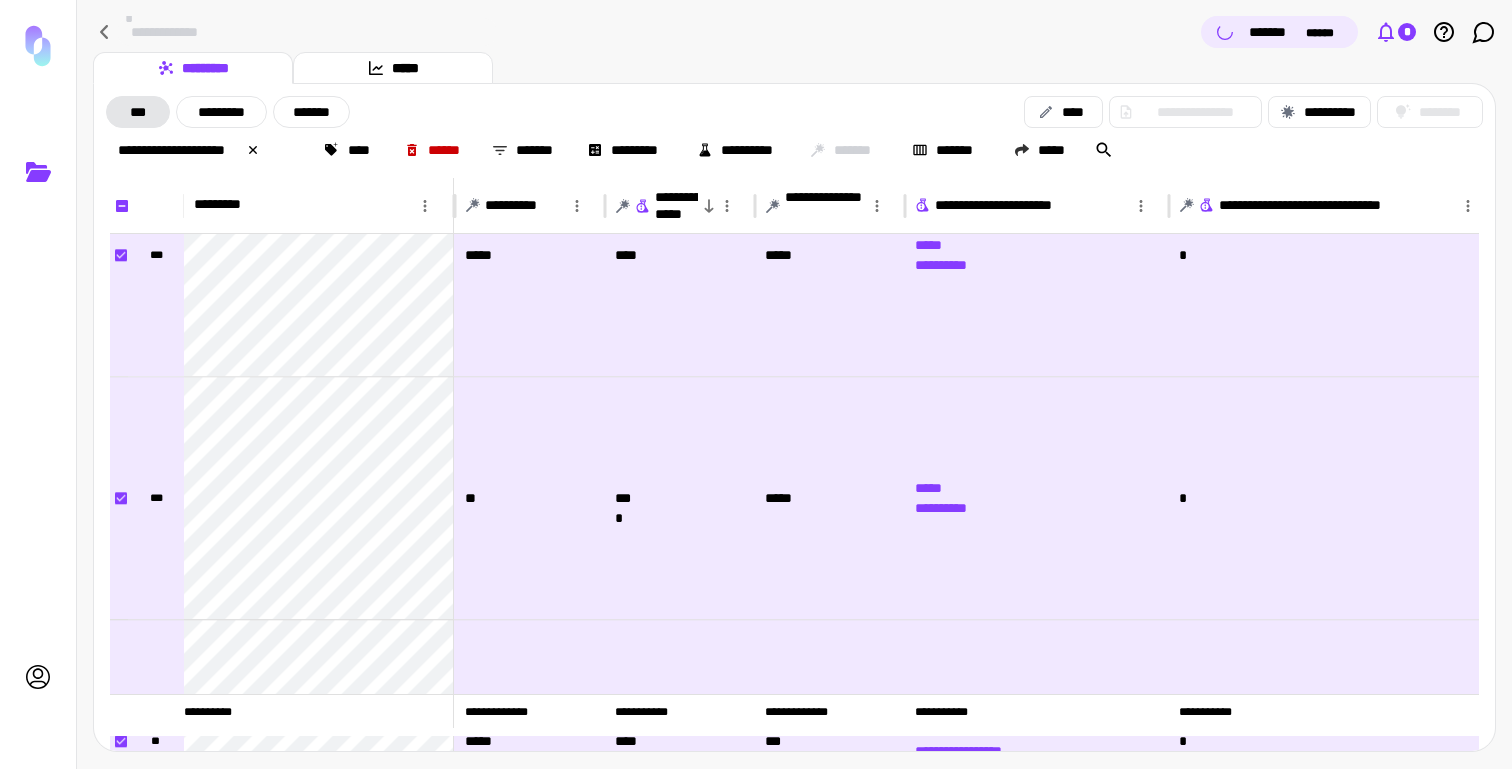 click 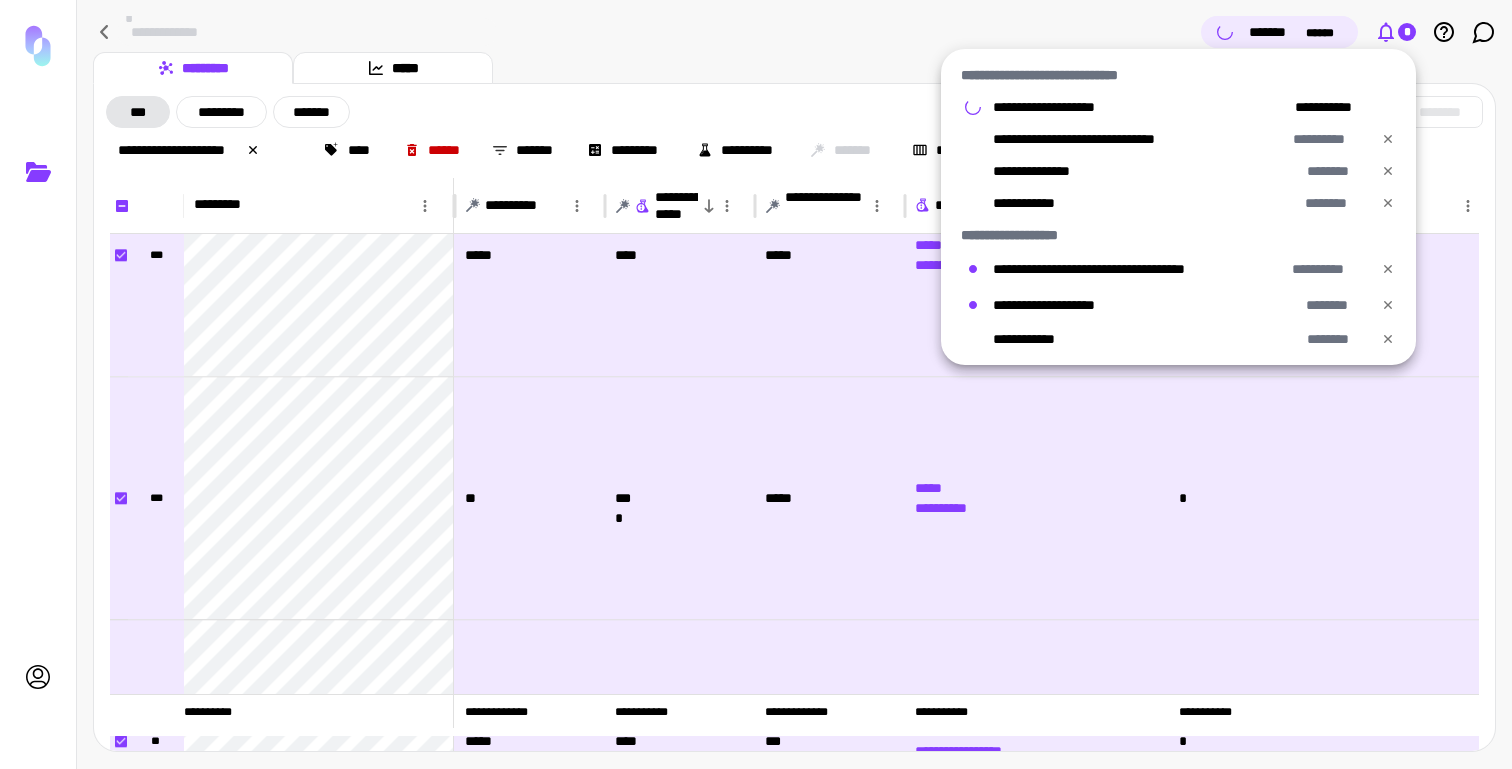 click at bounding box center [756, 384] 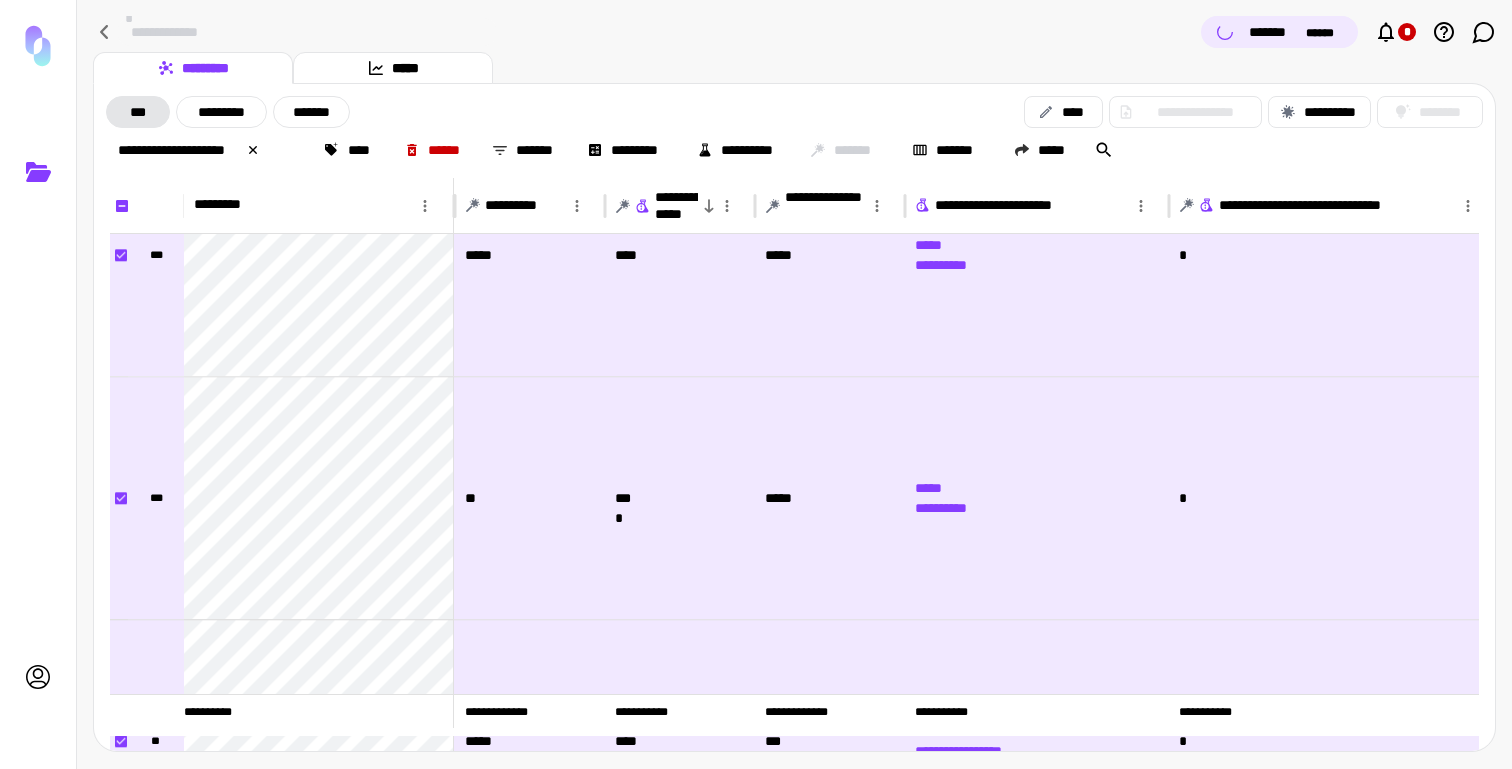 click on "**********" at bounding box center (794, 32) 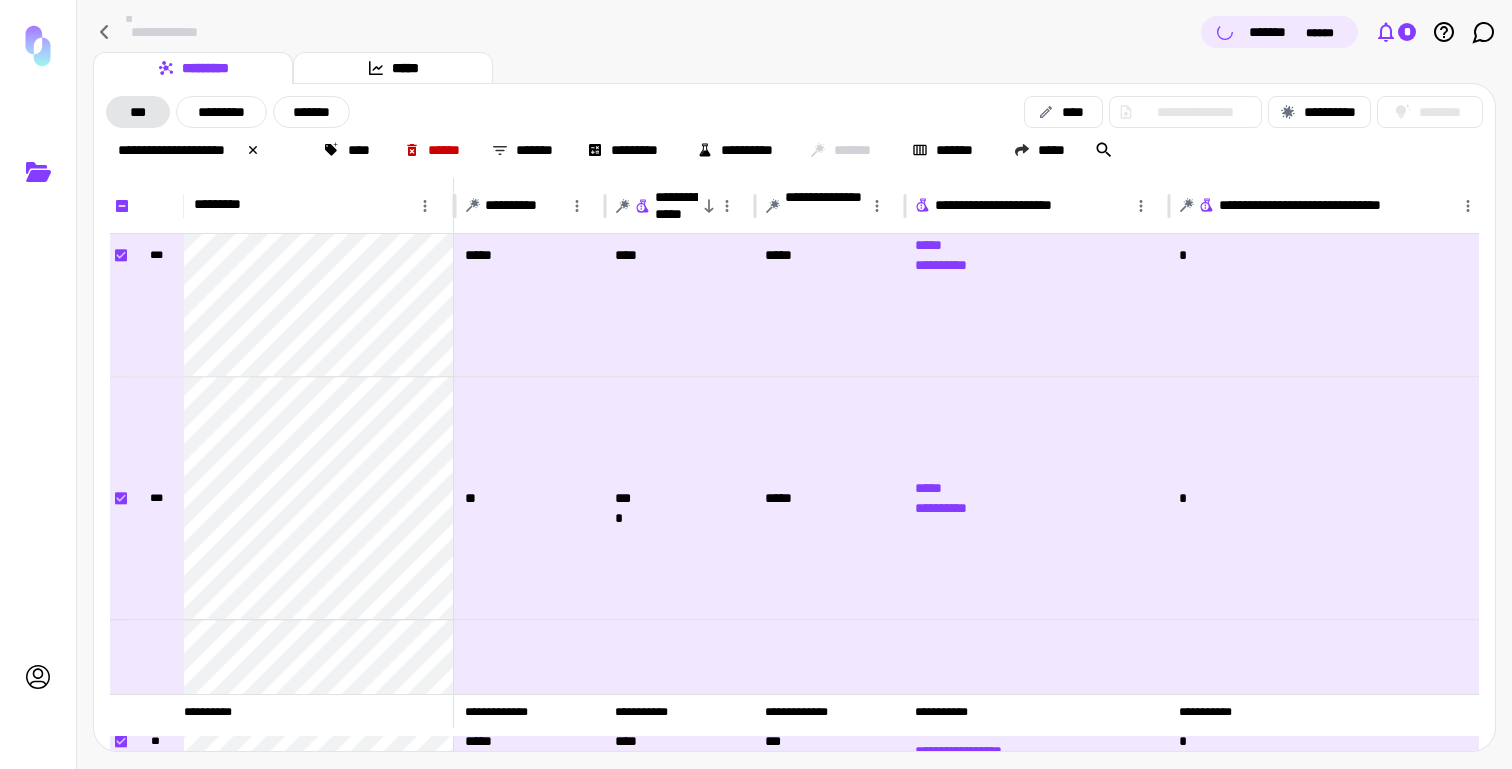 click 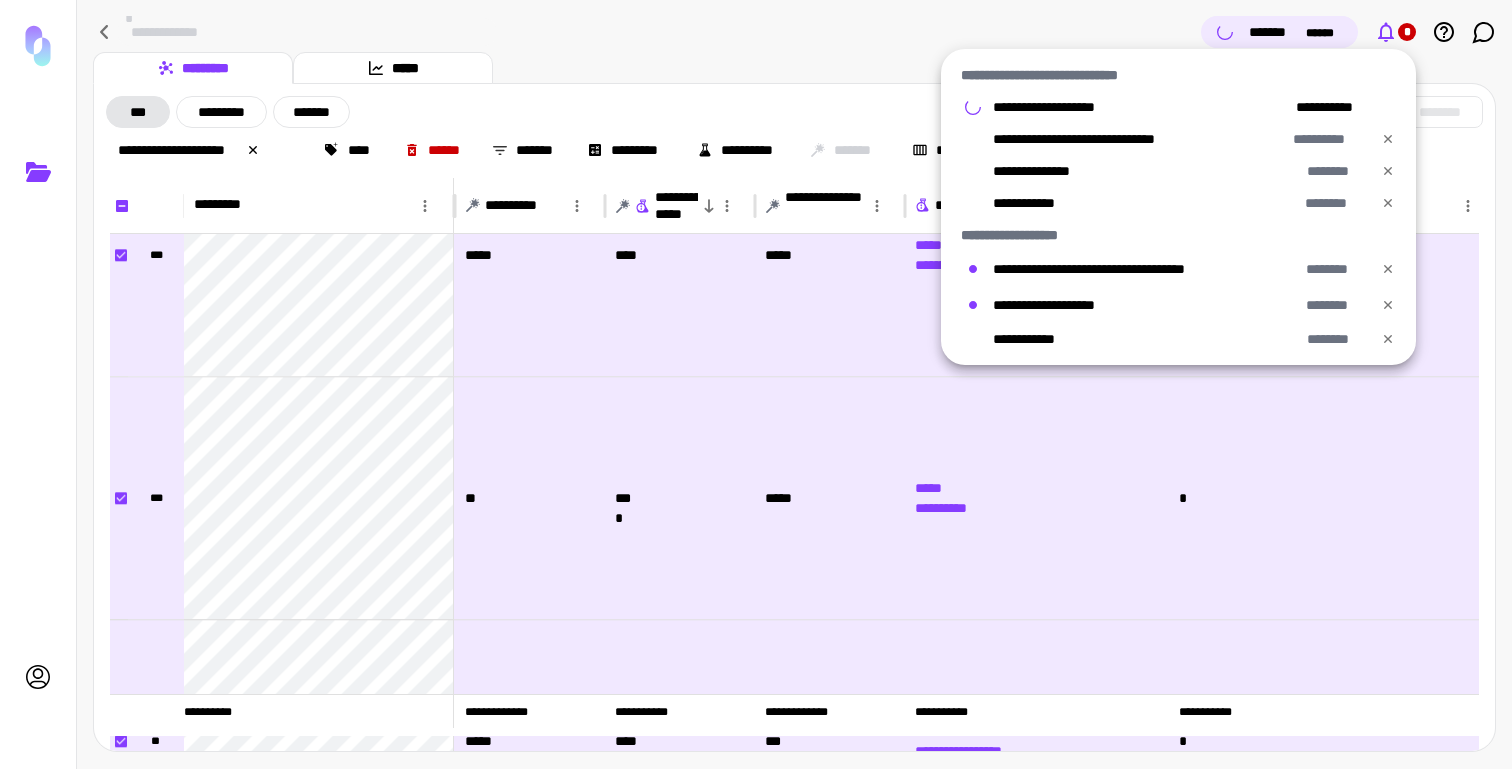 click at bounding box center [756, 384] 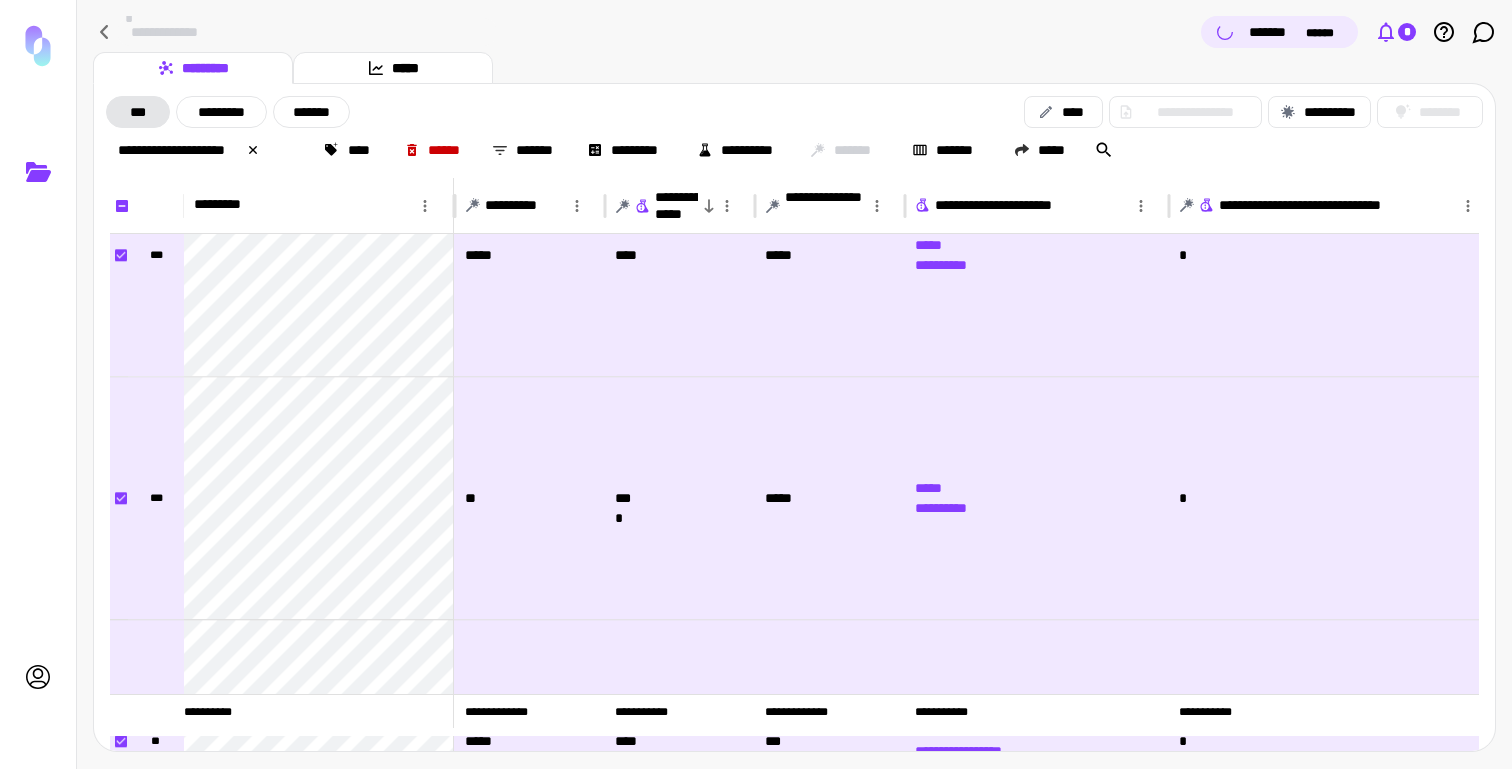 click 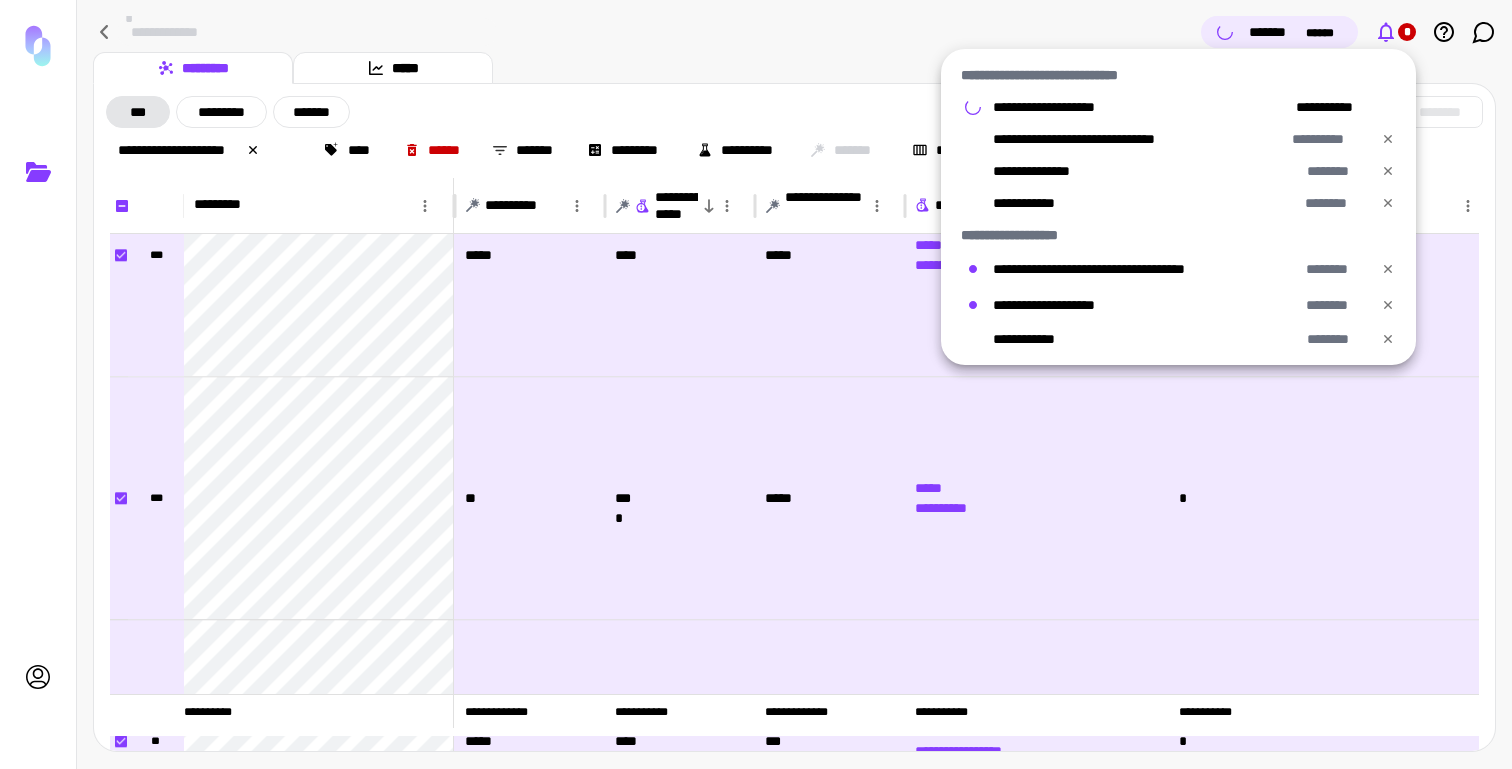 click on "**********" at bounding box center (1178, 101) 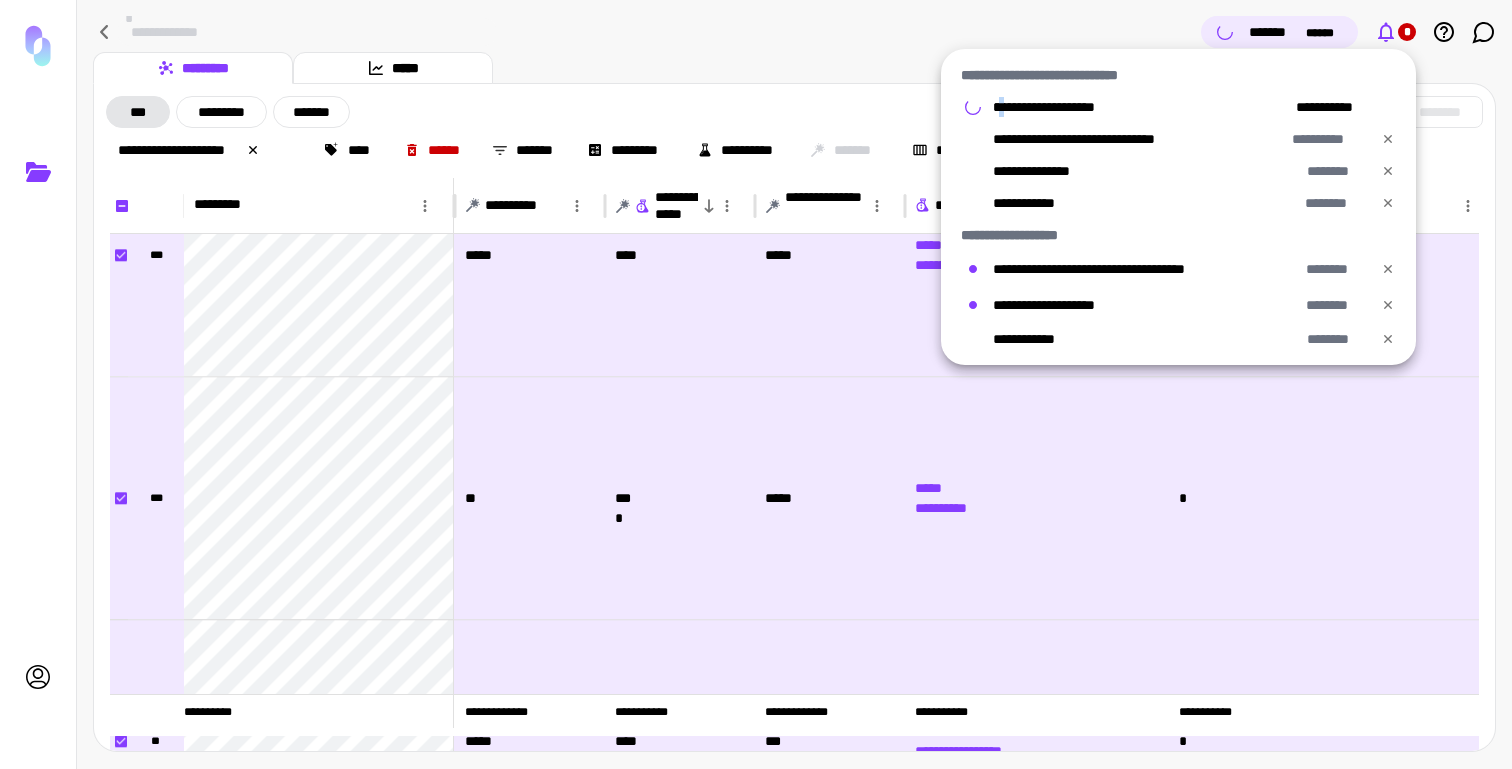 click on "**********" at bounding box center [1063, 107] 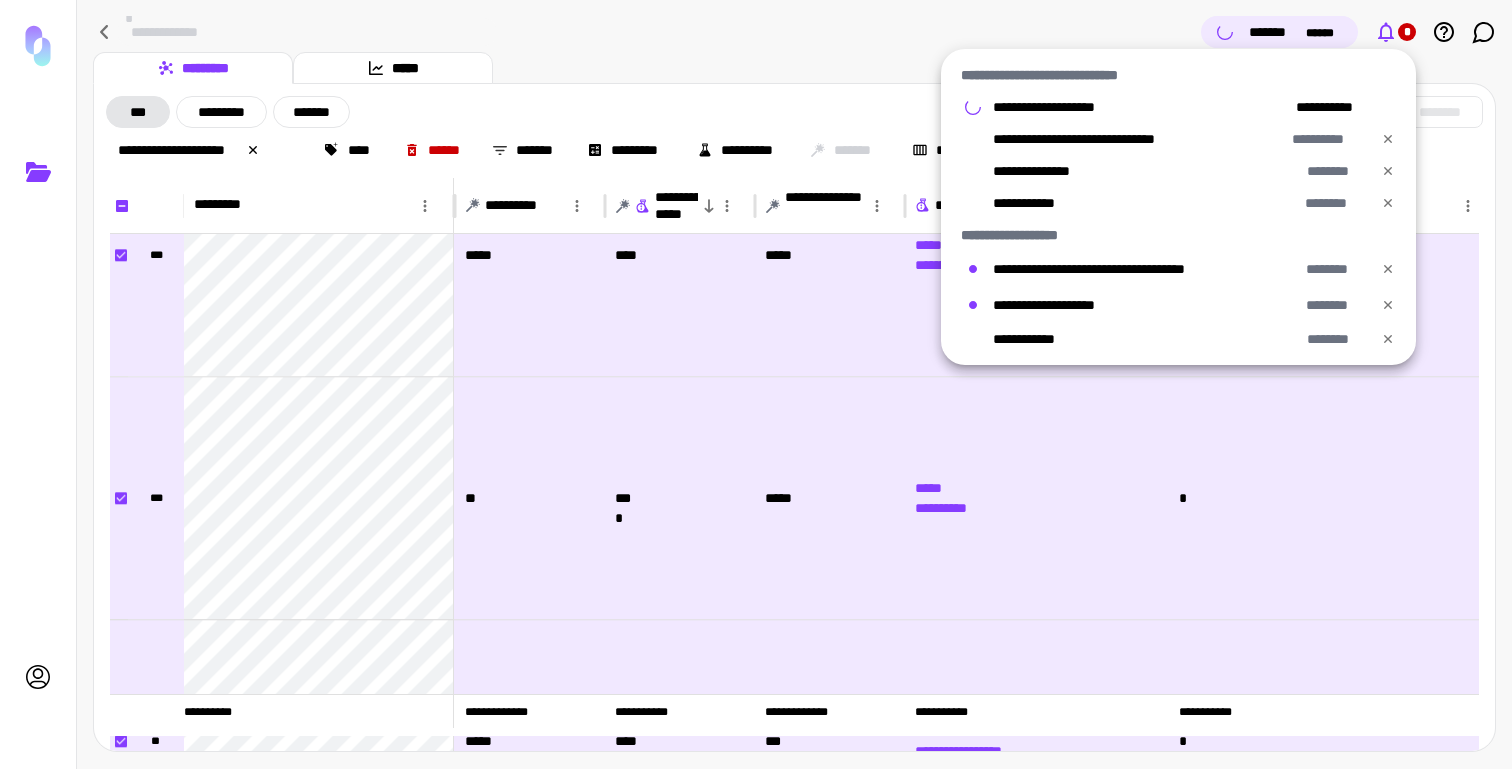 click at bounding box center [756, 384] 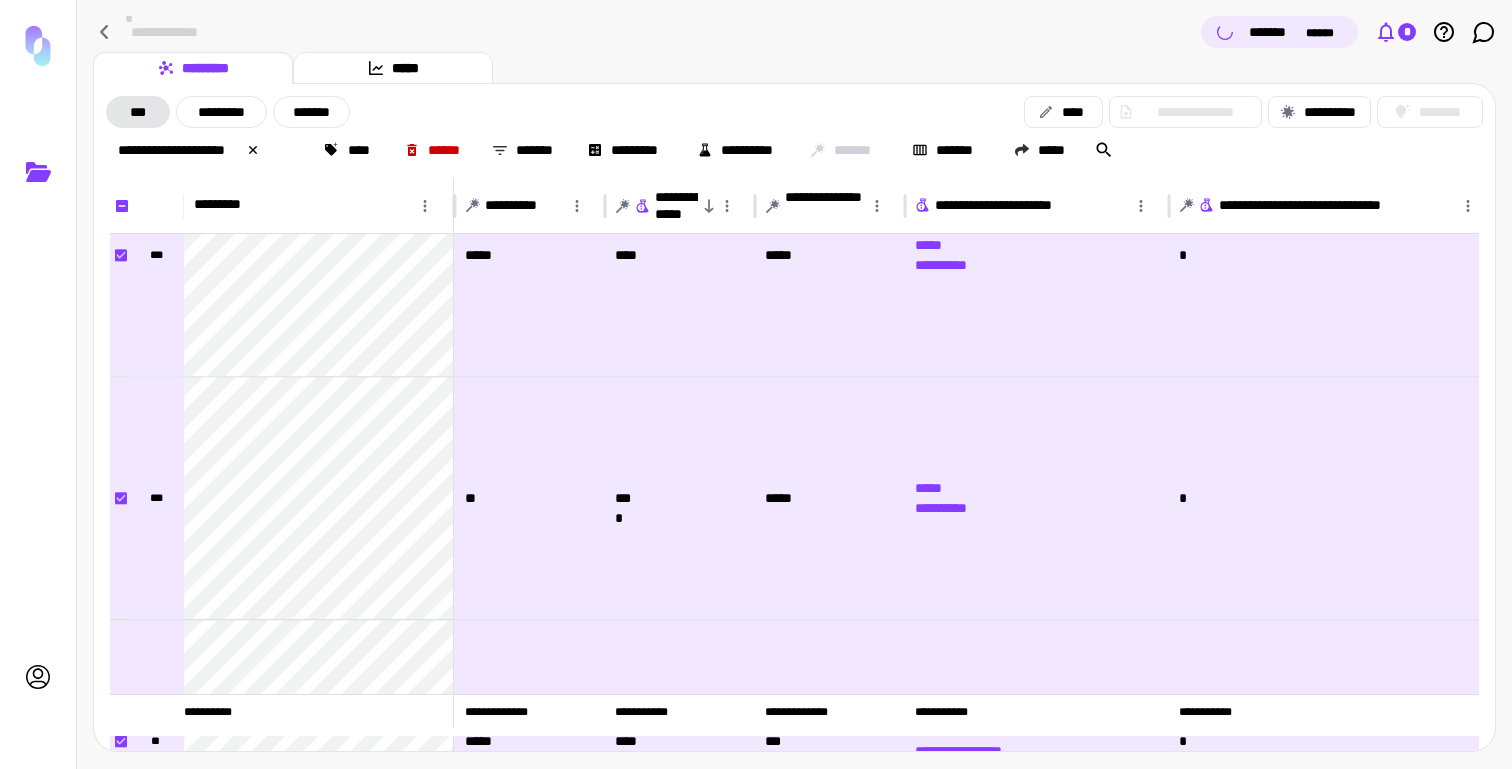 click 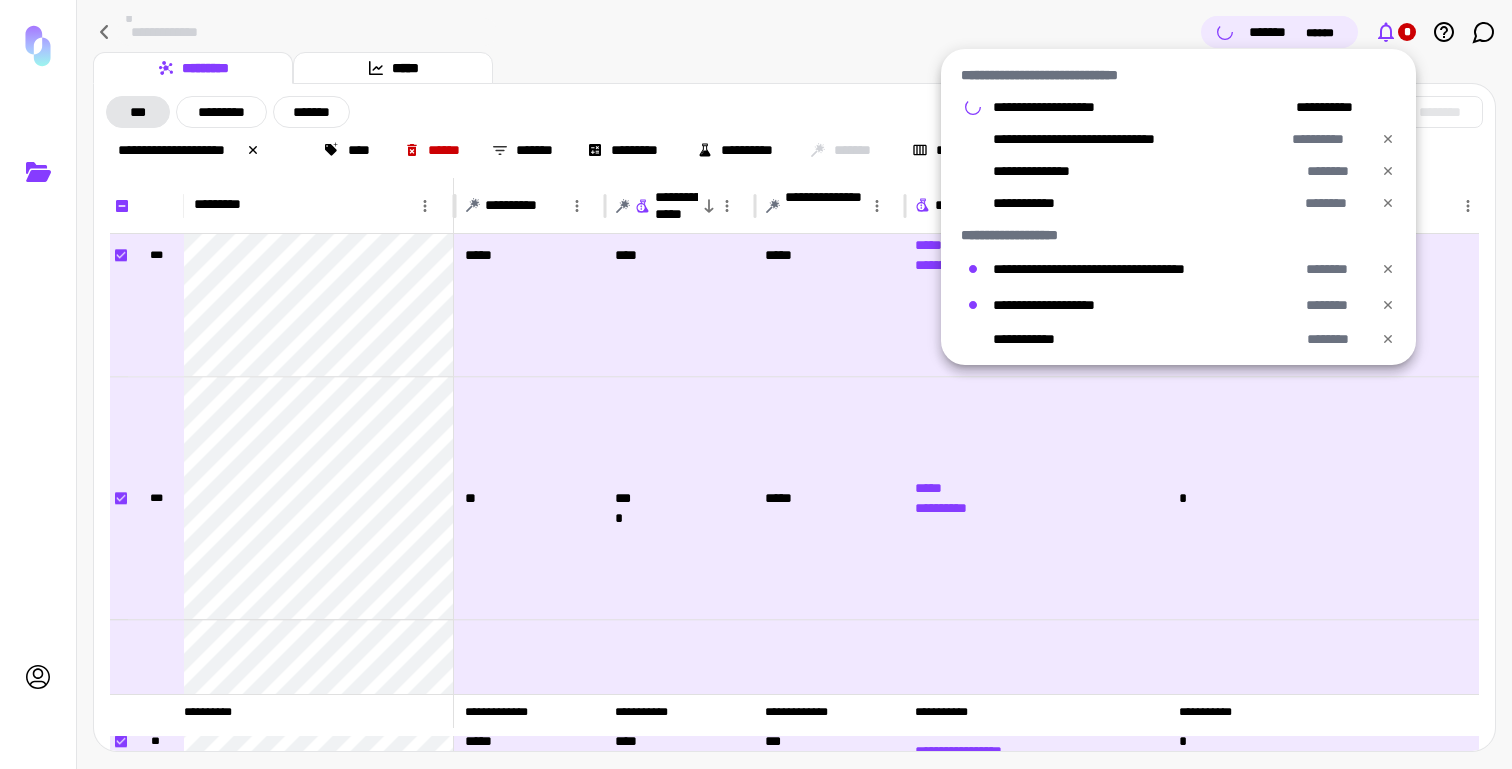 click at bounding box center (756, 384) 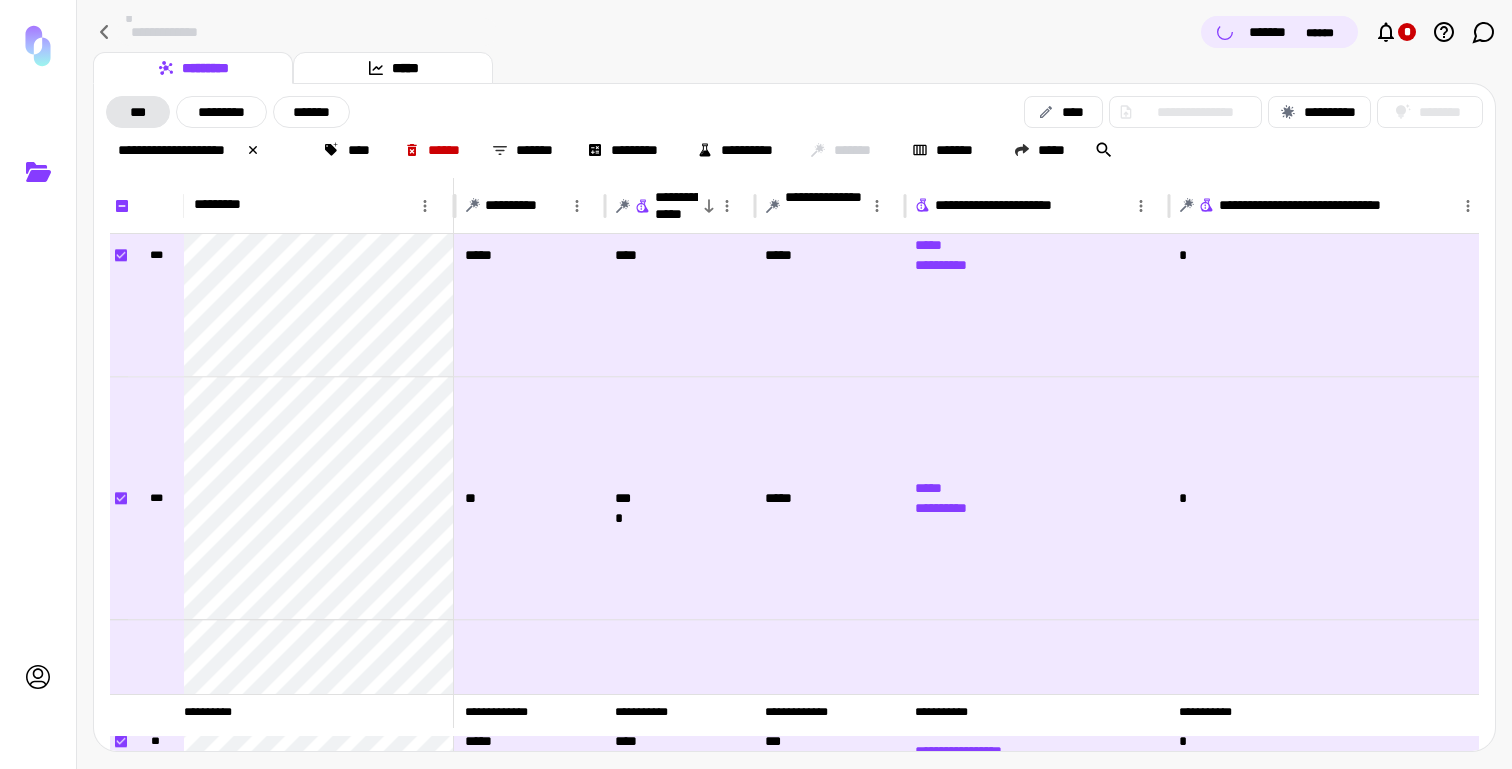 click on "**********" at bounding box center (794, 34) 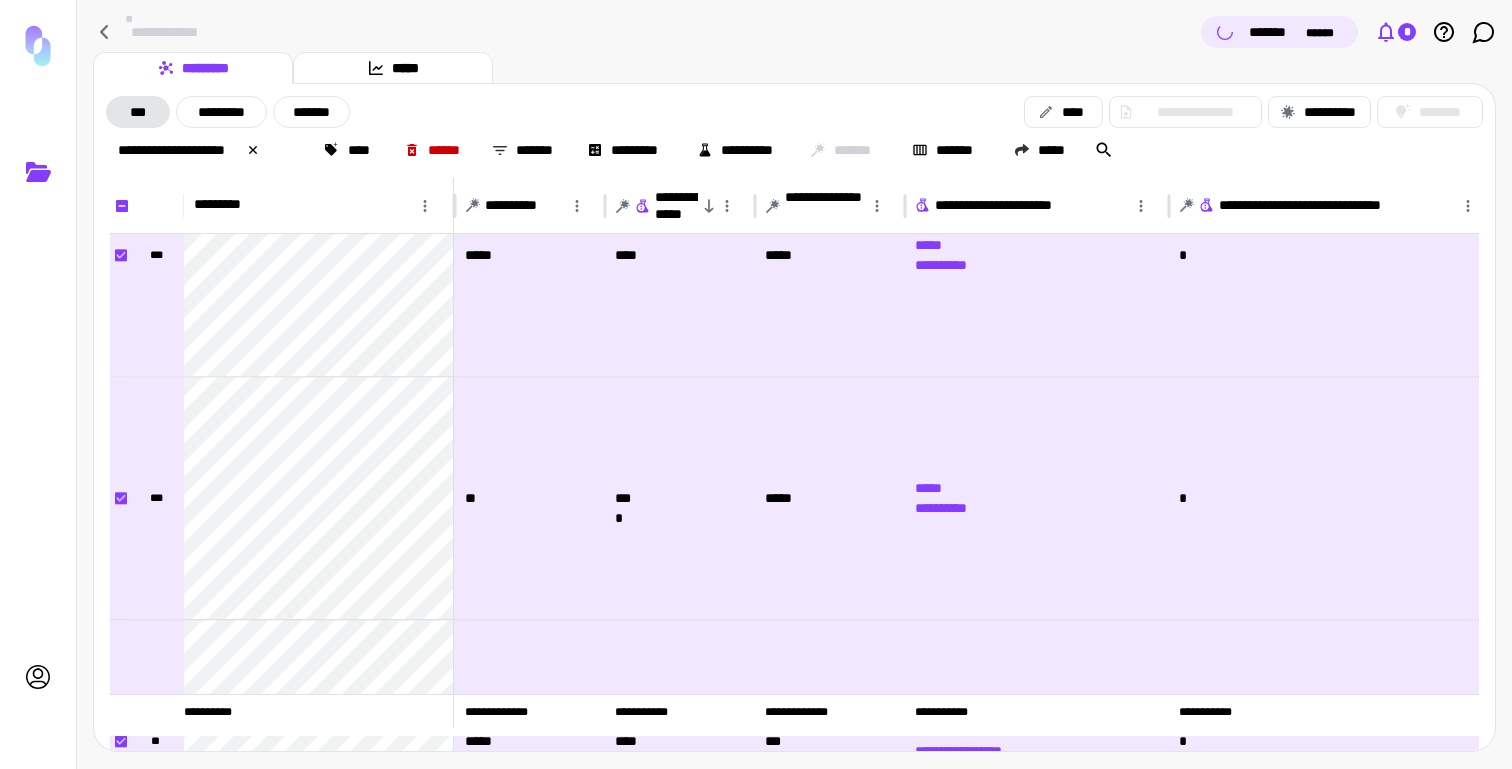 click on "*" at bounding box center [1407, 32] 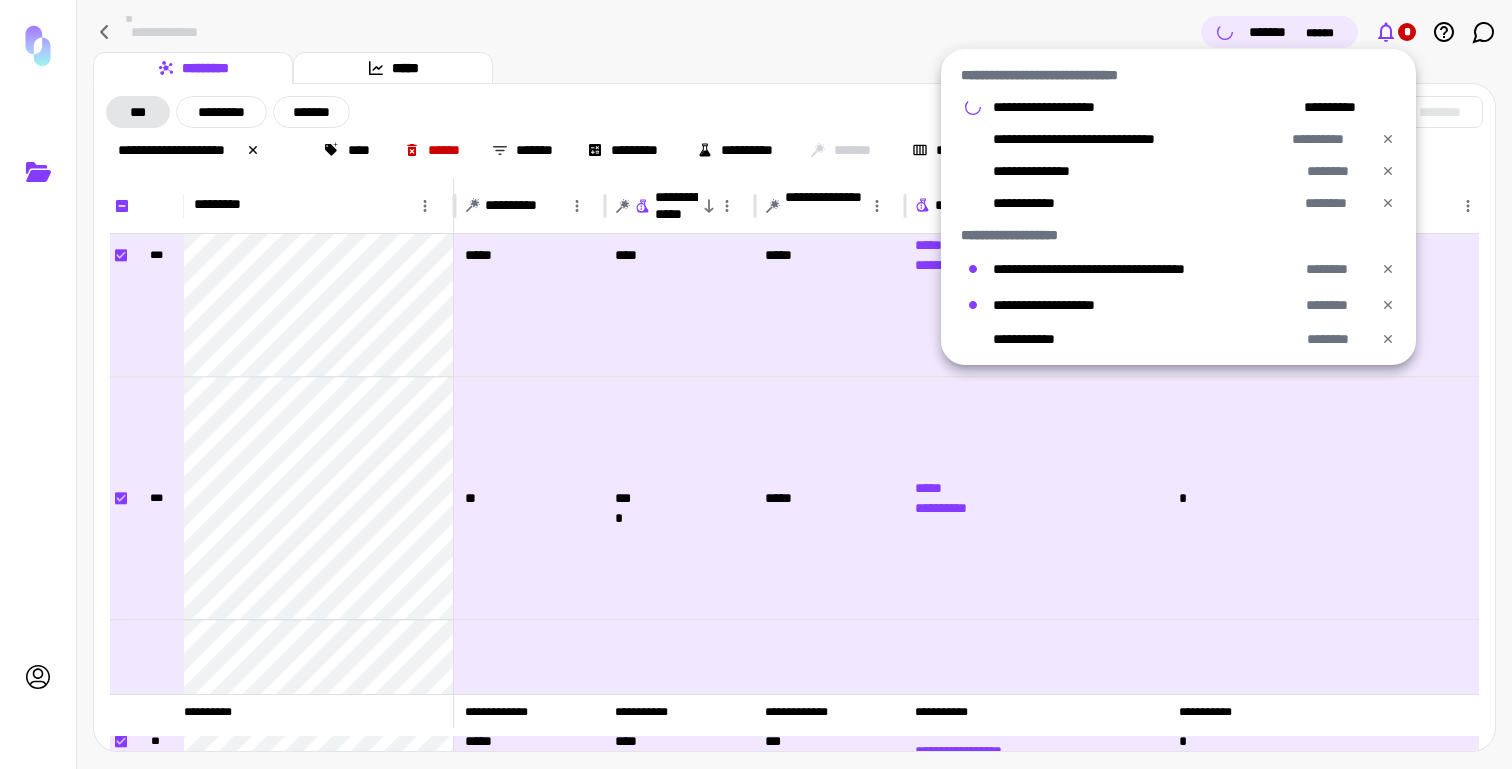 click on "**********" at bounding box center [1063, 107] 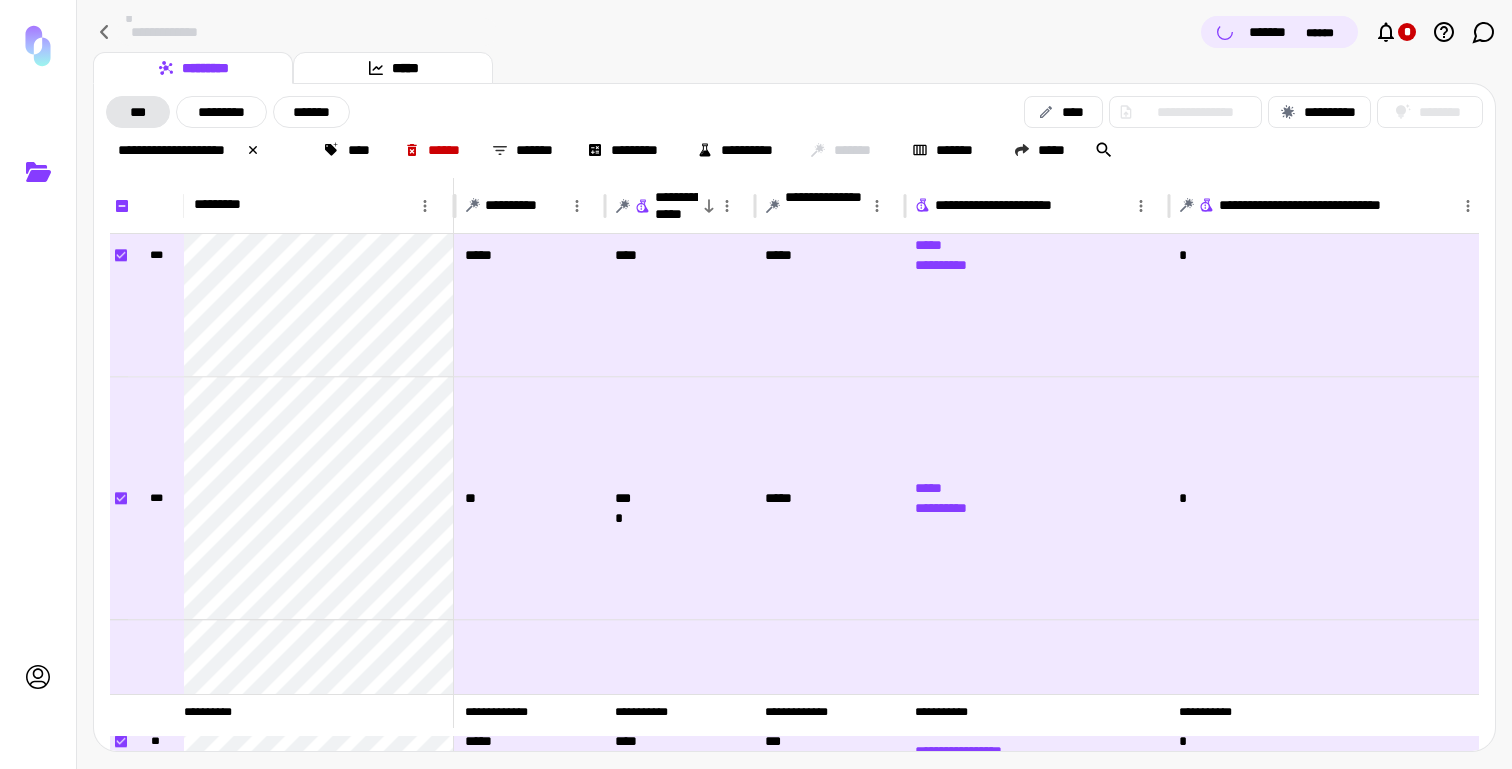 click on "********* *****" at bounding box center (794, 68) 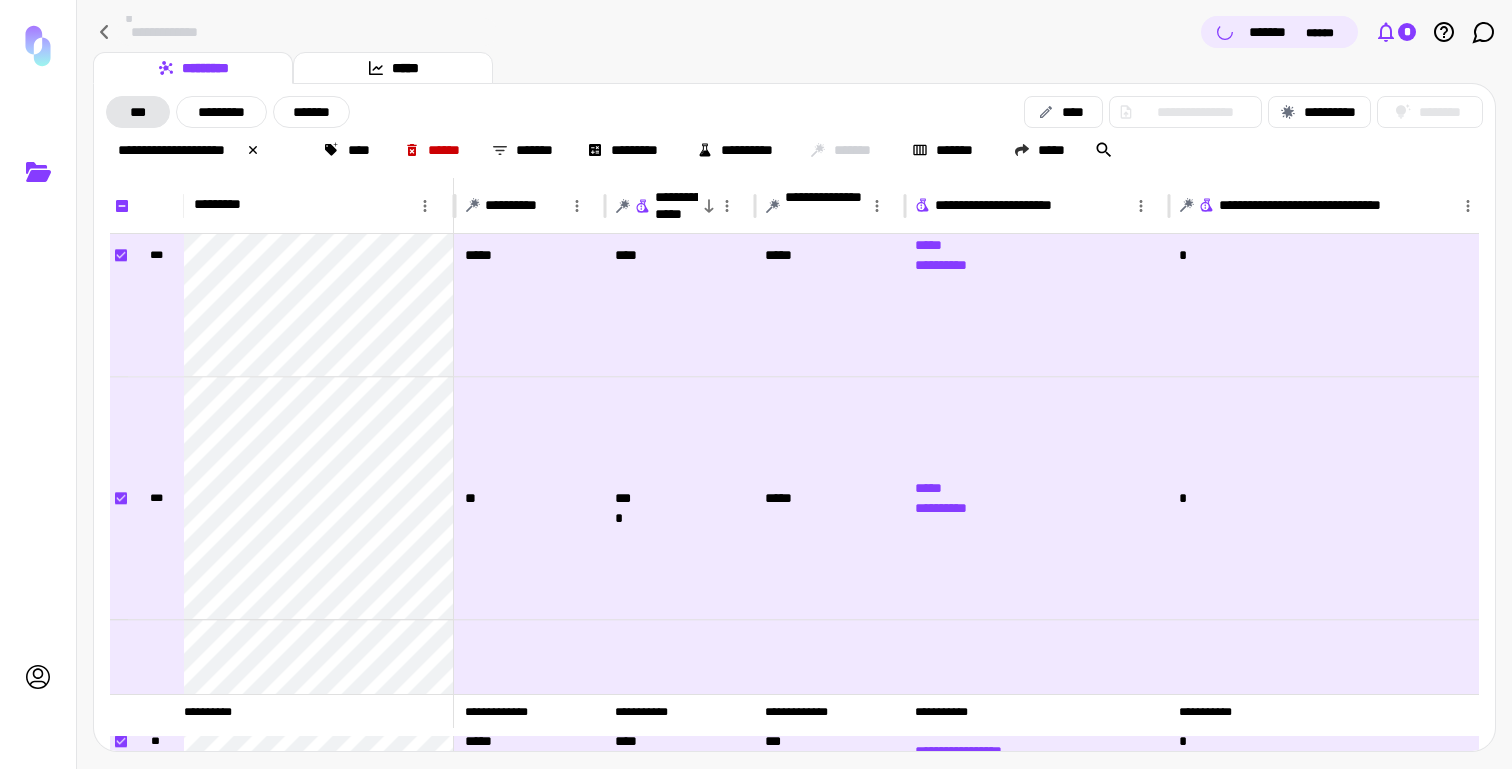 click 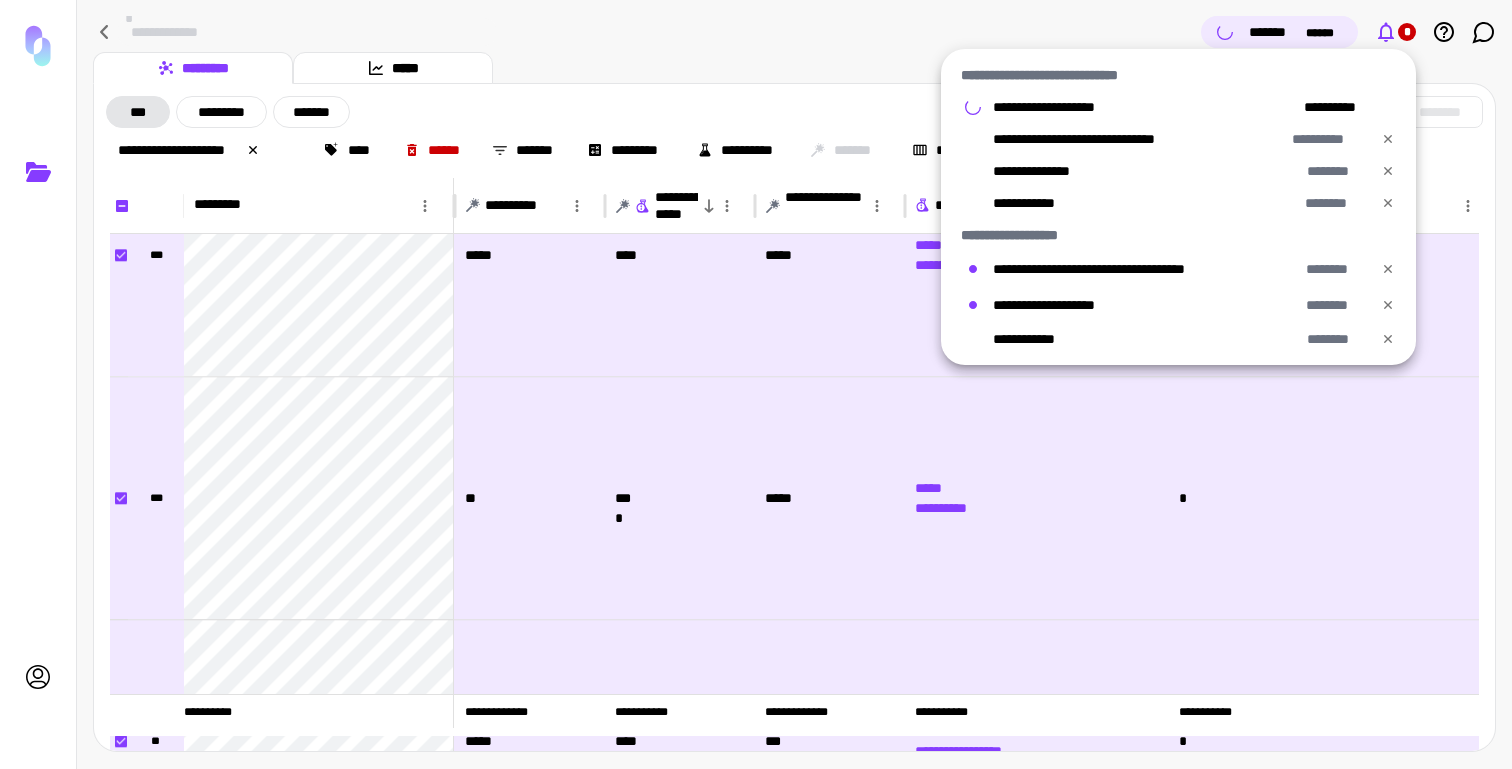 click at bounding box center [756, 384] 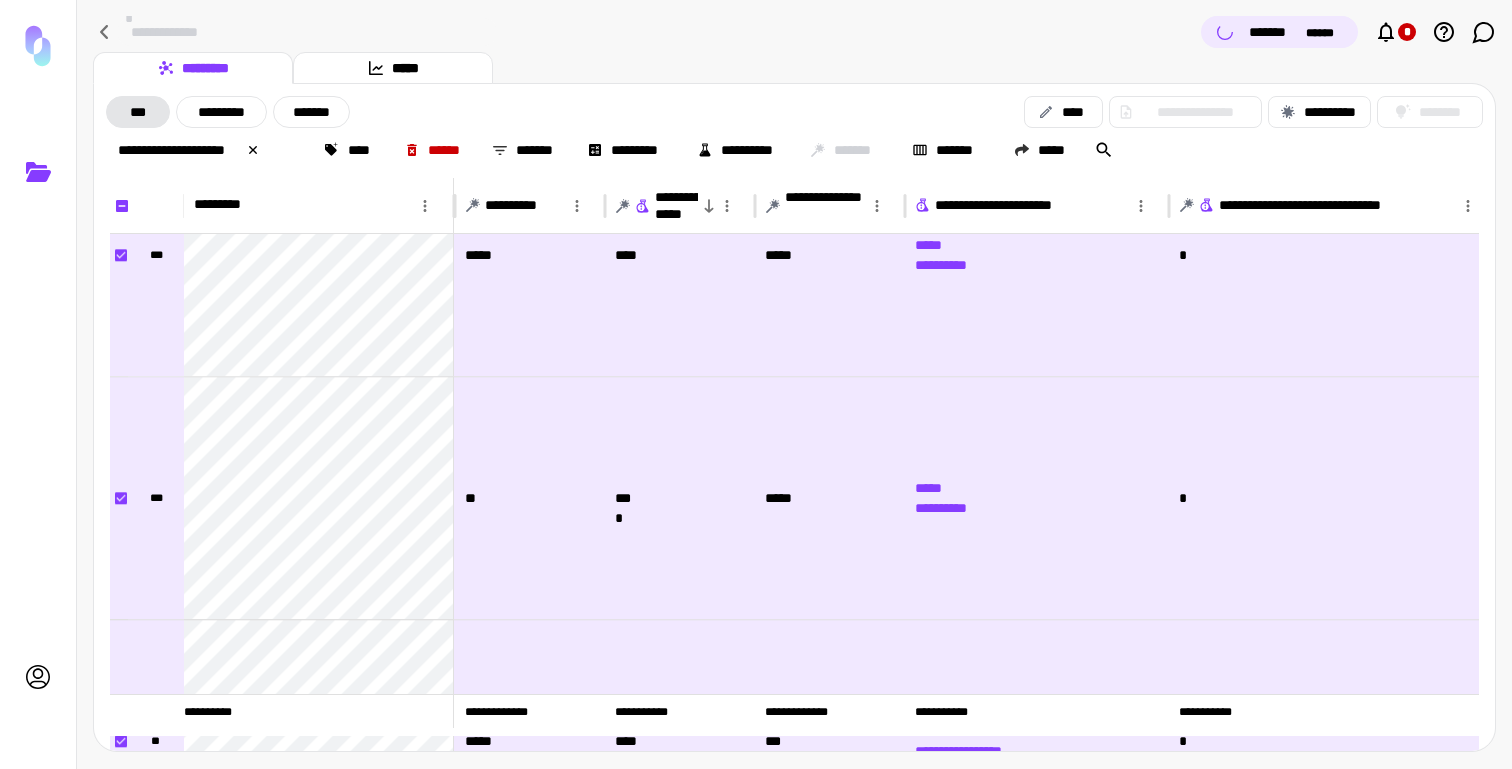 click on "********* *****" at bounding box center (794, 68) 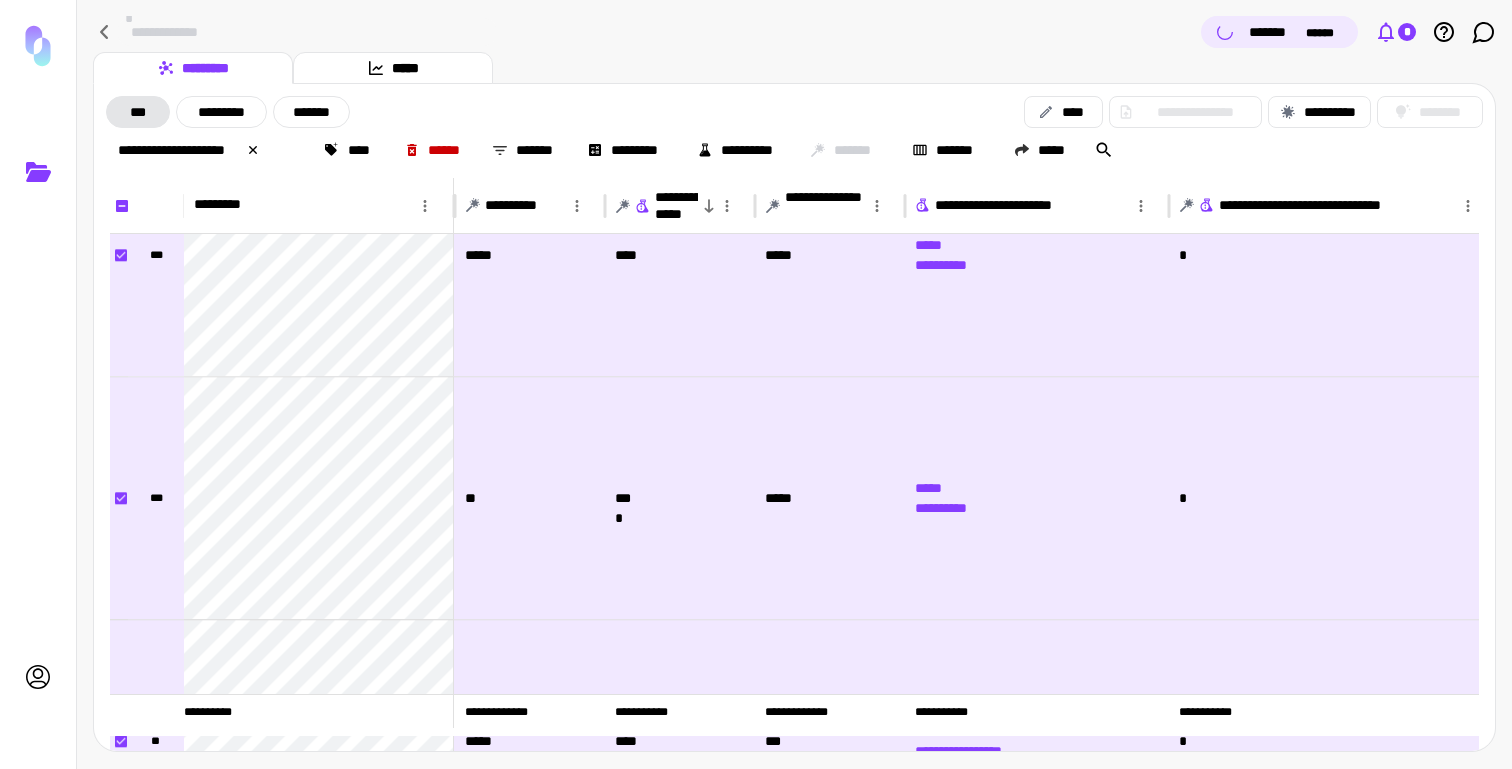 click 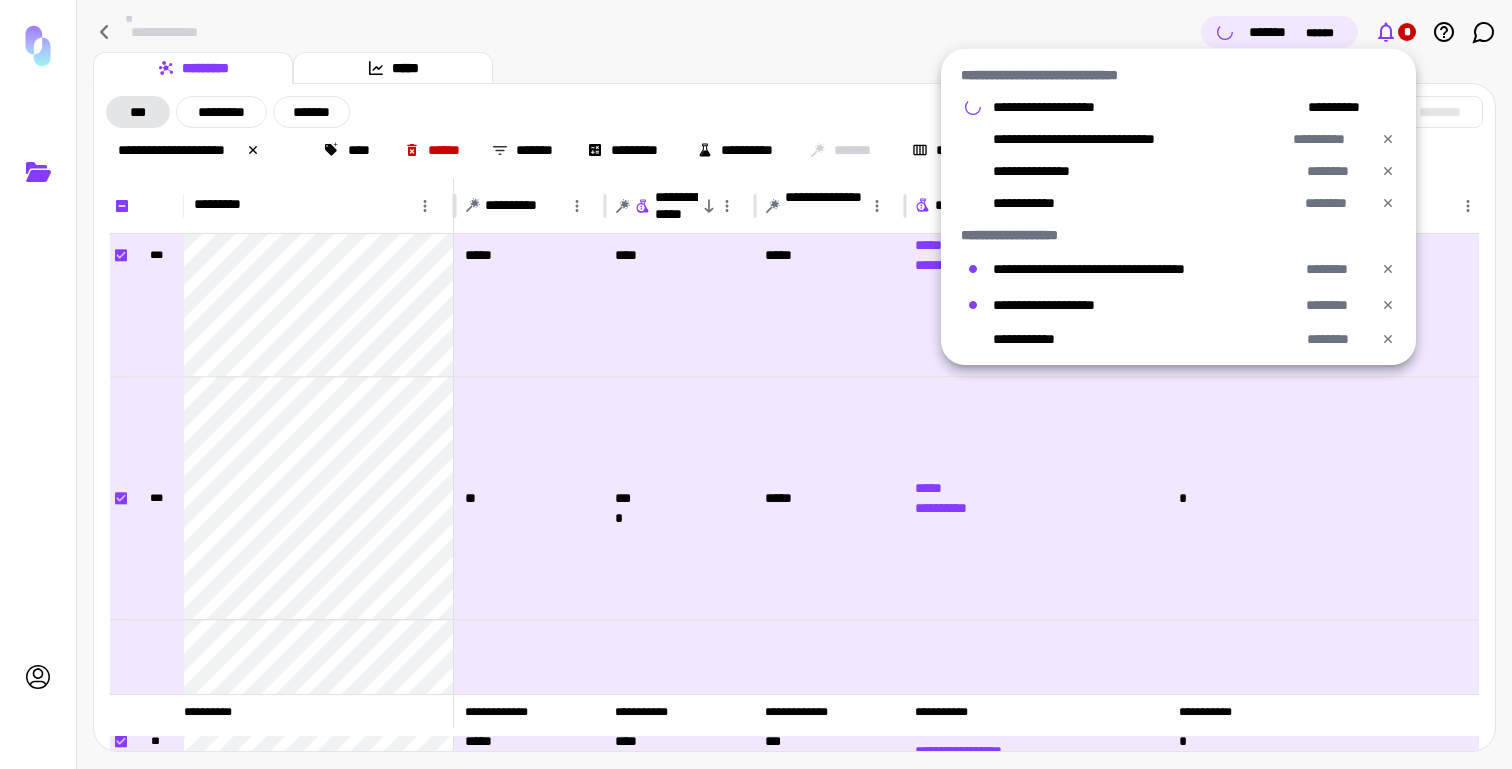 click at bounding box center [756, 384] 